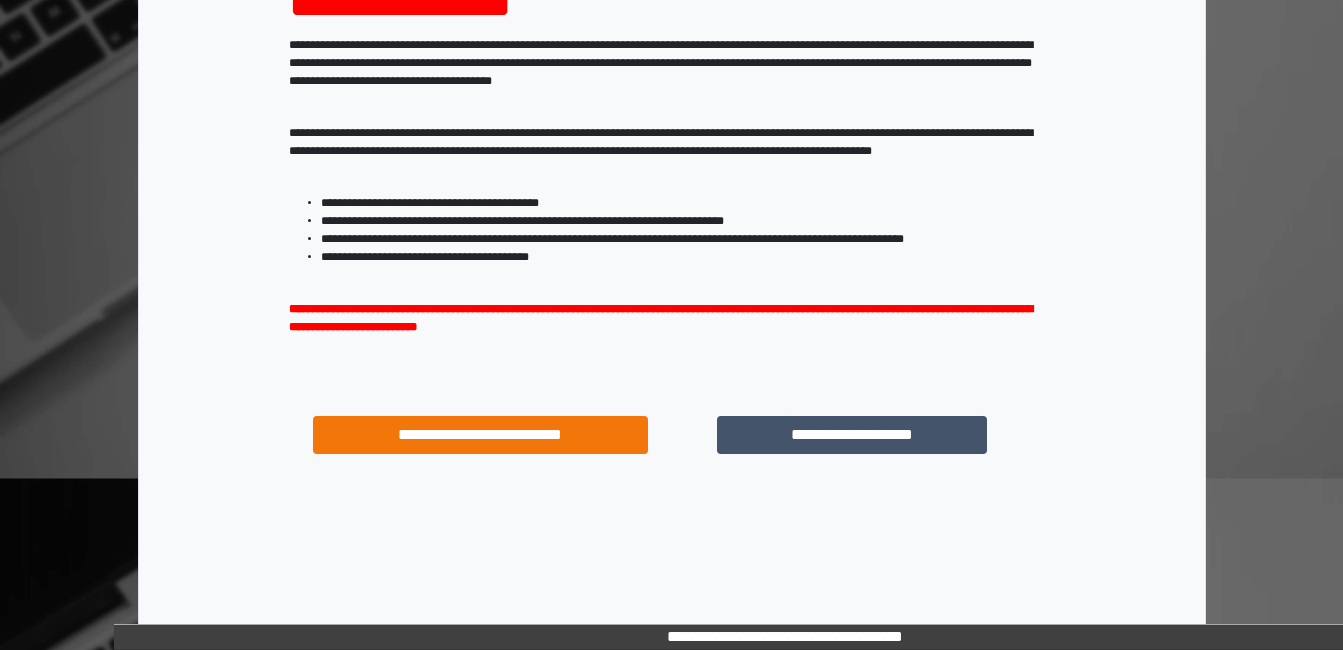 scroll, scrollTop: 278, scrollLeft: 0, axis: vertical 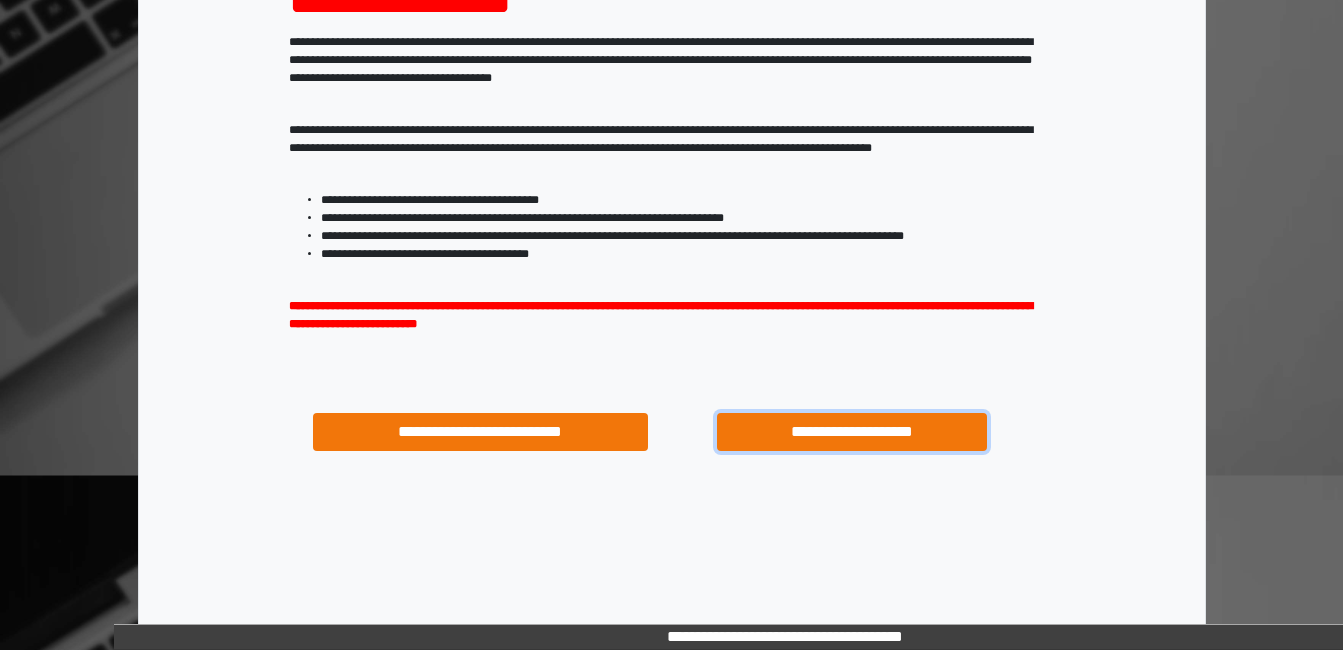 click on "**********" at bounding box center (851, 432) 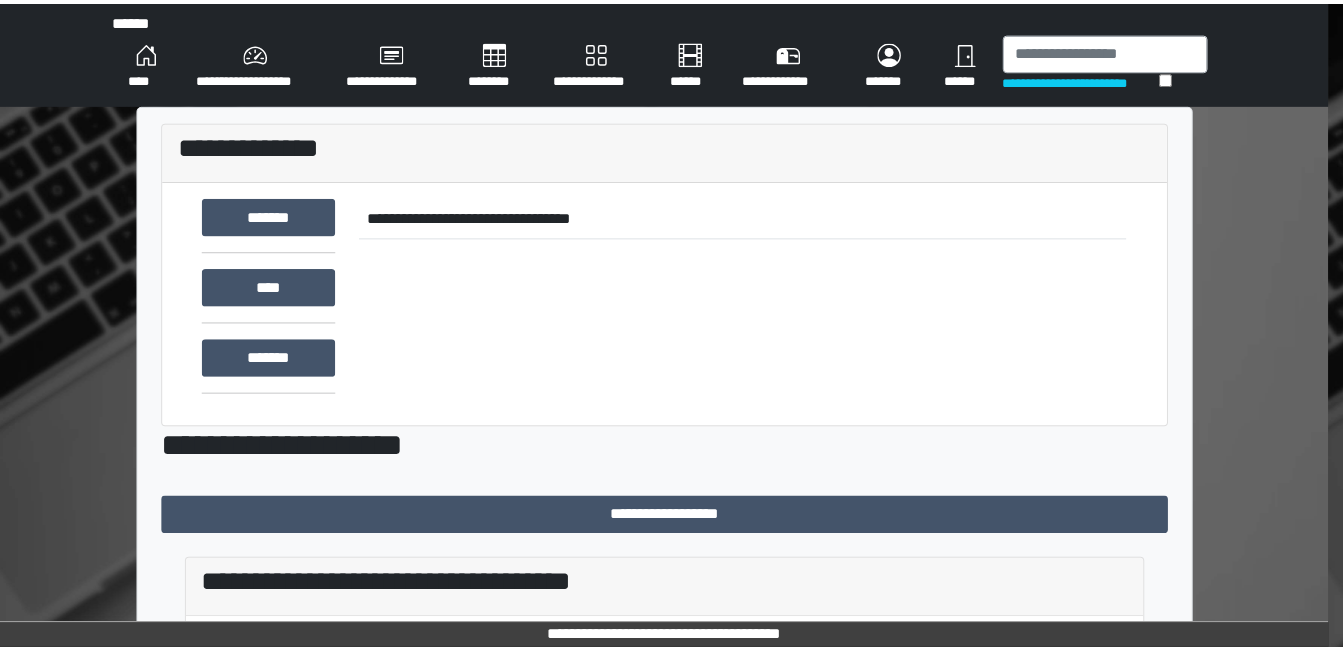 scroll, scrollTop: 0, scrollLeft: 0, axis: both 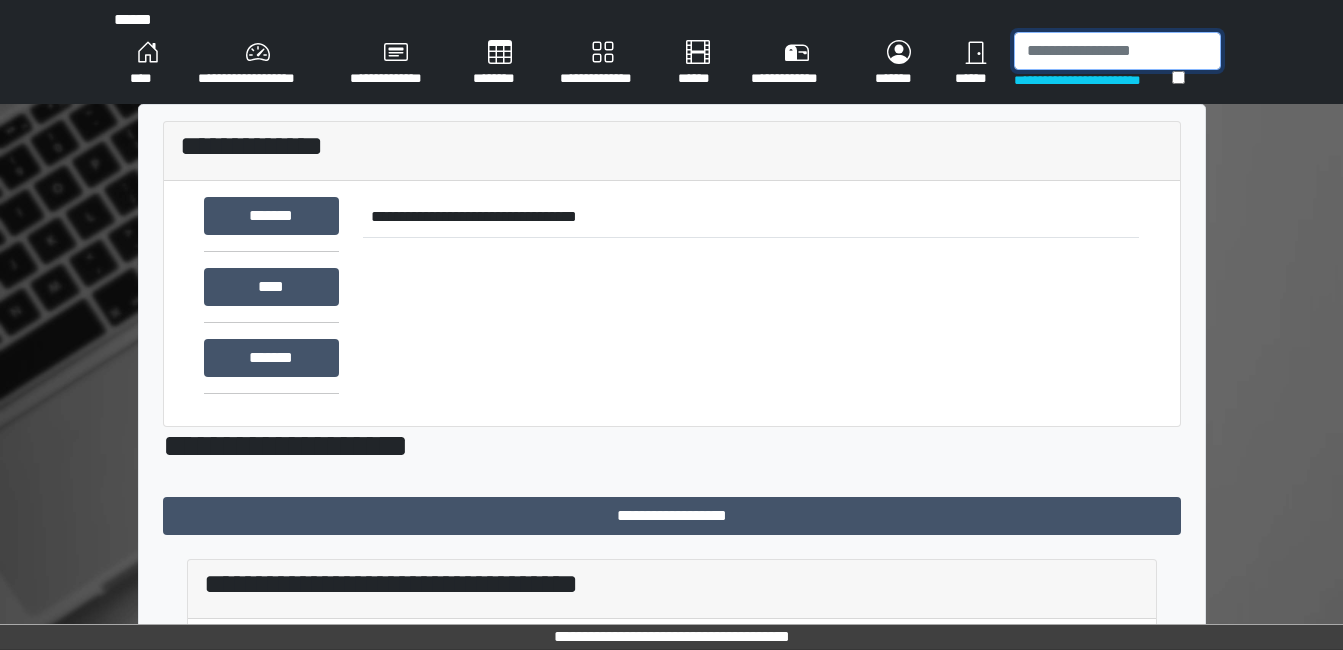 click at bounding box center (1117, 51) 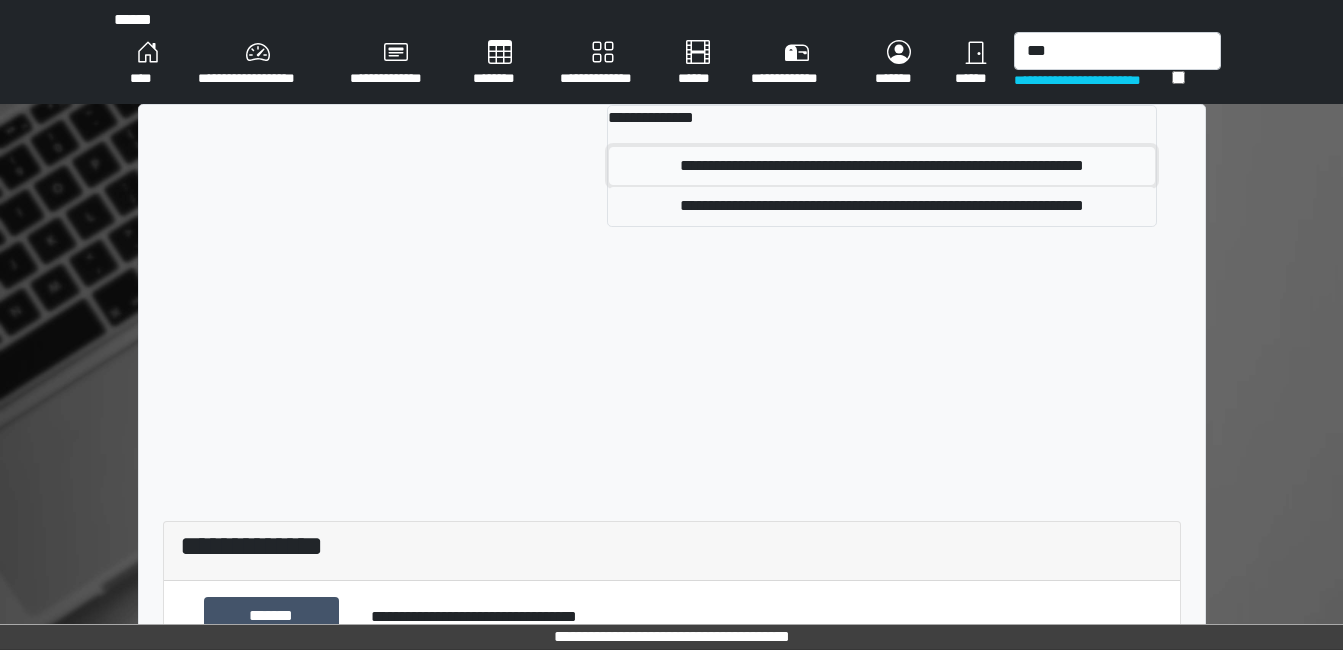click on "[ADDRESS]" at bounding box center [881, 166] 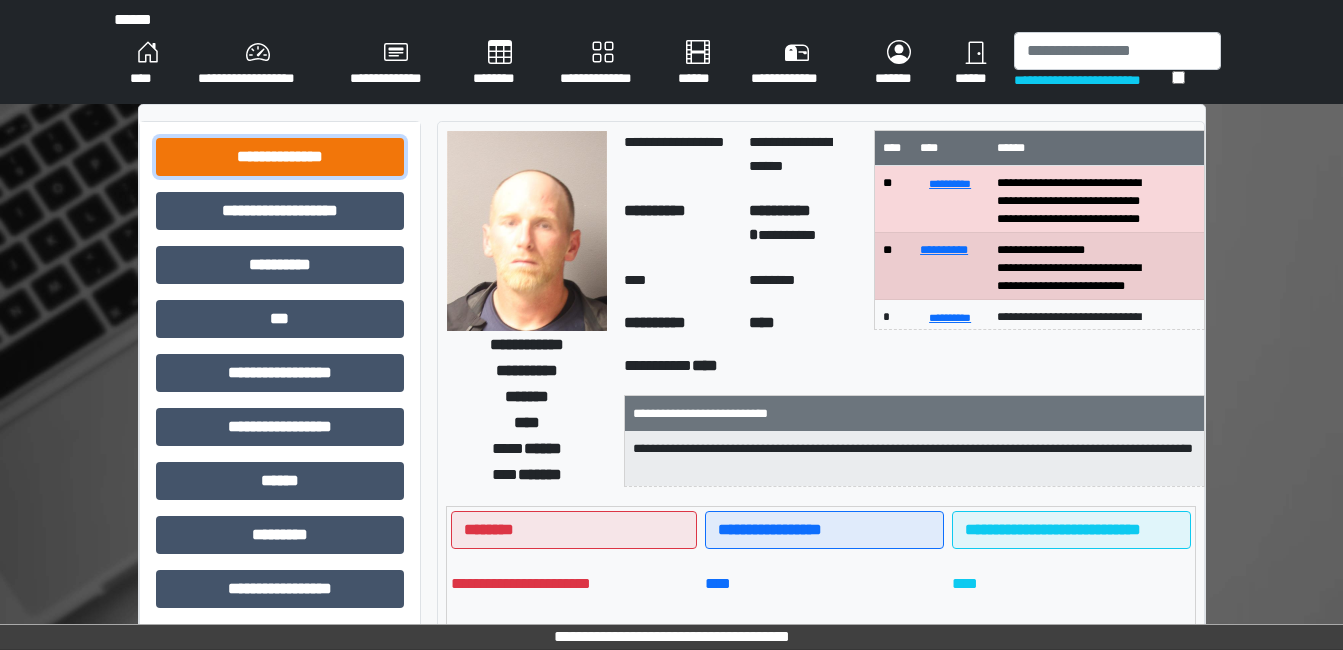 click on "[NAME]" at bounding box center [280, 157] 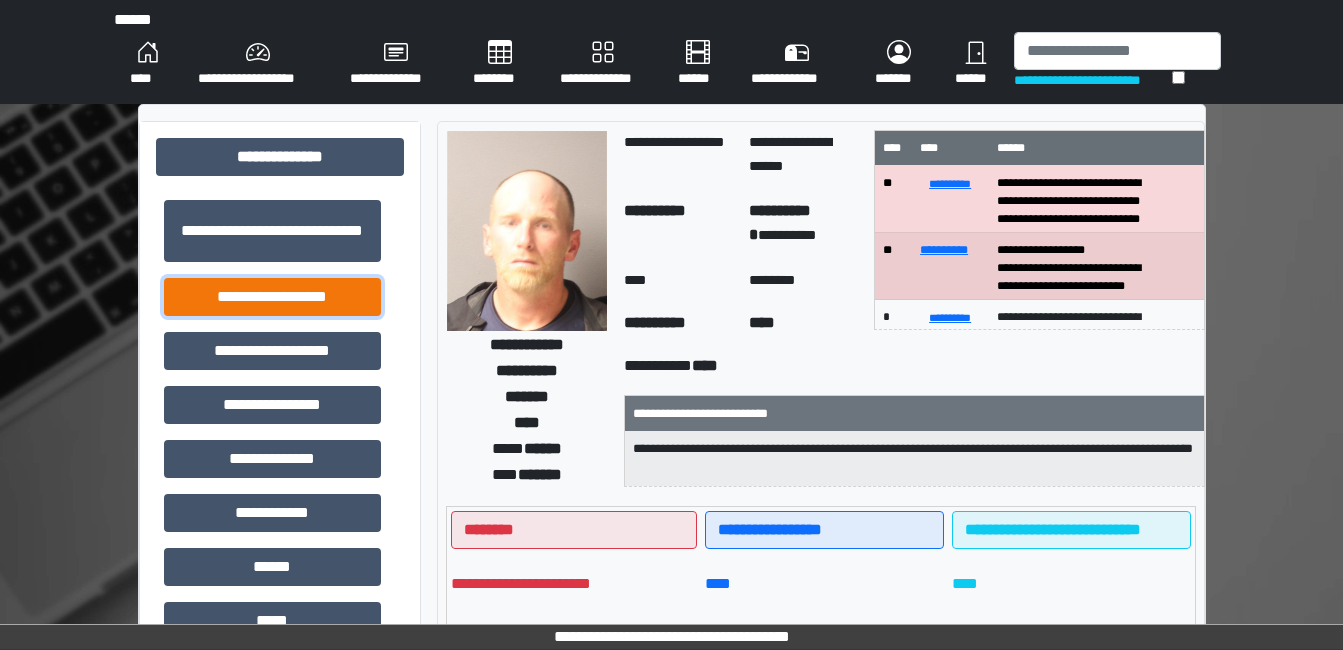click on "[NAME]" at bounding box center (272, 231) 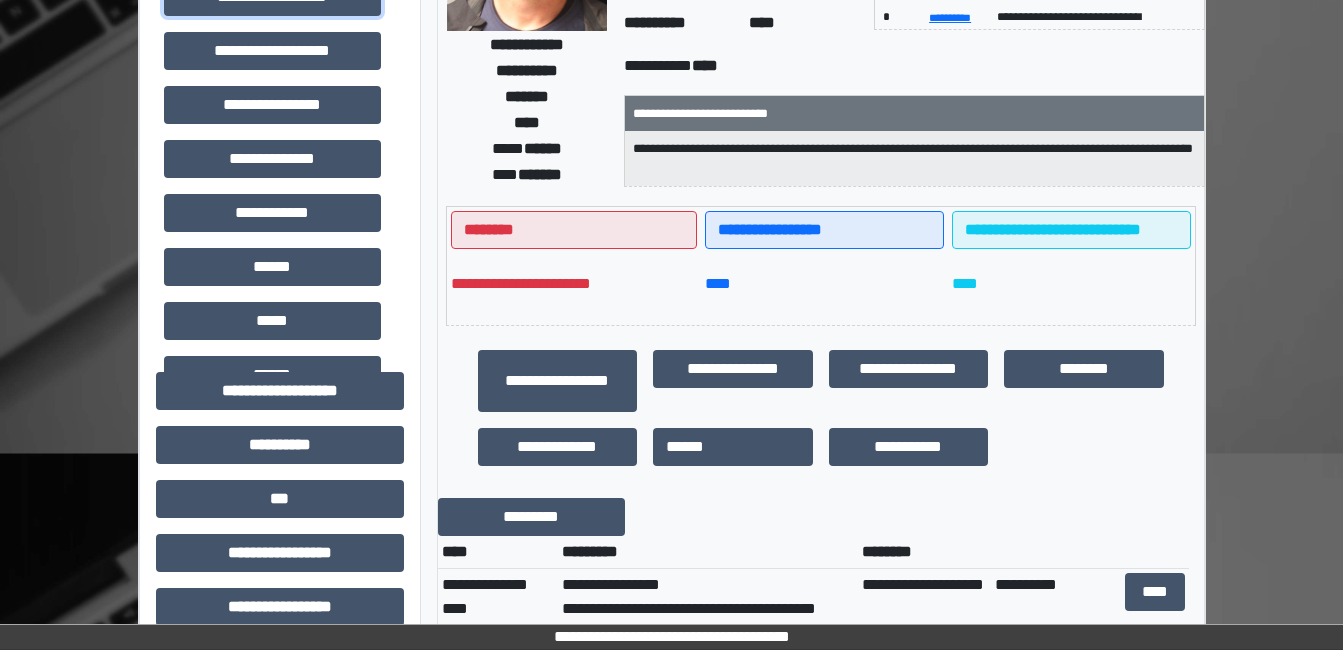 scroll, scrollTop: 500, scrollLeft: 0, axis: vertical 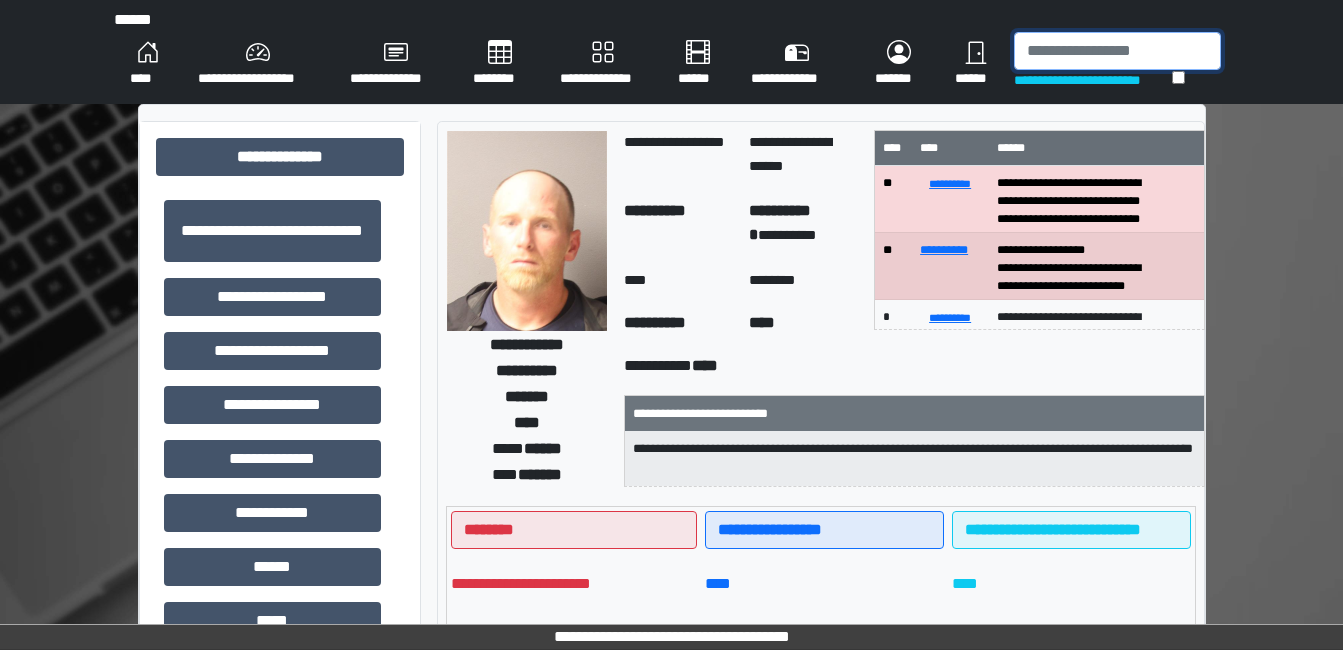 click at bounding box center (1117, 51) 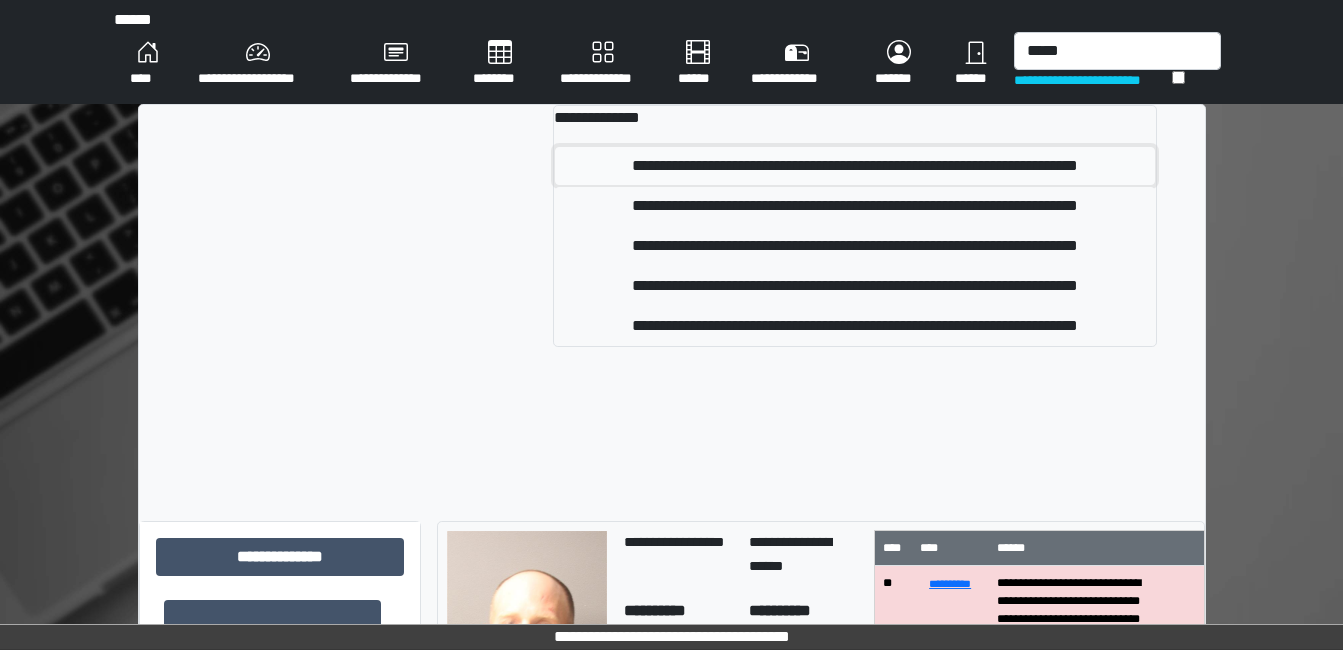 click on "[EMAIL]" at bounding box center [855, 166] 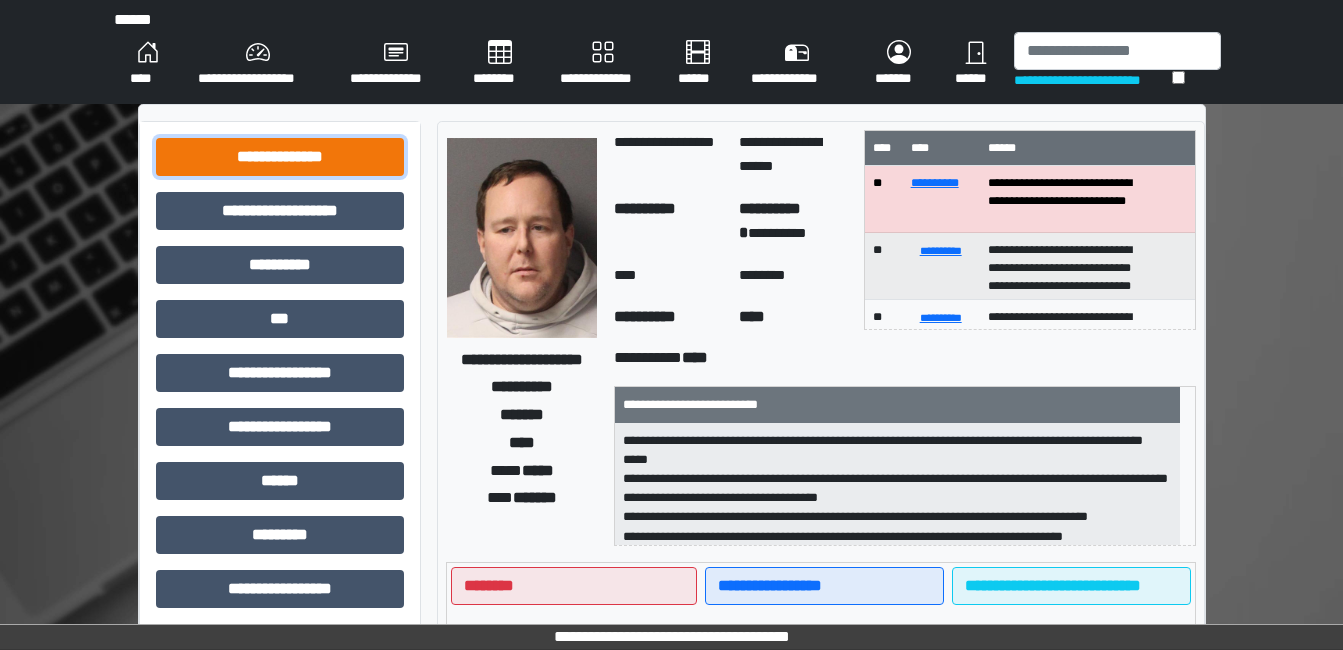click on "[NAME]" at bounding box center [280, 157] 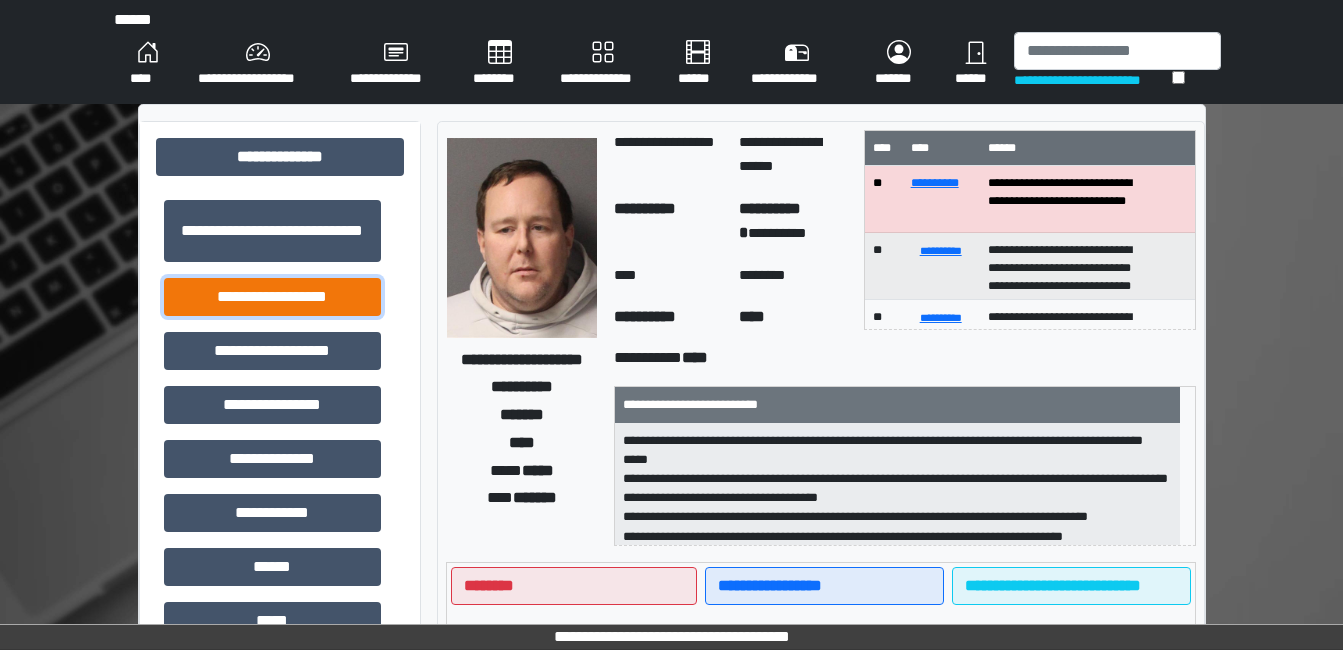 click on "[NAME]" at bounding box center (272, 231) 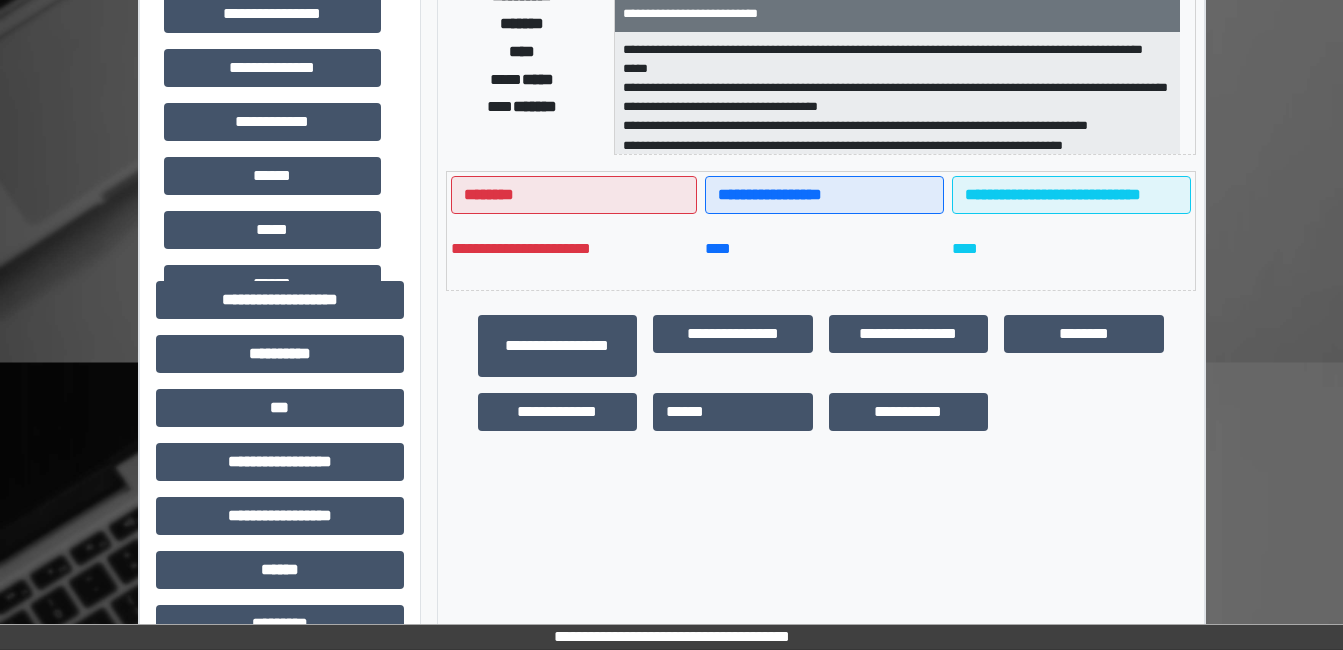 scroll, scrollTop: 600, scrollLeft: 0, axis: vertical 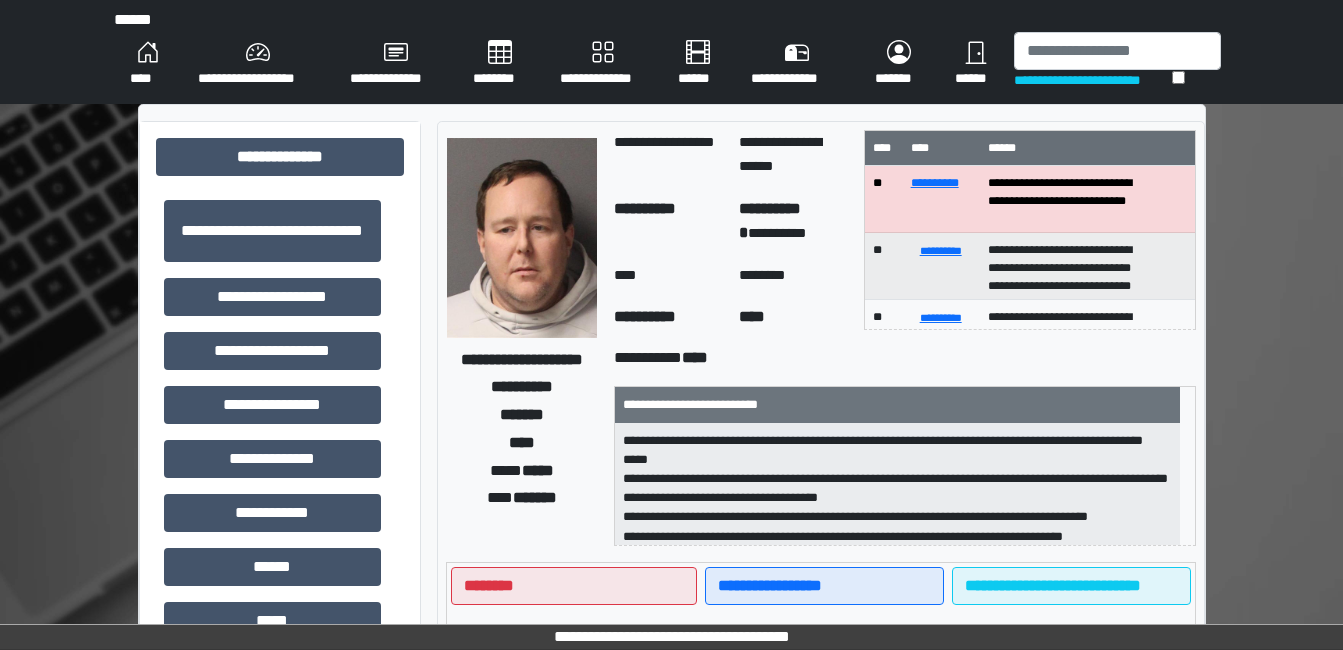 click on "[NAME]" at bounding box center [148, 64] 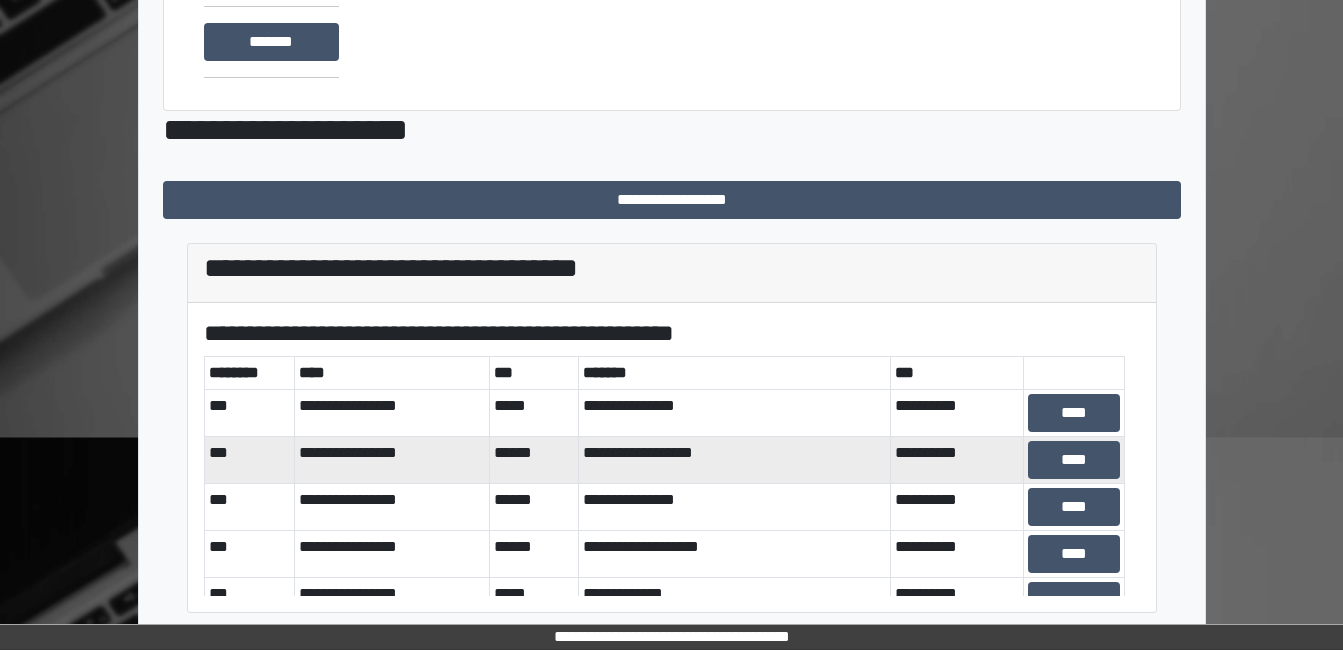 scroll, scrollTop: 320, scrollLeft: 0, axis: vertical 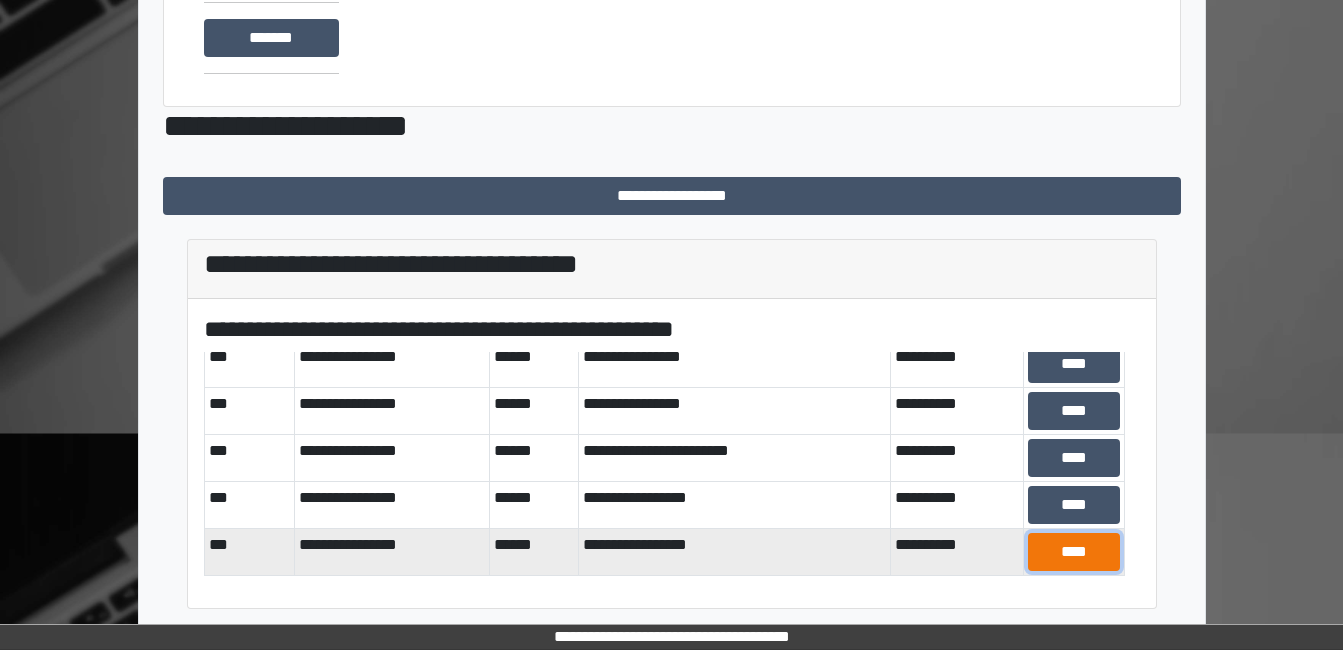 click on "[NAME]" at bounding box center (1074, 129) 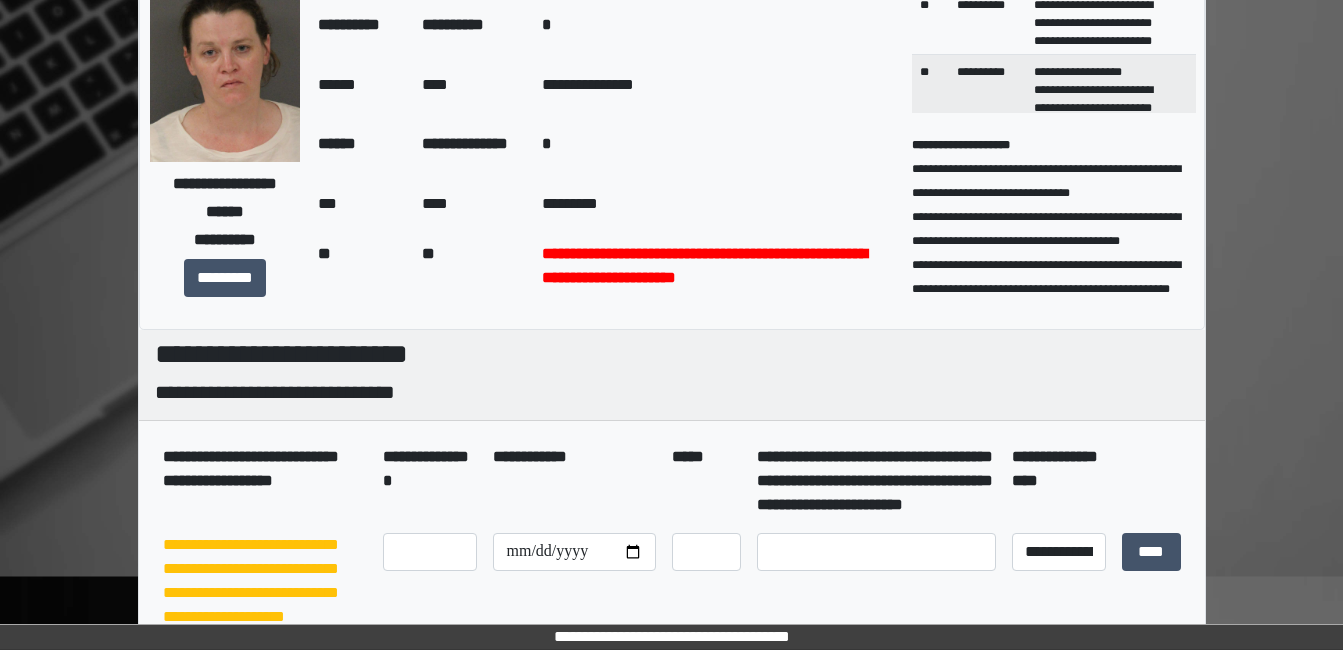 scroll, scrollTop: 0, scrollLeft: 0, axis: both 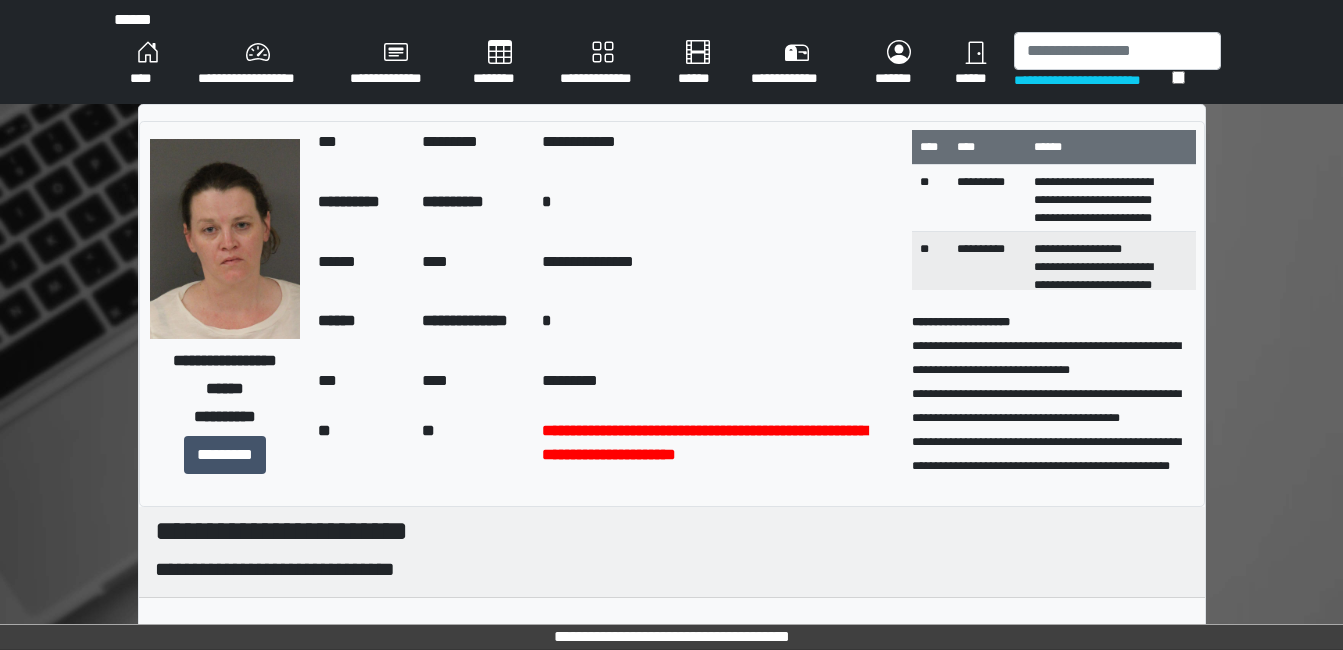 click on "[NAME]" at bounding box center (148, 64) 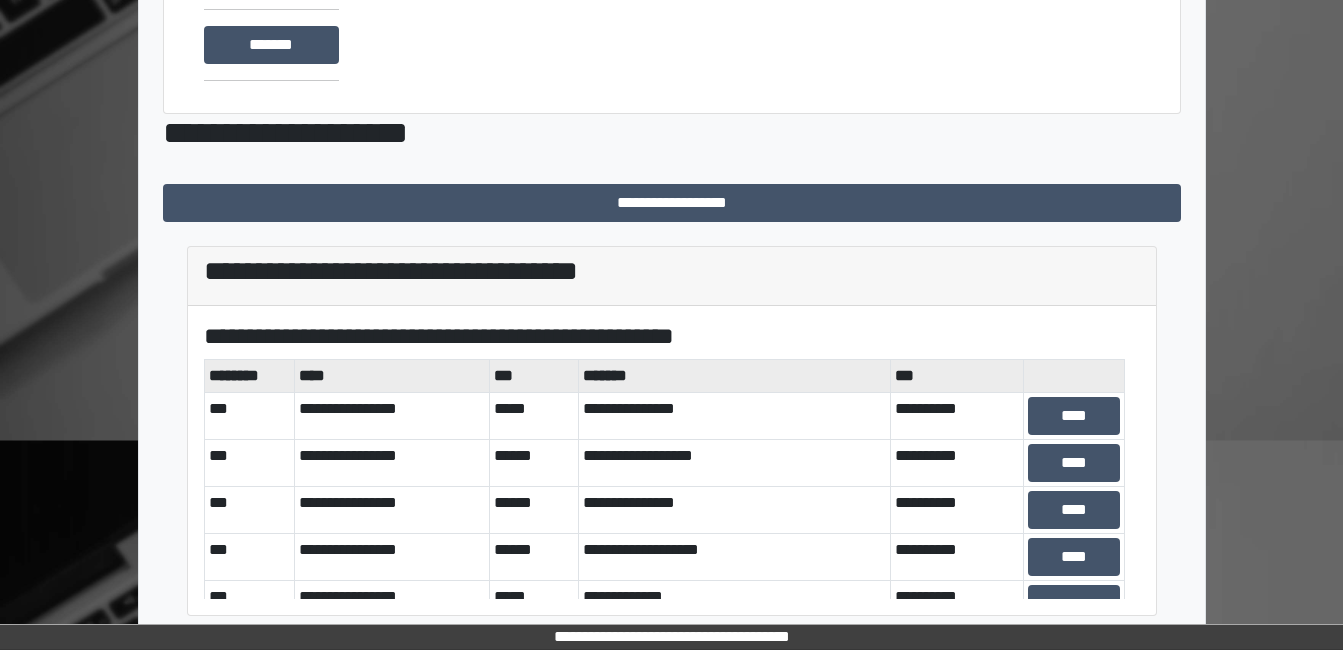 scroll, scrollTop: 320, scrollLeft: 0, axis: vertical 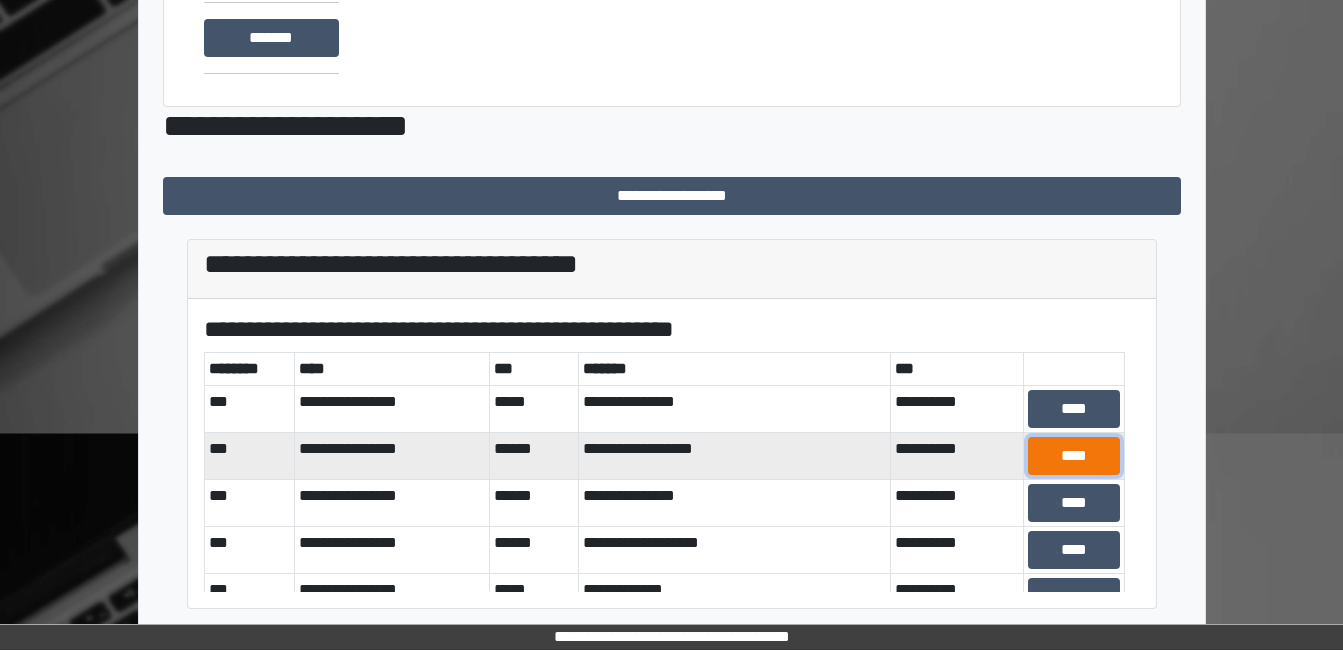 click on "[NAME]" at bounding box center (1074, 409) 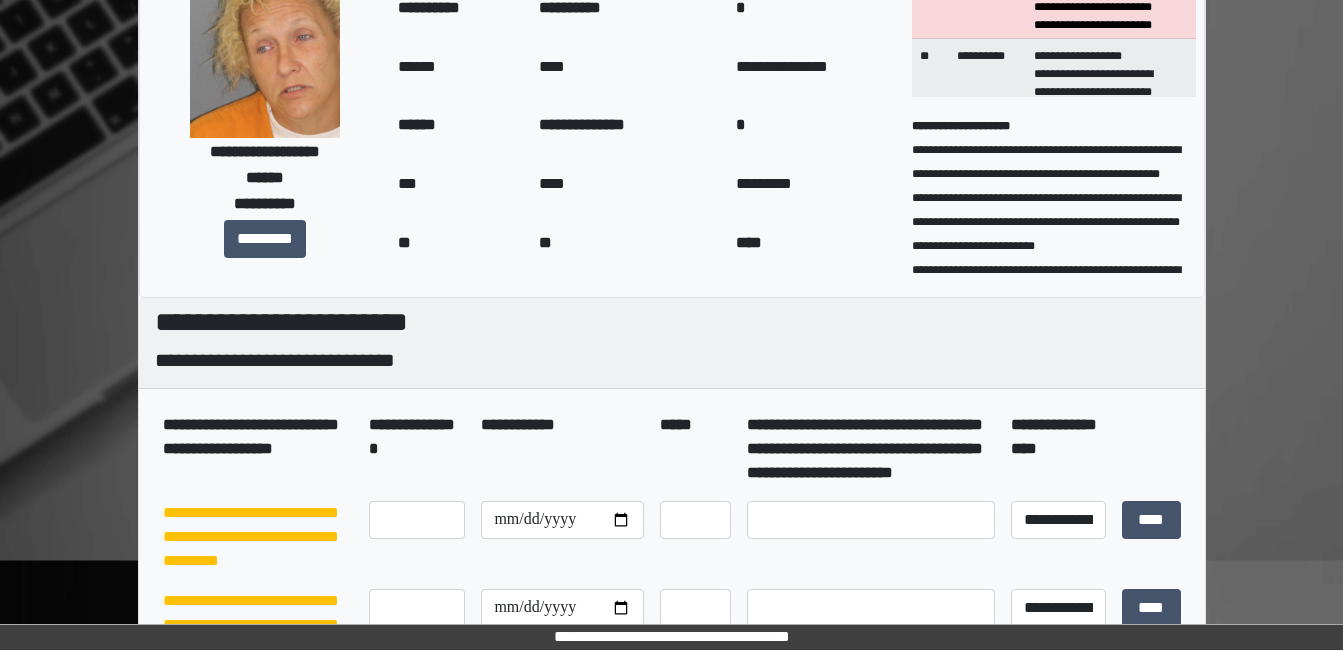 scroll, scrollTop: 183, scrollLeft: 0, axis: vertical 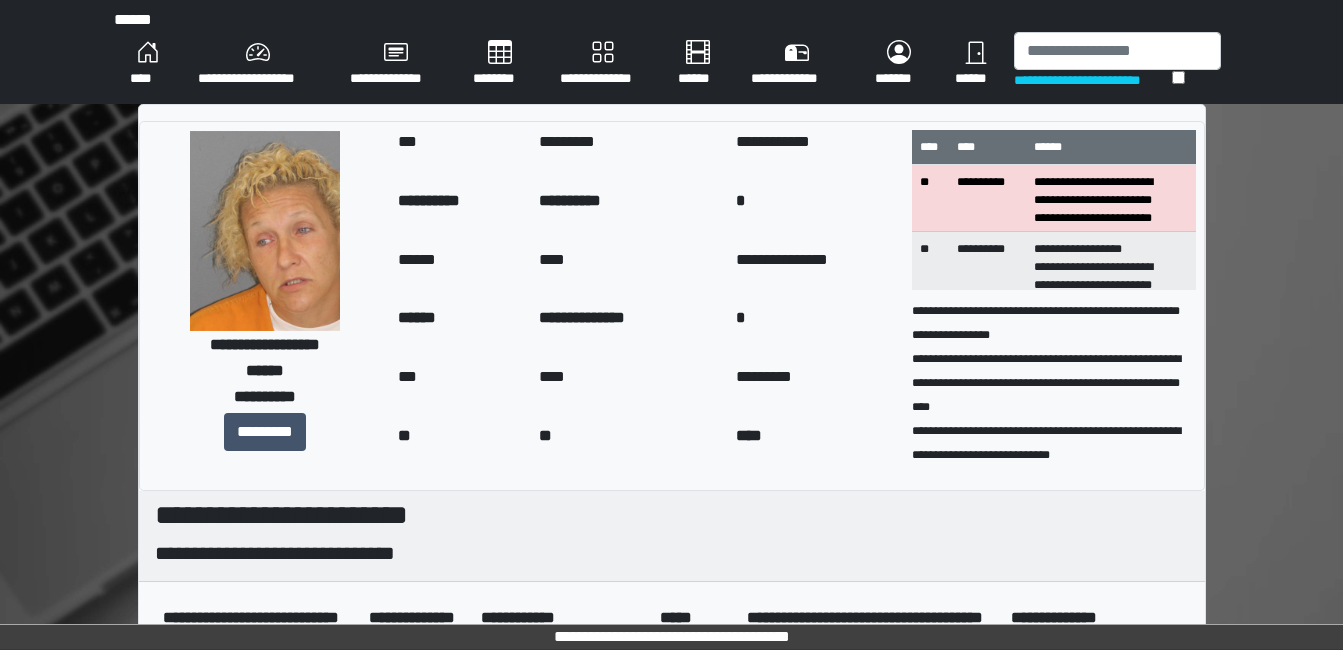 click on "[NAME]" at bounding box center [148, 64] 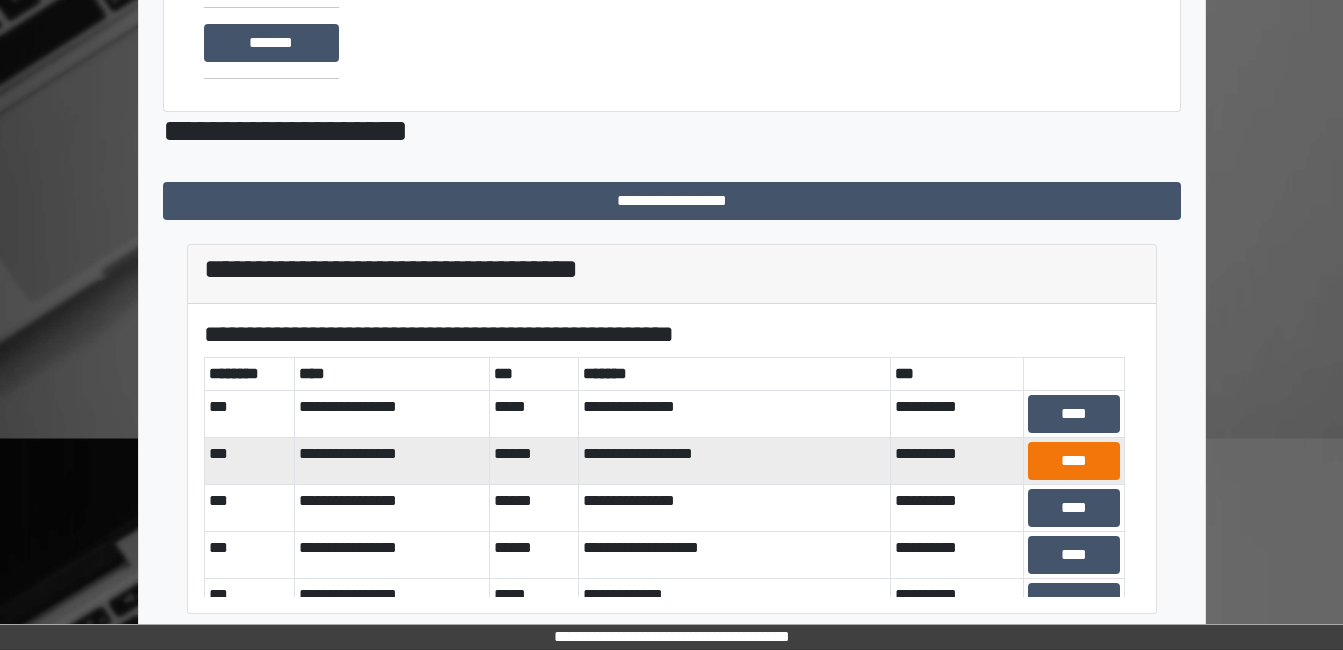 scroll, scrollTop: 320, scrollLeft: 0, axis: vertical 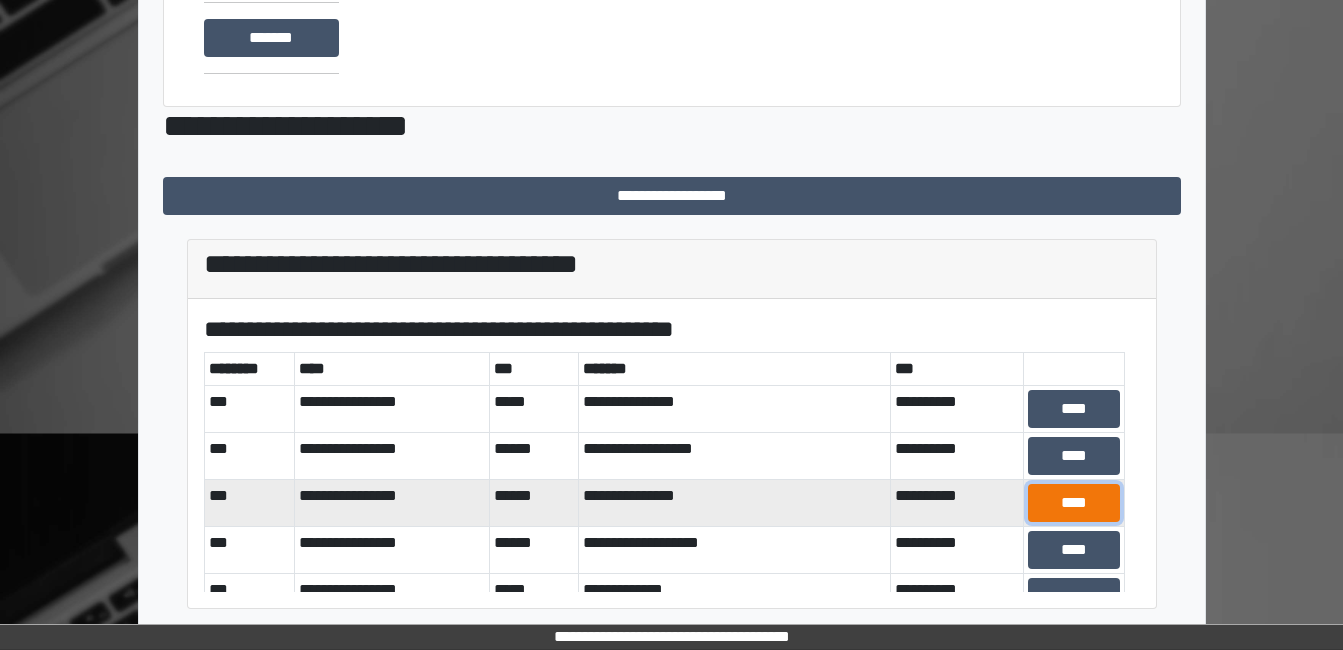 click on "[NAME]" at bounding box center (1074, 409) 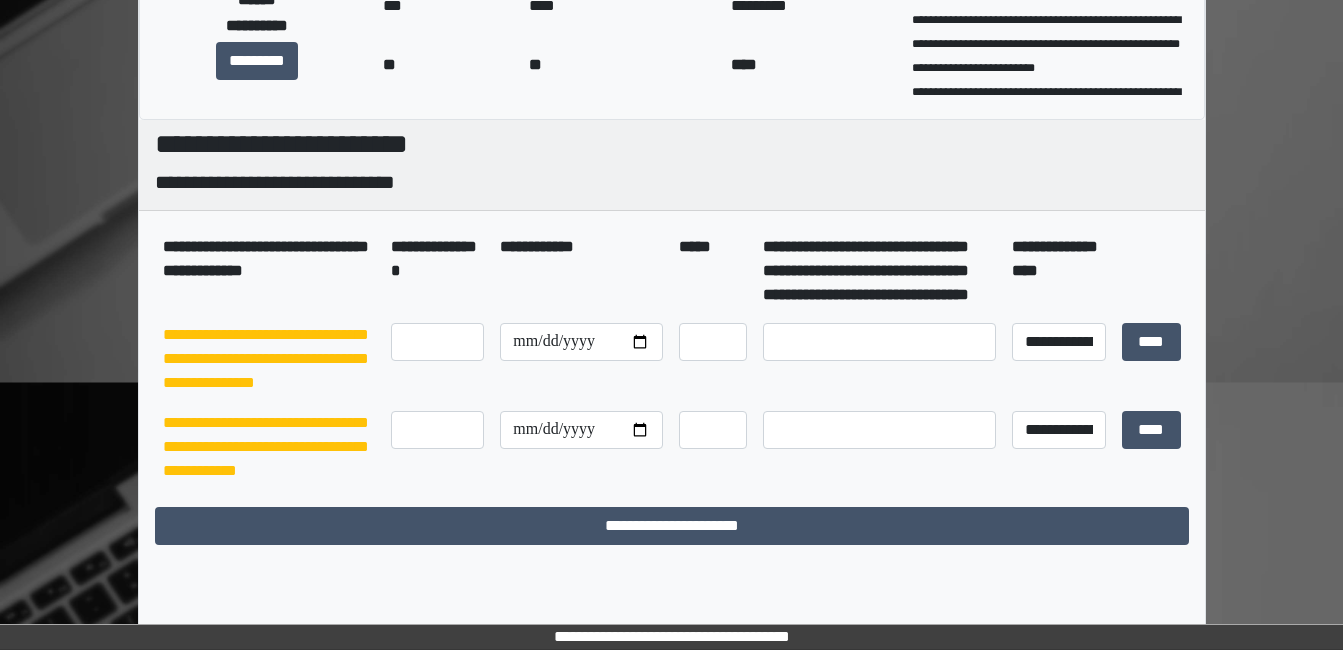 scroll, scrollTop: 0, scrollLeft: 0, axis: both 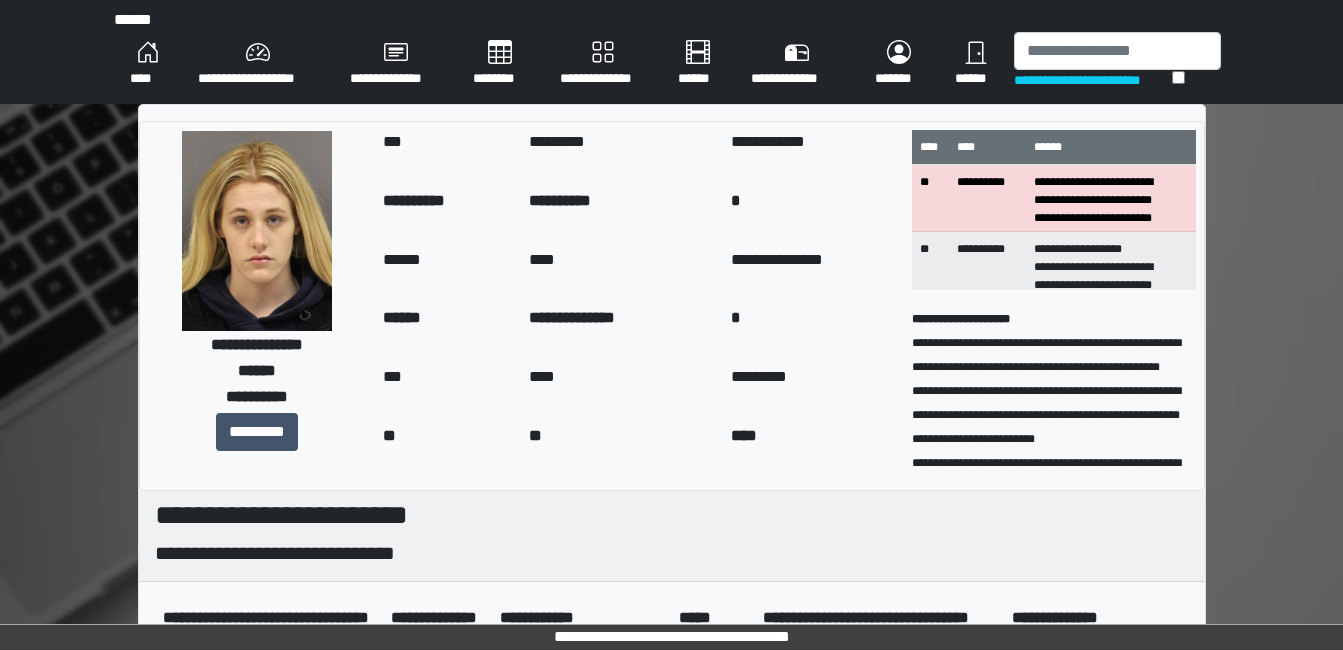 click on "[NAME]" at bounding box center (148, 64) 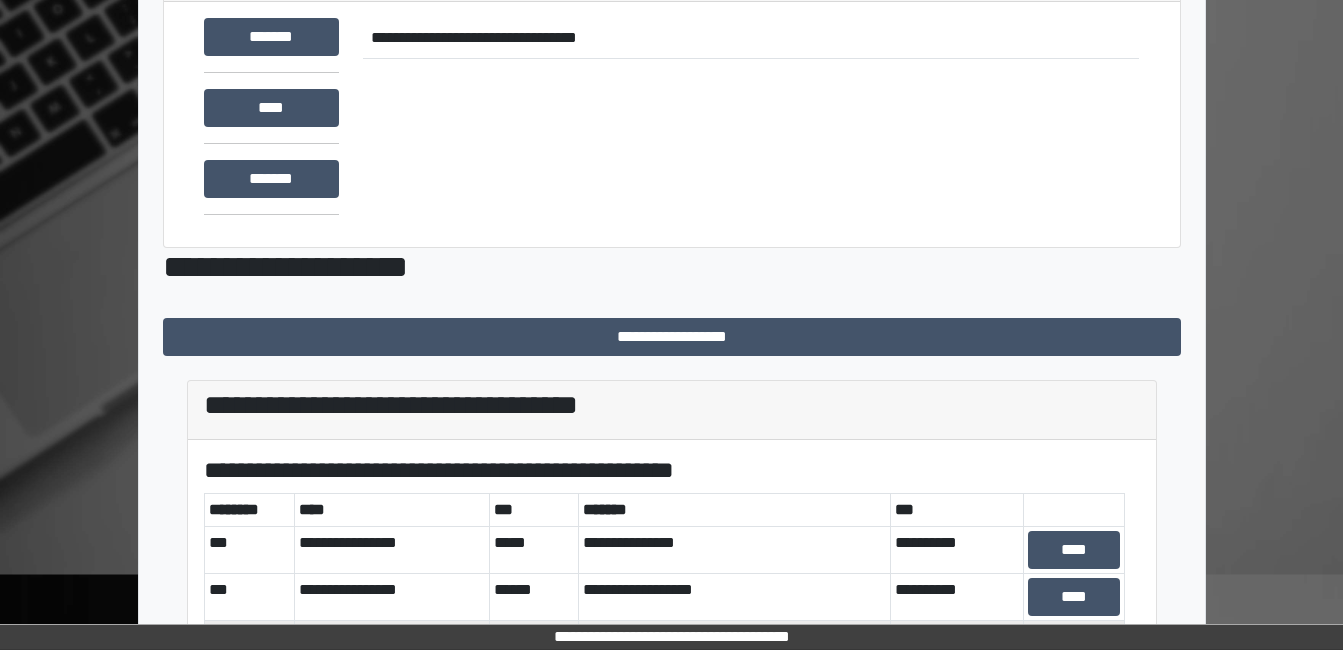 scroll, scrollTop: 320, scrollLeft: 0, axis: vertical 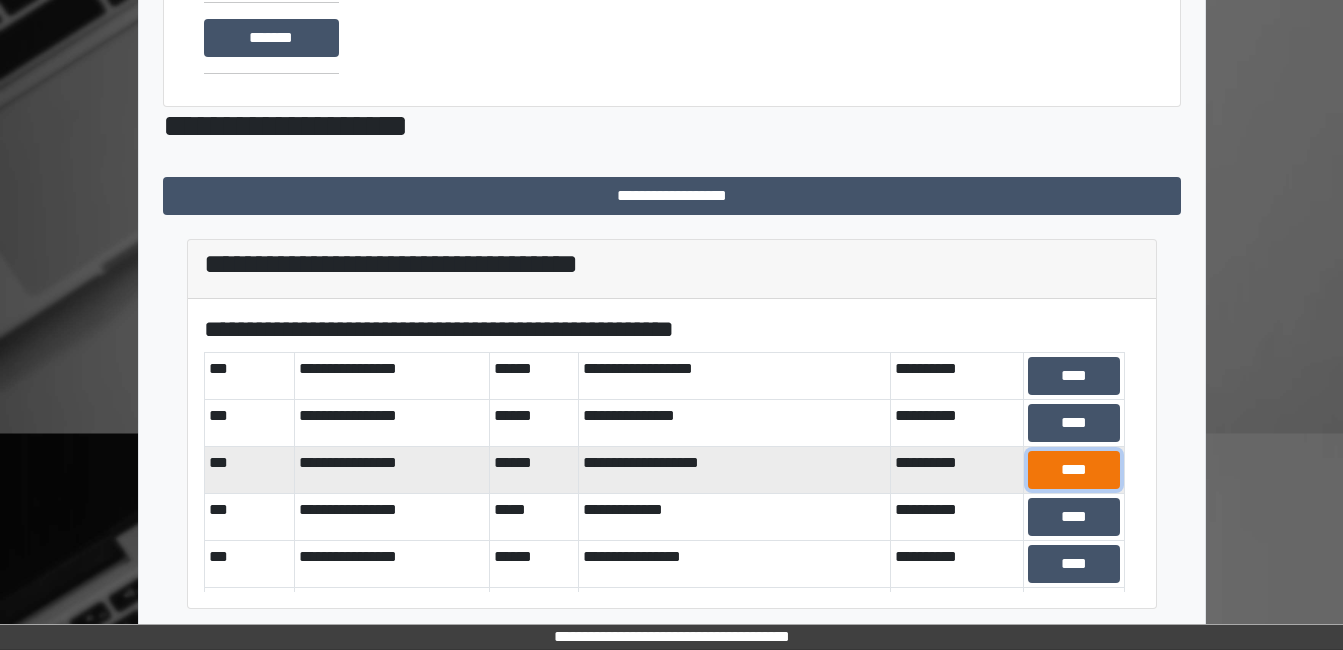 click on "[NAME]" at bounding box center (1074, 329) 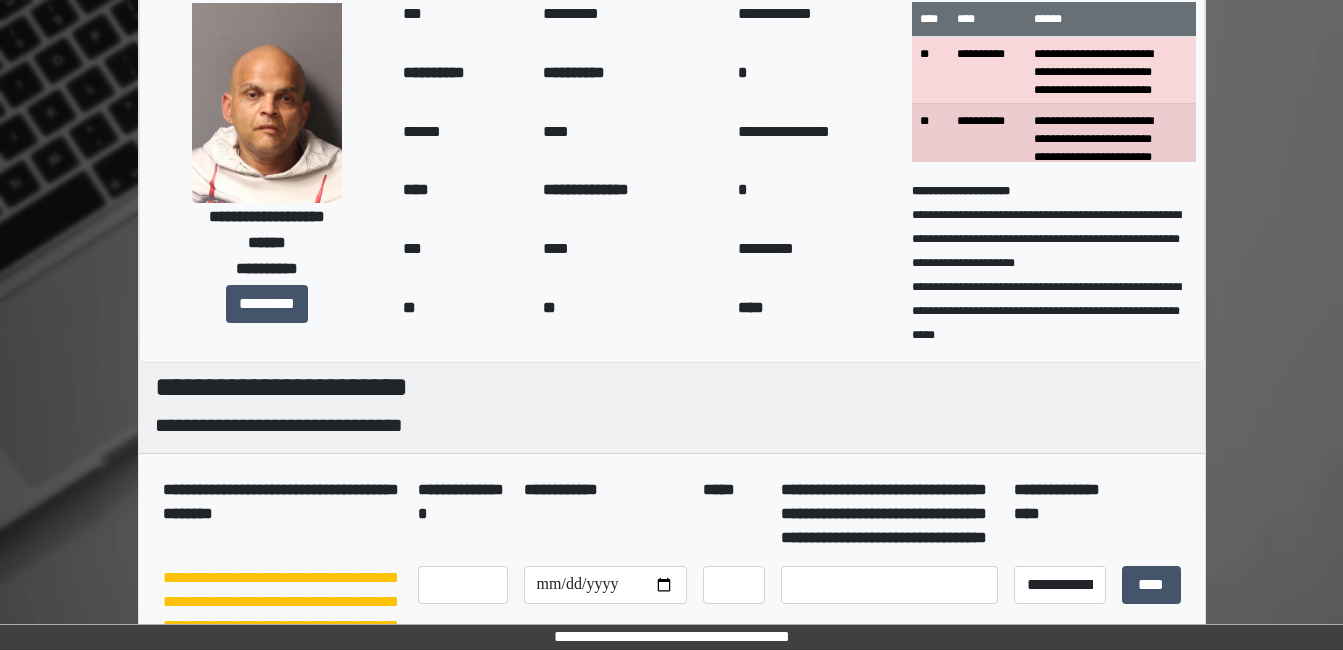 scroll, scrollTop: 120, scrollLeft: 0, axis: vertical 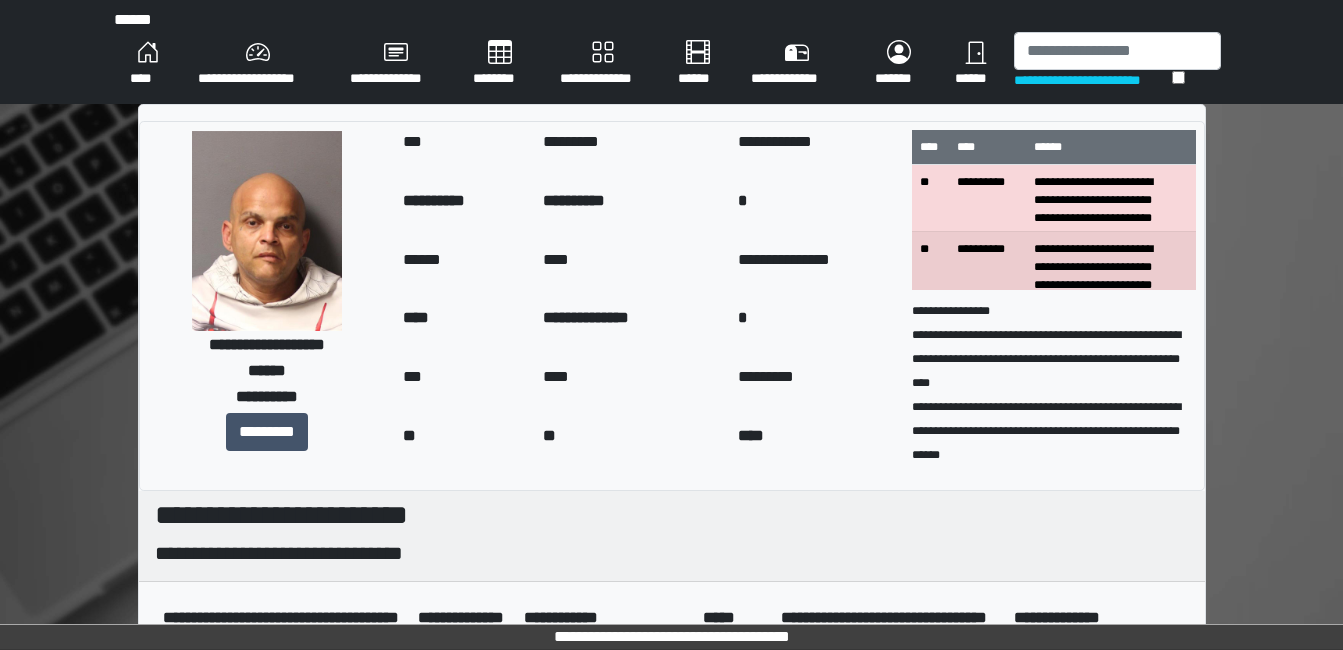 click on "[NAME]" at bounding box center (148, 64) 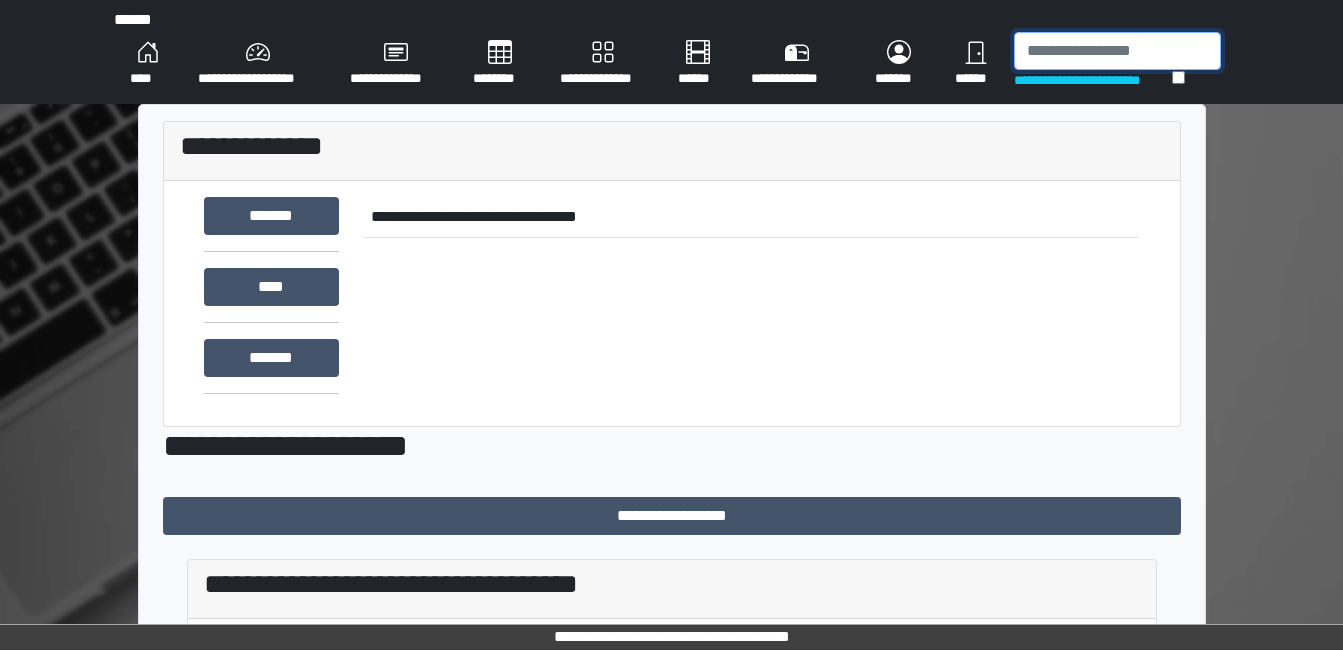click at bounding box center (1117, 51) 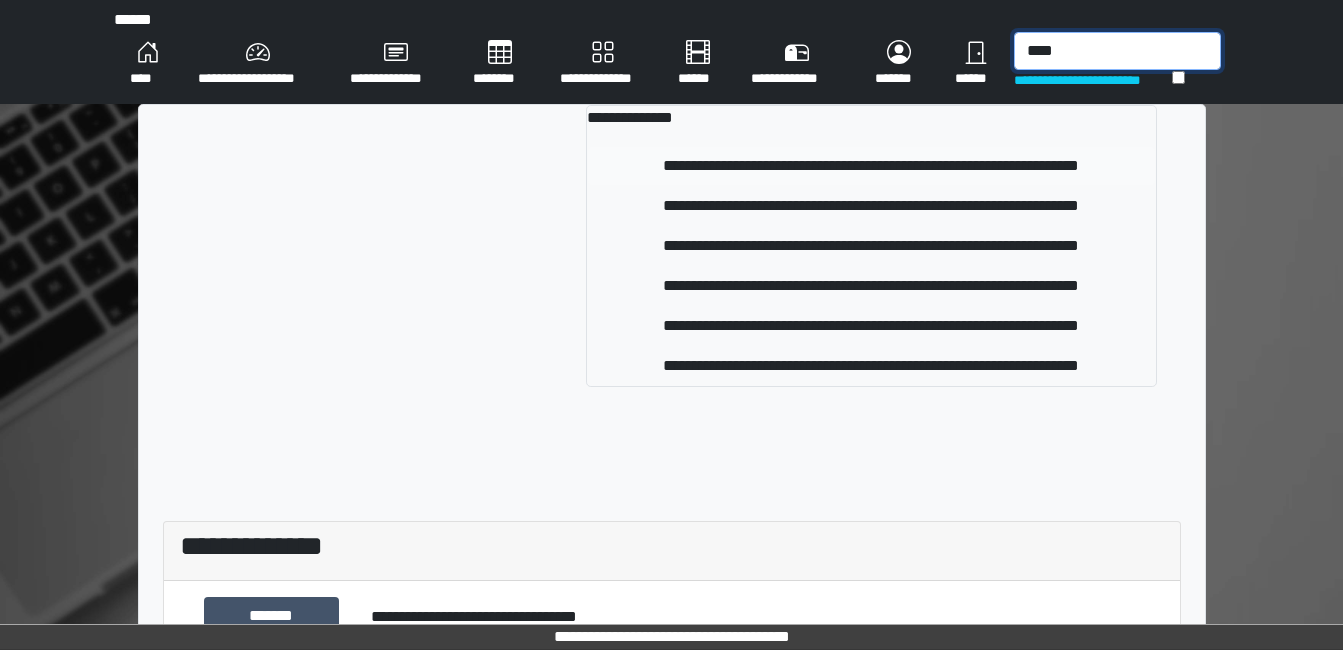 type on "[NAME]" 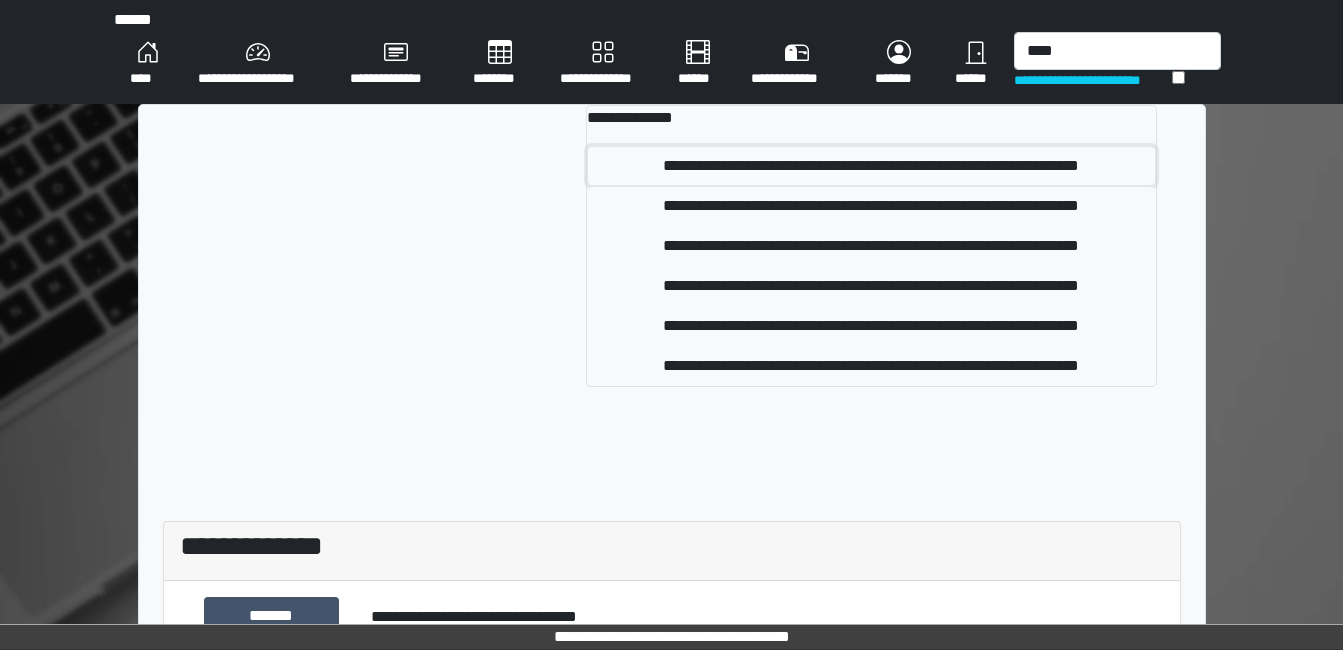 click on "[EMAIL]" at bounding box center [871, 166] 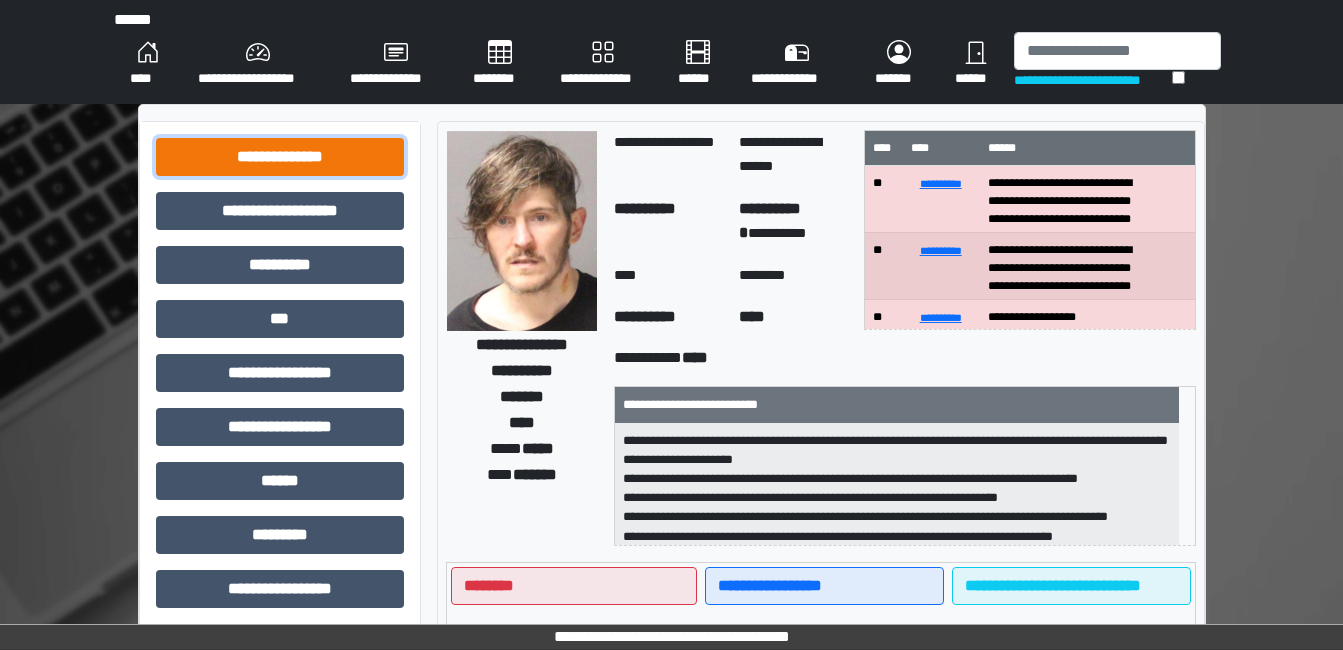 click on "[NAME]" at bounding box center [280, 157] 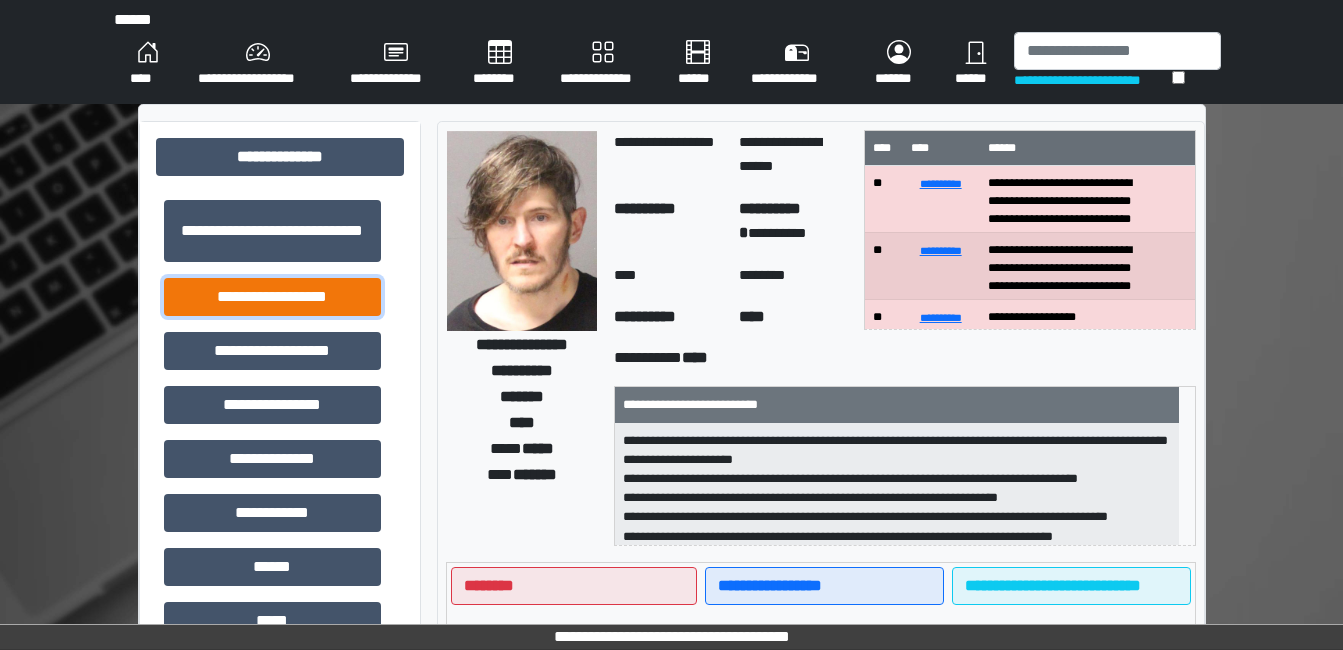 click on "[NAME]" at bounding box center [272, 231] 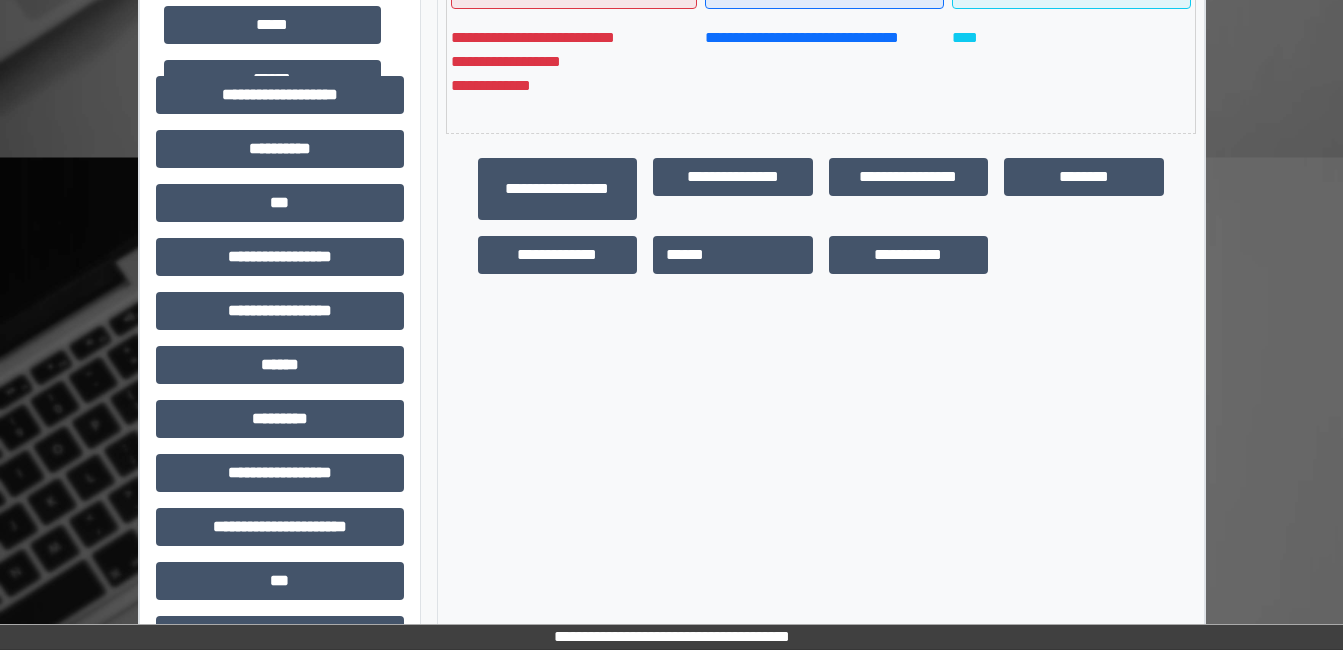 scroll, scrollTop: 600, scrollLeft: 0, axis: vertical 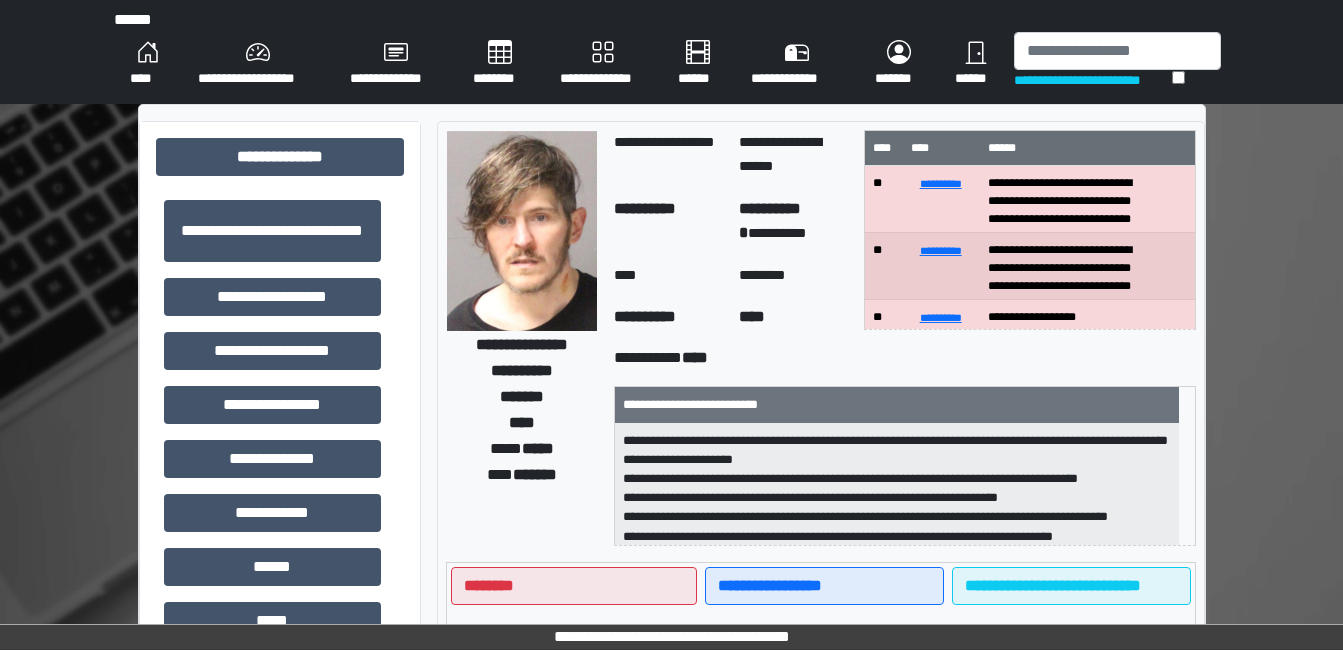 click on "[NAME]" at bounding box center (148, 64) 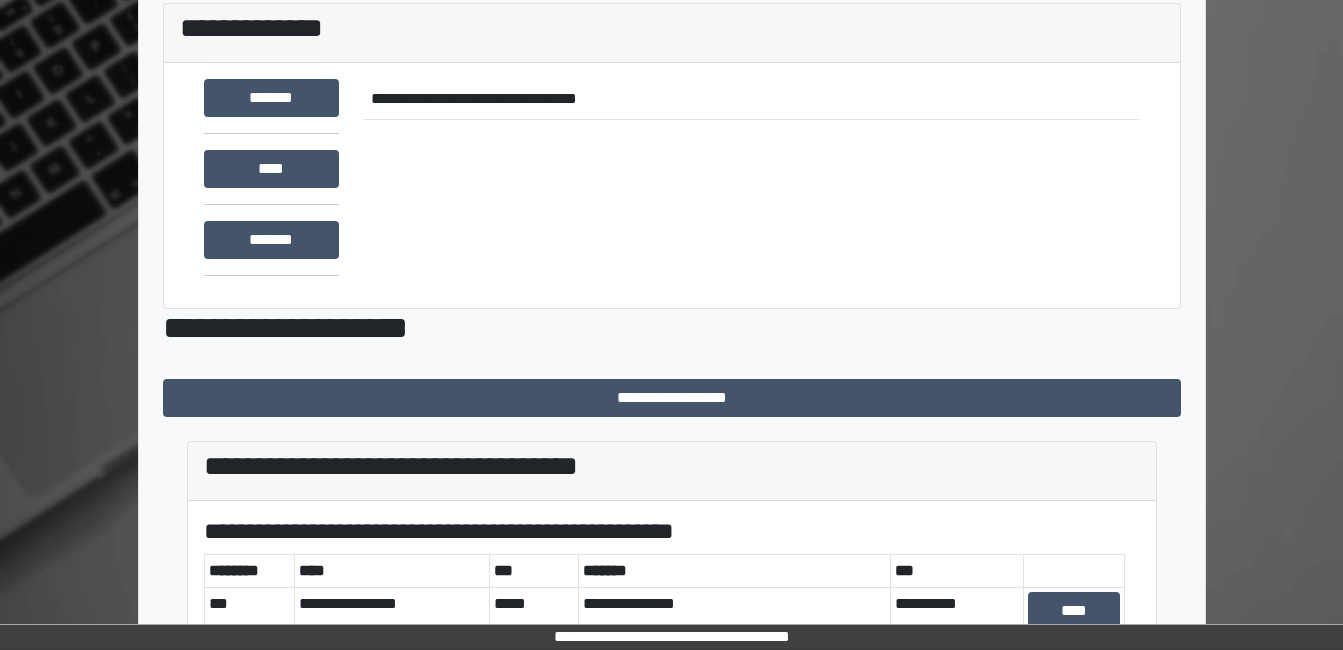 scroll, scrollTop: 320, scrollLeft: 0, axis: vertical 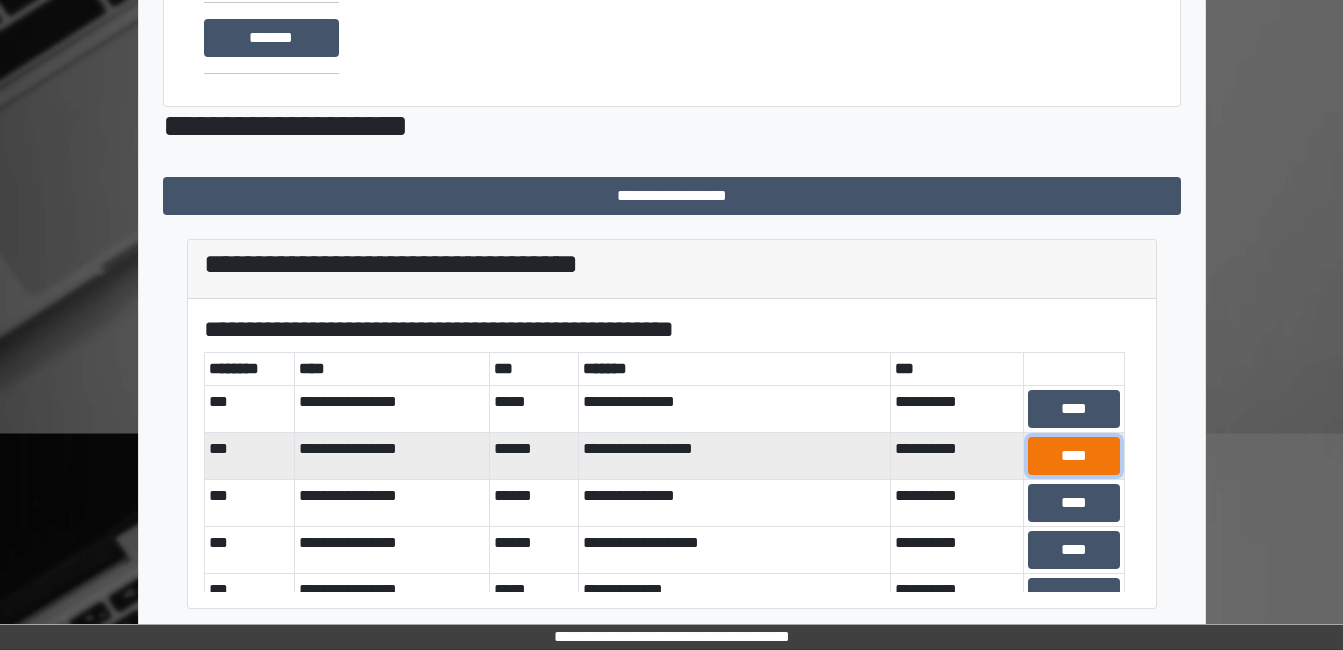 click on "[NAME]" at bounding box center (1074, 409) 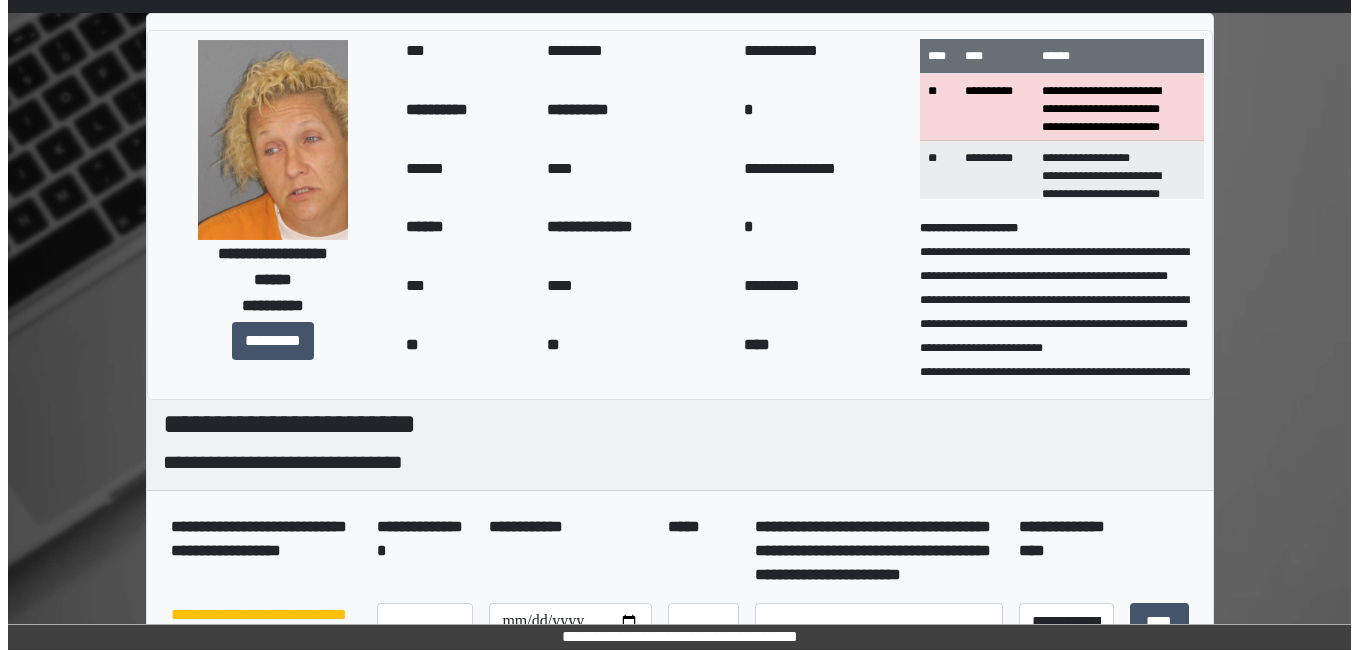 scroll, scrollTop: 0, scrollLeft: 0, axis: both 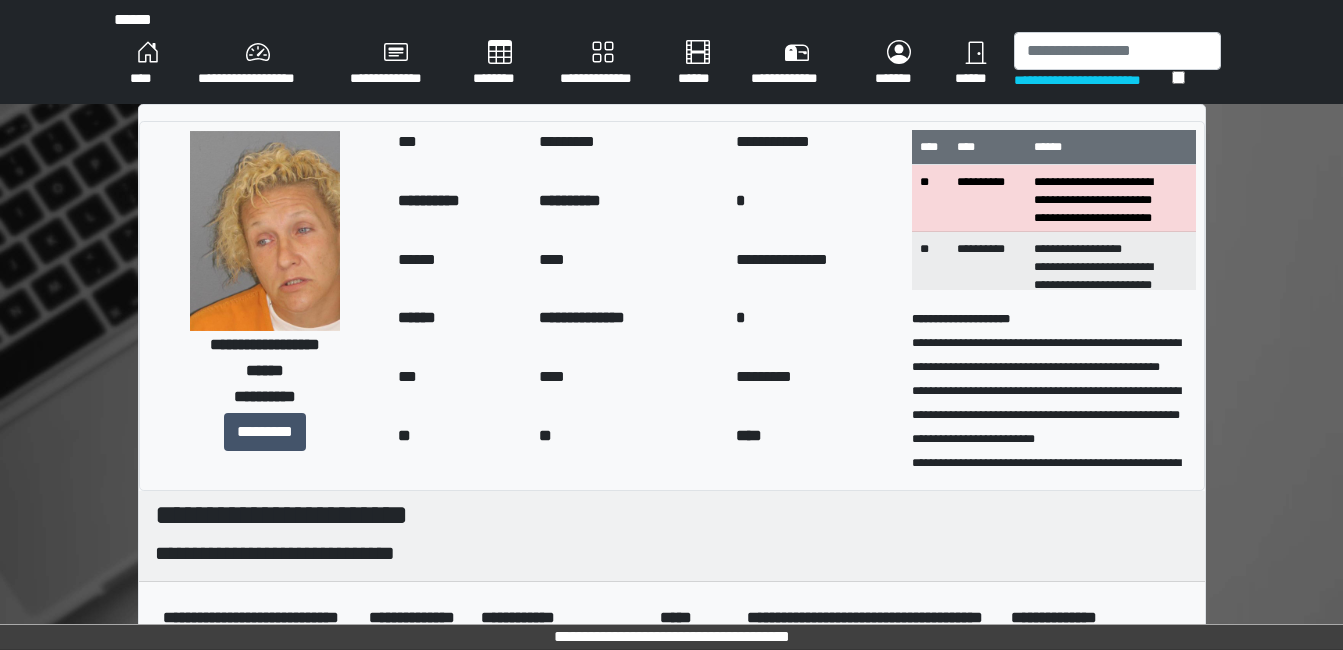 click on "[NAME]" at bounding box center [148, 64] 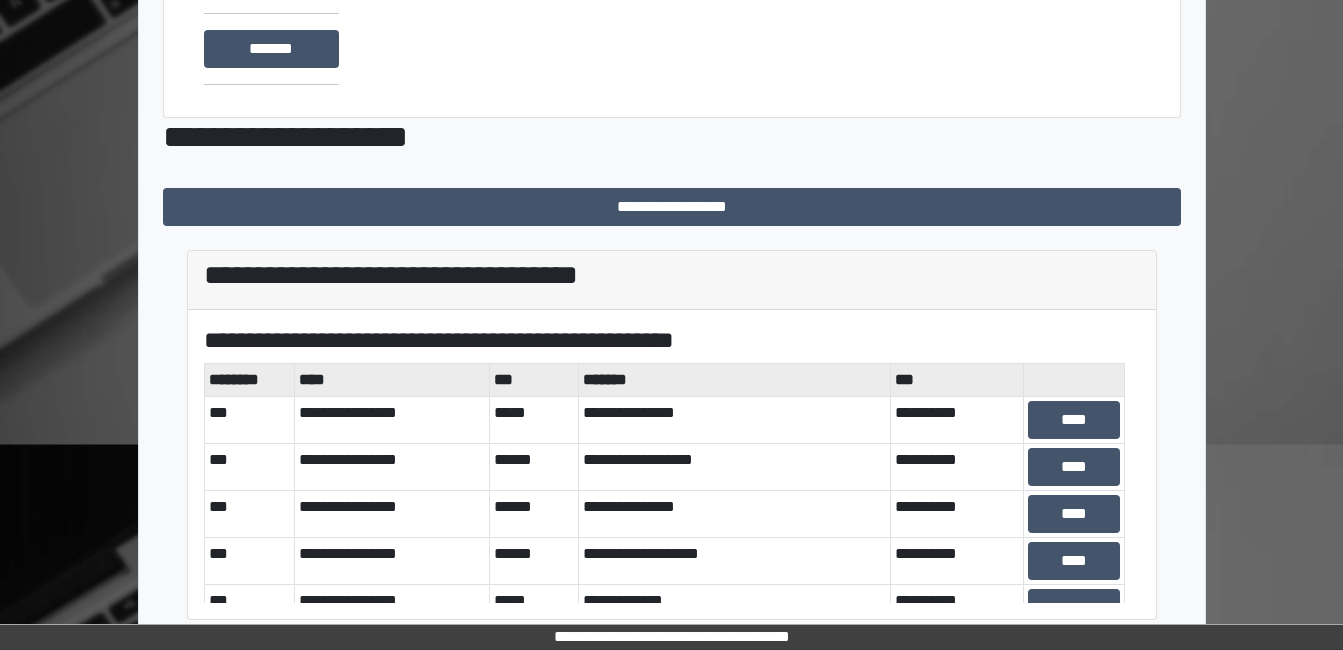 scroll, scrollTop: 320, scrollLeft: 0, axis: vertical 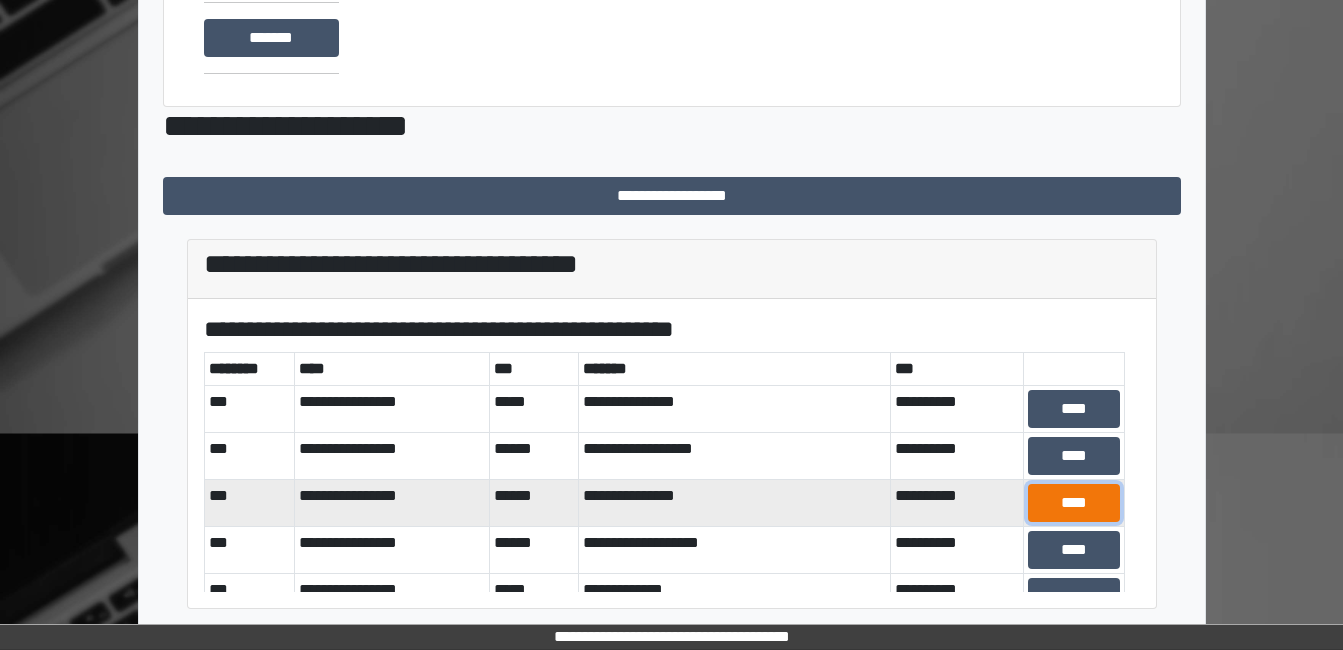 click on "[NAME]" at bounding box center (1074, 409) 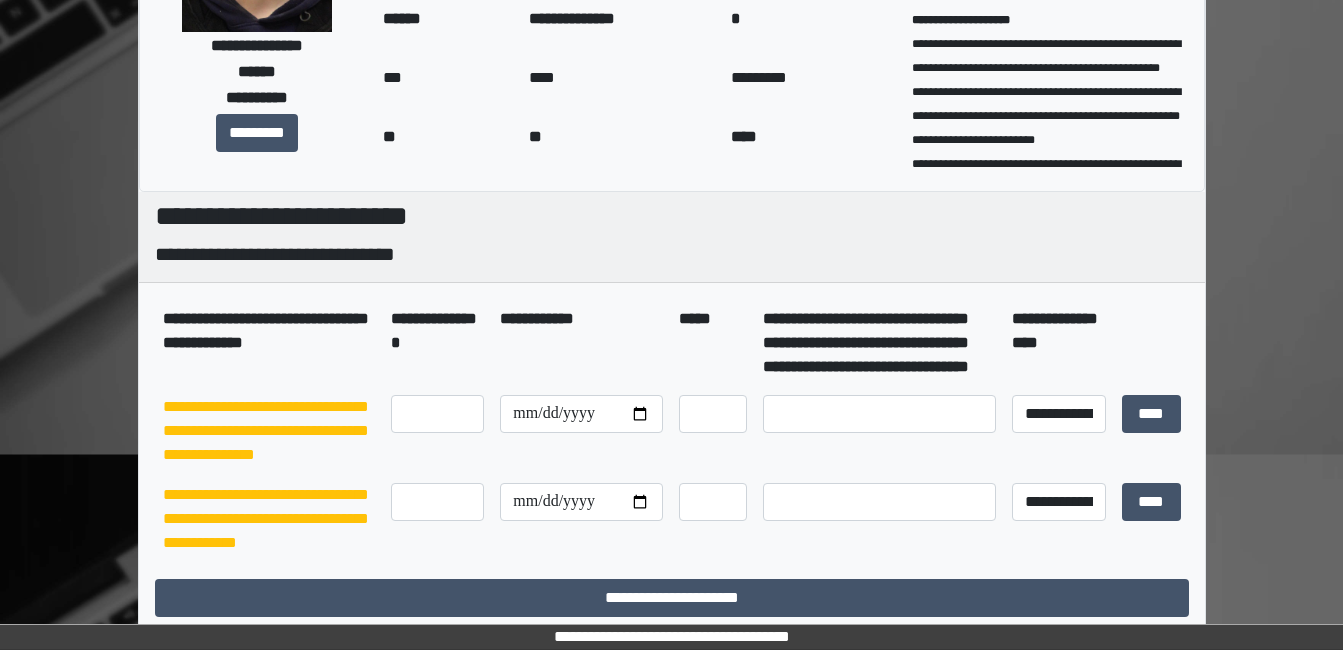 scroll, scrollTop: 0, scrollLeft: 0, axis: both 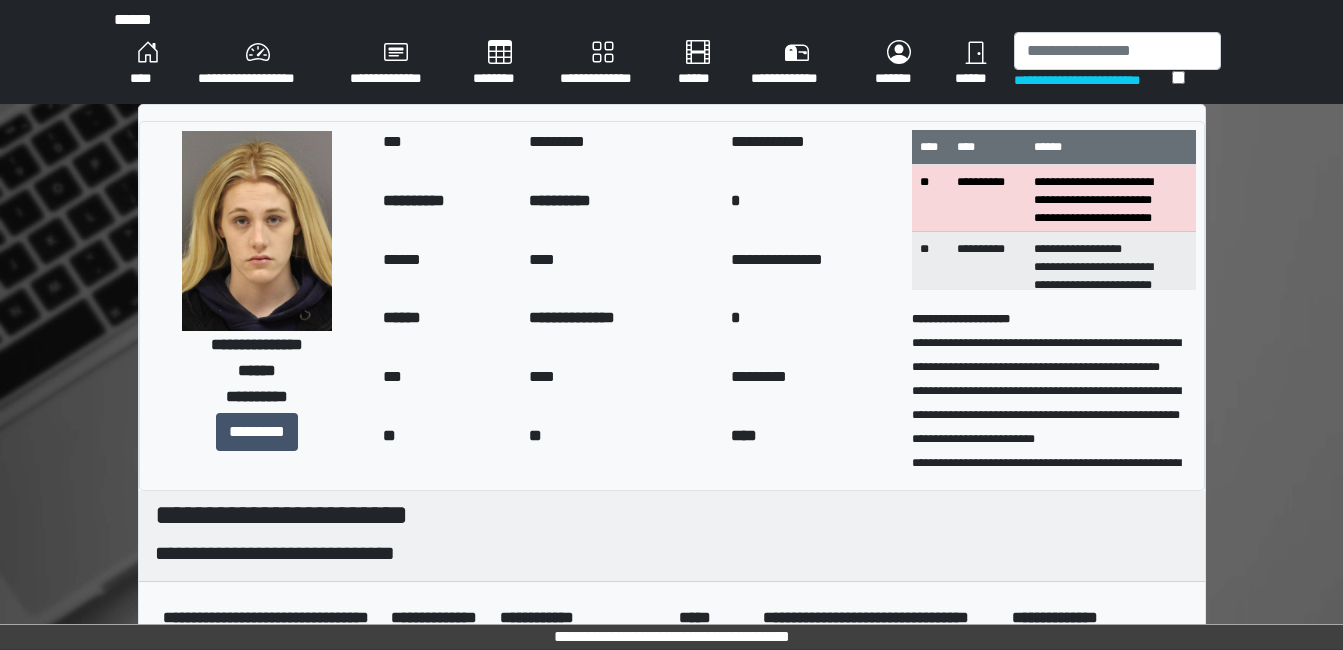 click on "[NAME]" at bounding box center (148, 64) 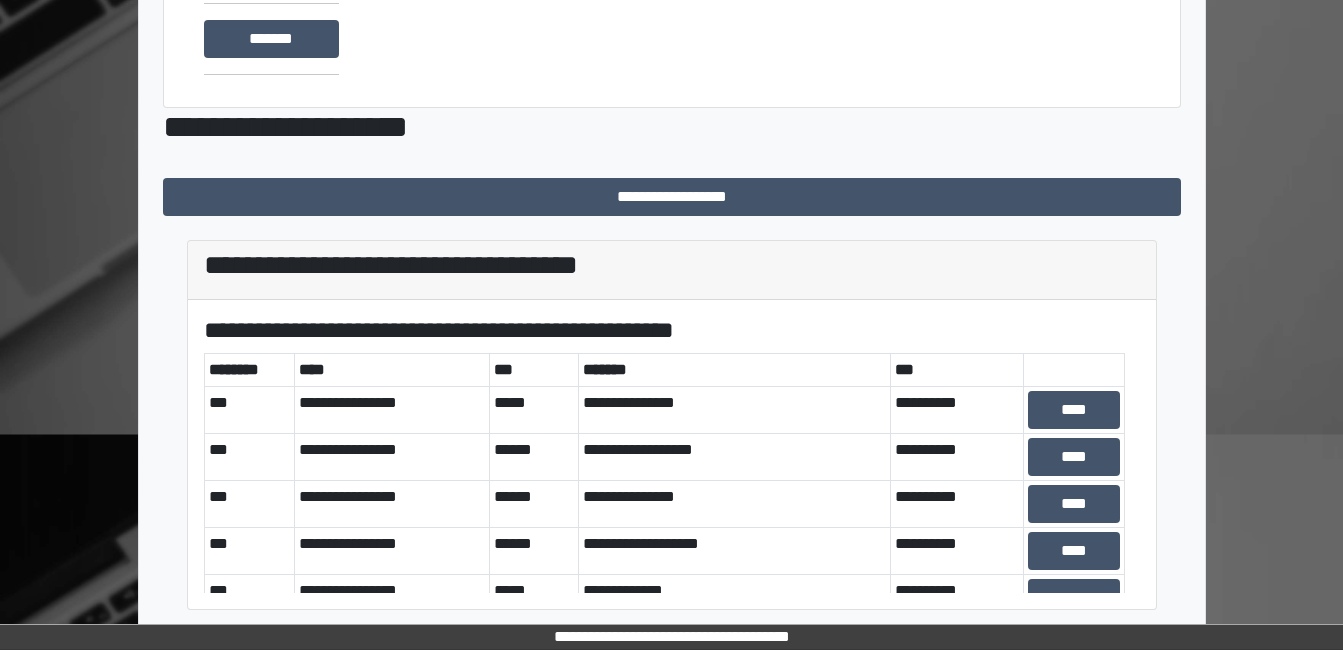 scroll, scrollTop: 320, scrollLeft: 0, axis: vertical 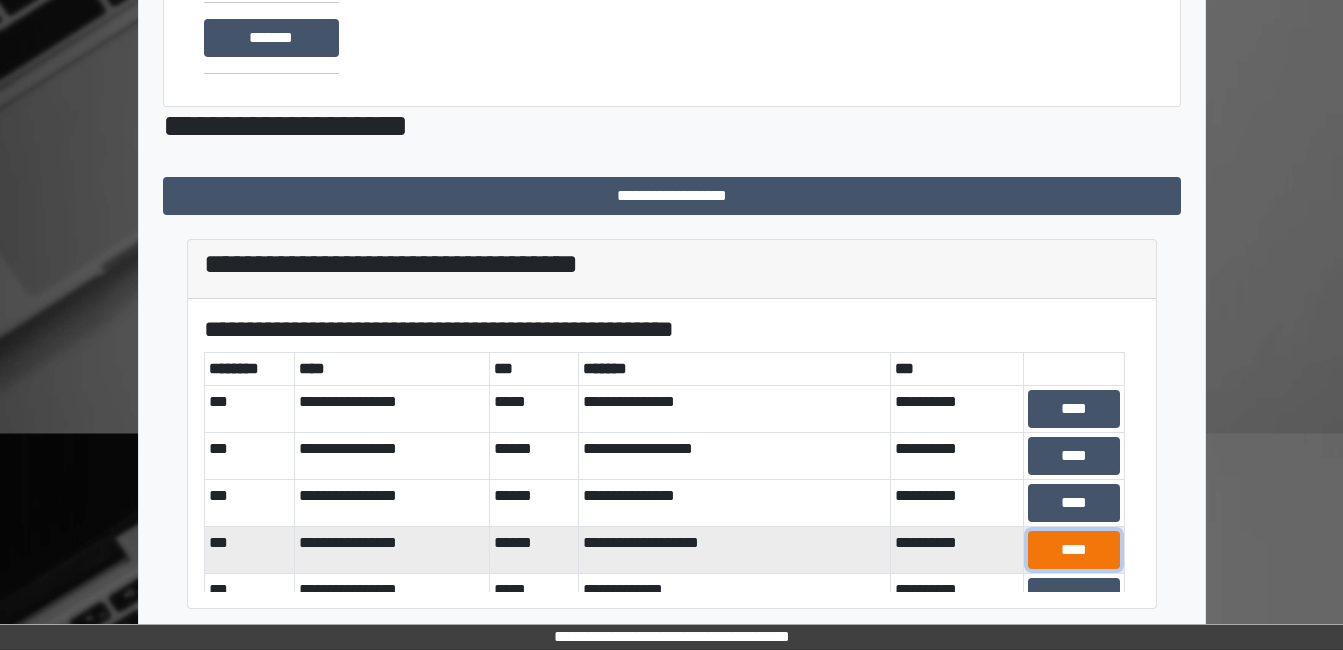 click on "[NAME]" at bounding box center [1074, 409] 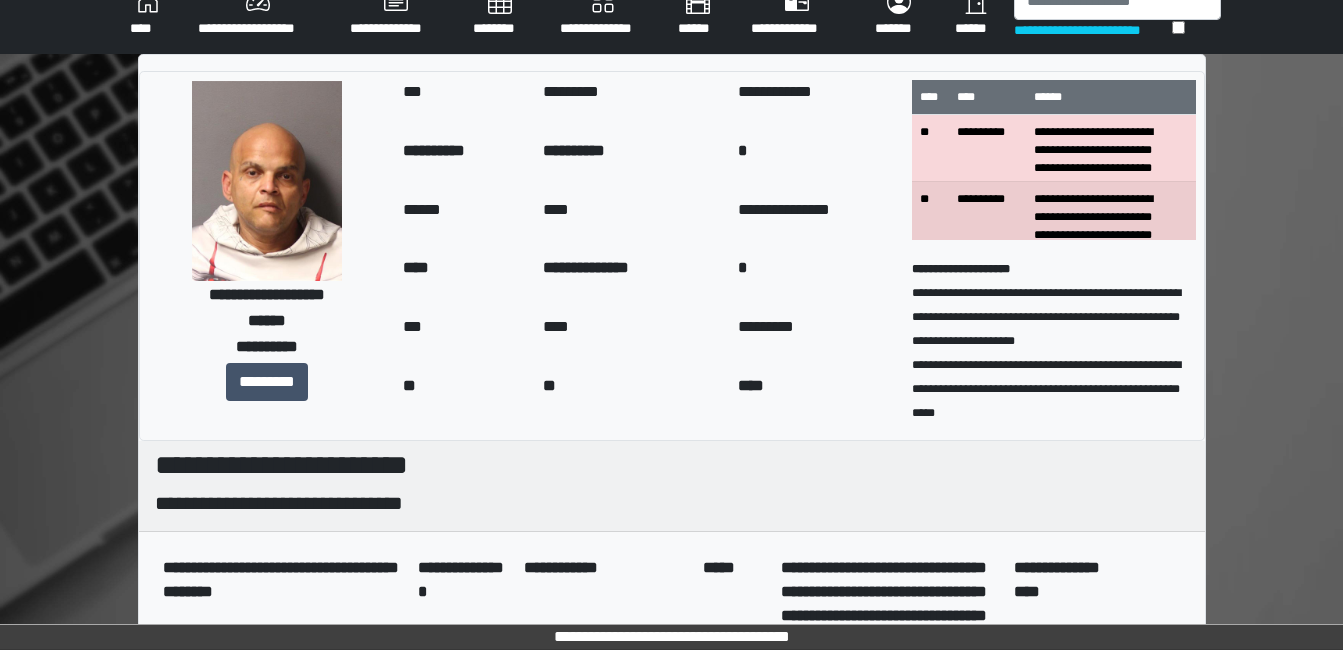 scroll, scrollTop: 31, scrollLeft: 0, axis: vertical 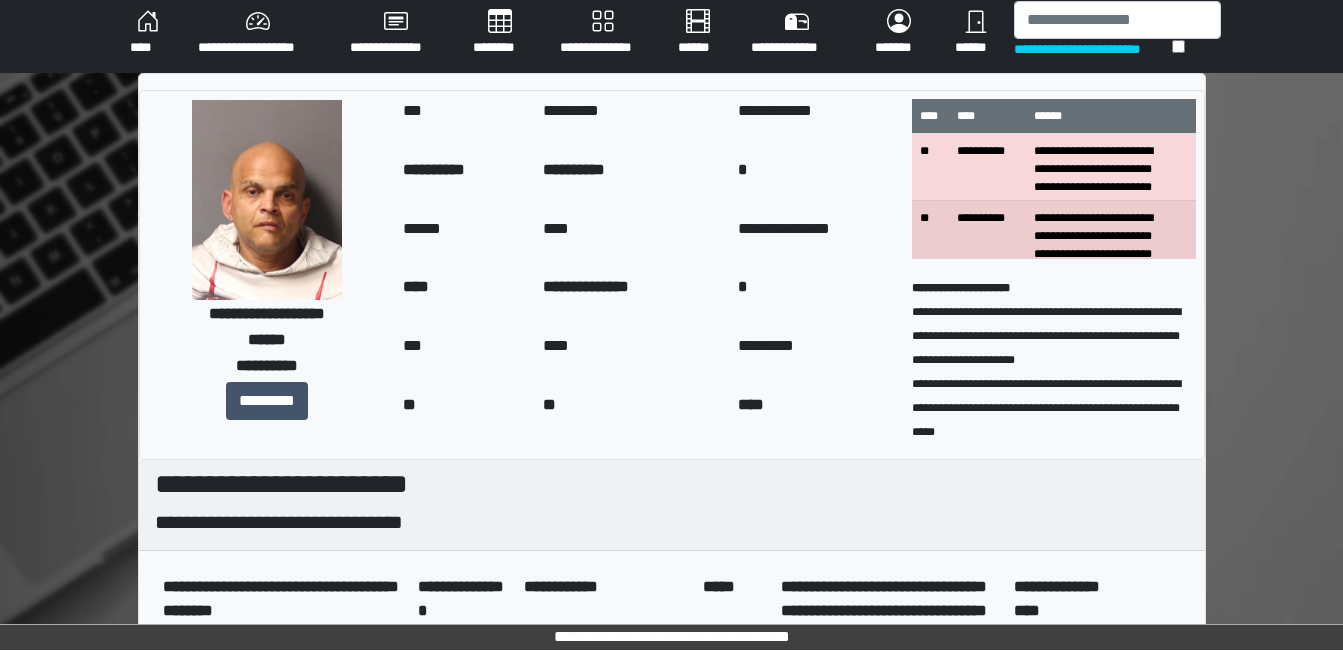 click on "[NAME]" at bounding box center (148, 33) 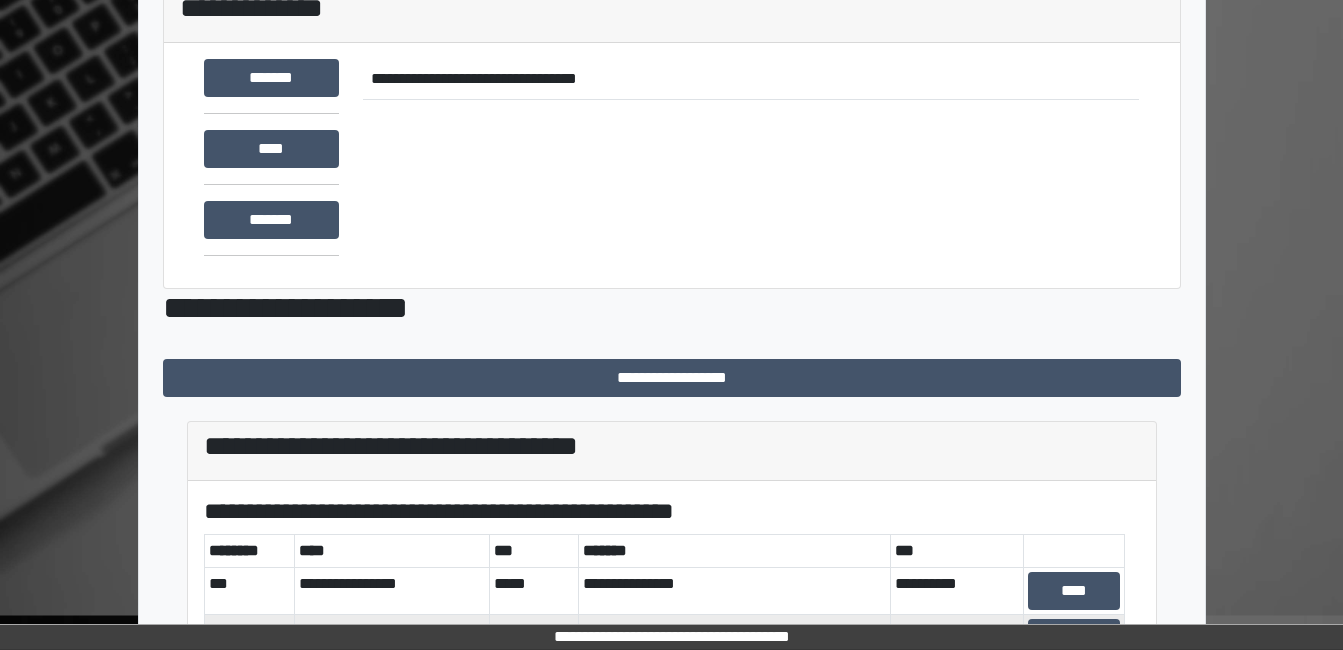 scroll, scrollTop: 320, scrollLeft: 0, axis: vertical 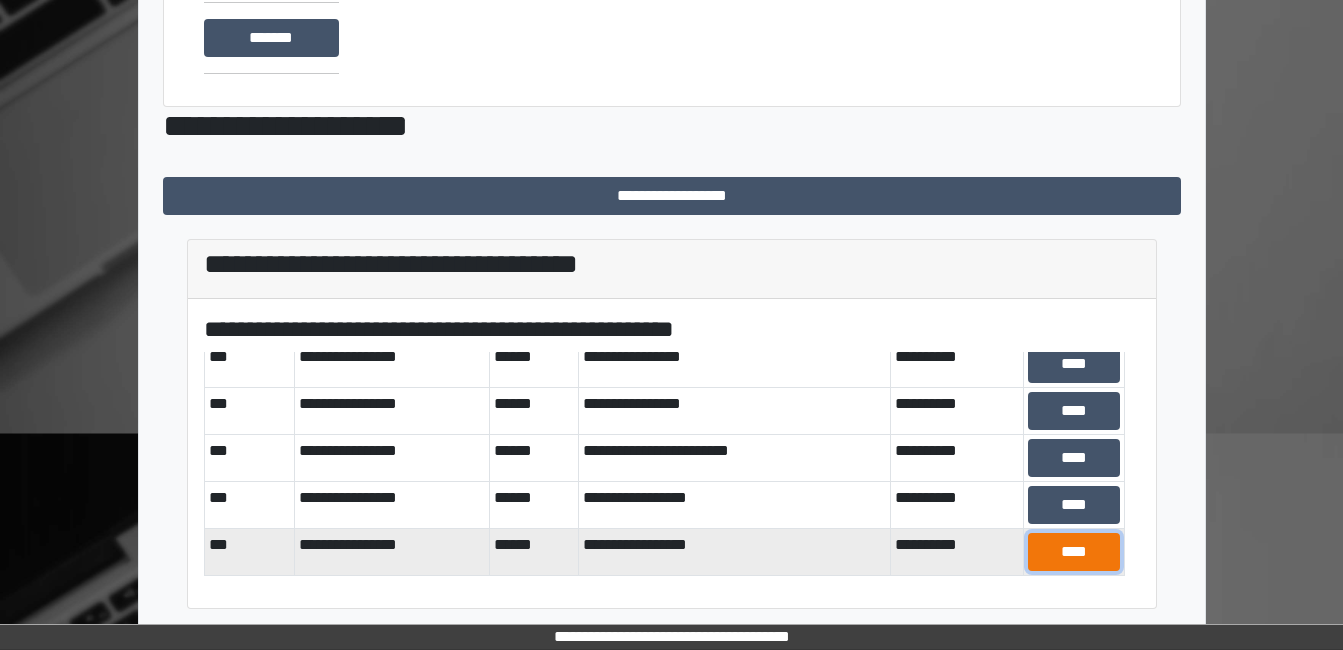click on "[NAME]" at bounding box center [1074, 129] 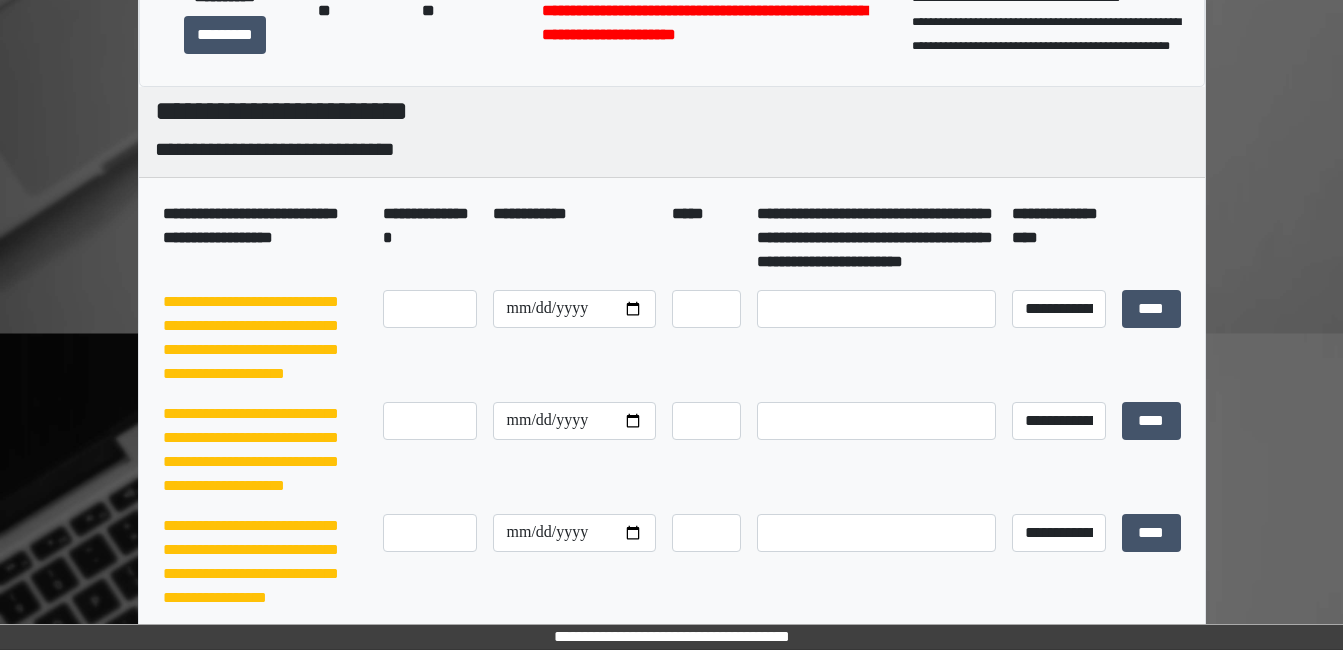 scroll, scrollTop: 0, scrollLeft: 0, axis: both 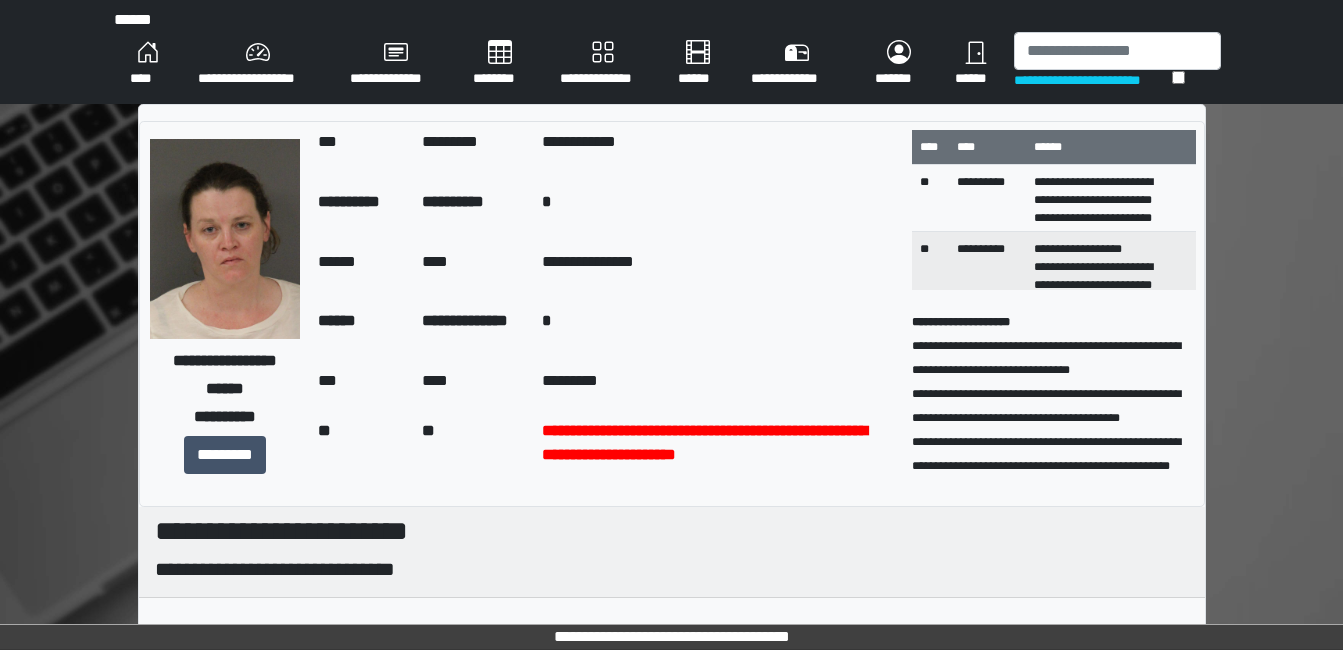 click on "[NAME]" at bounding box center [148, 64] 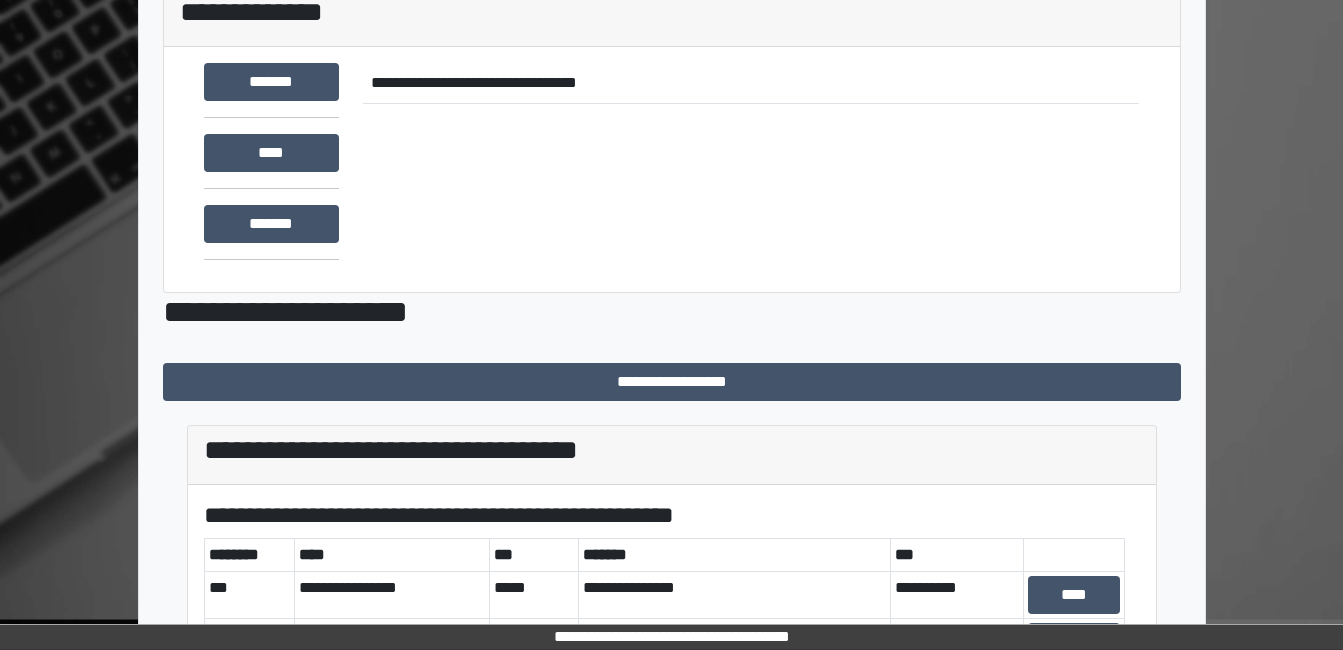 scroll, scrollTop: 320, scrollLeft: 0, axis: vertical 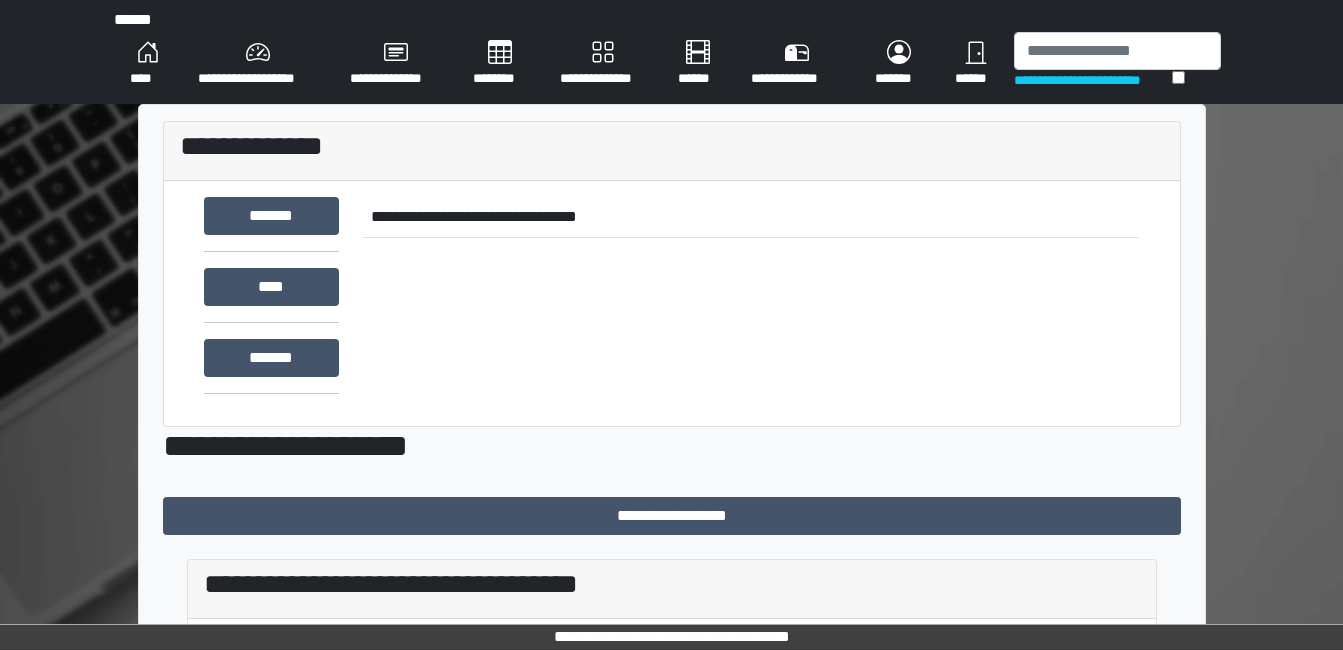 click on "[NAME]" at bounding box center (148, 64) 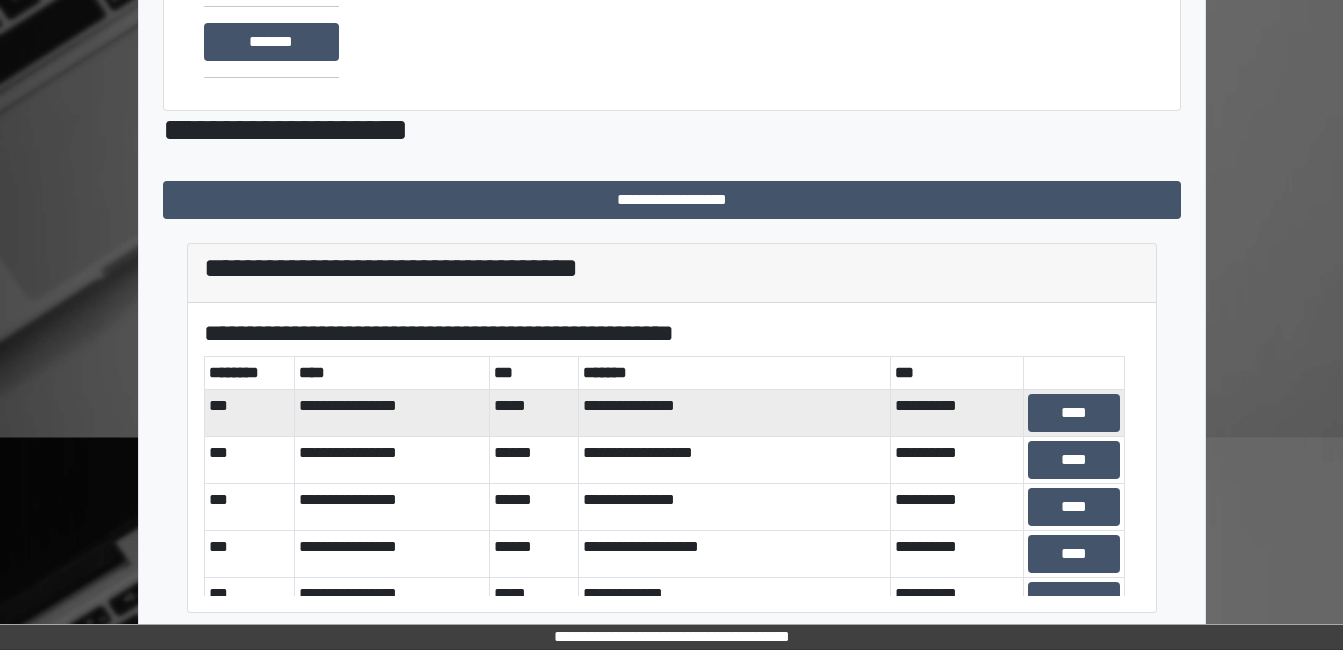 scroll, scrollTop: 320, scrollLeft: 0, axis: vertical 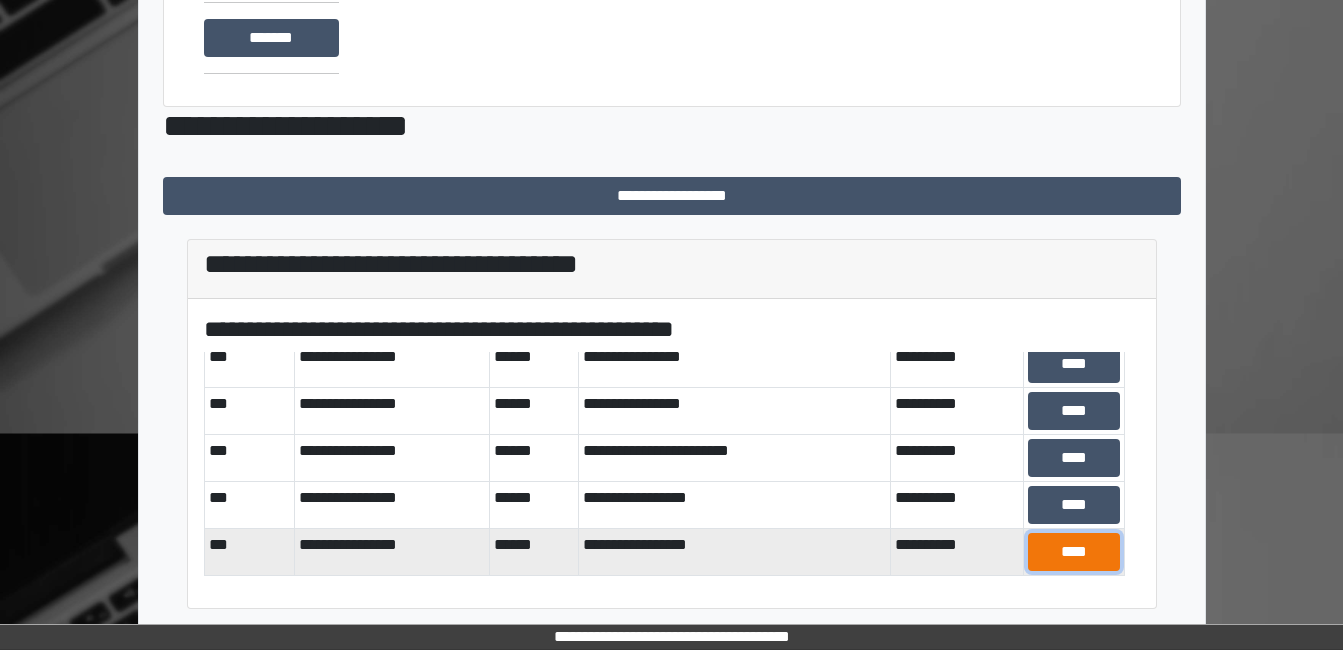 click on "[NAME]" at bounding box center [1074, 129] 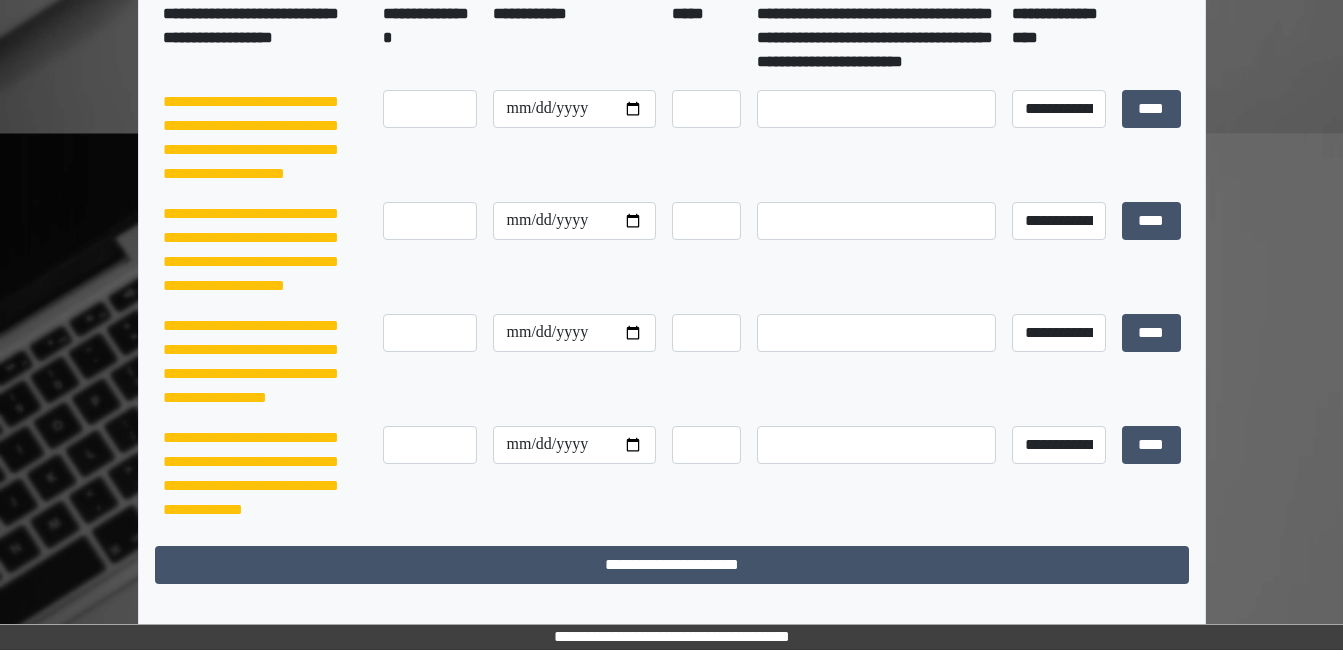scroll, scrollTop: 707, scrollLeft: 0, axis: vertical 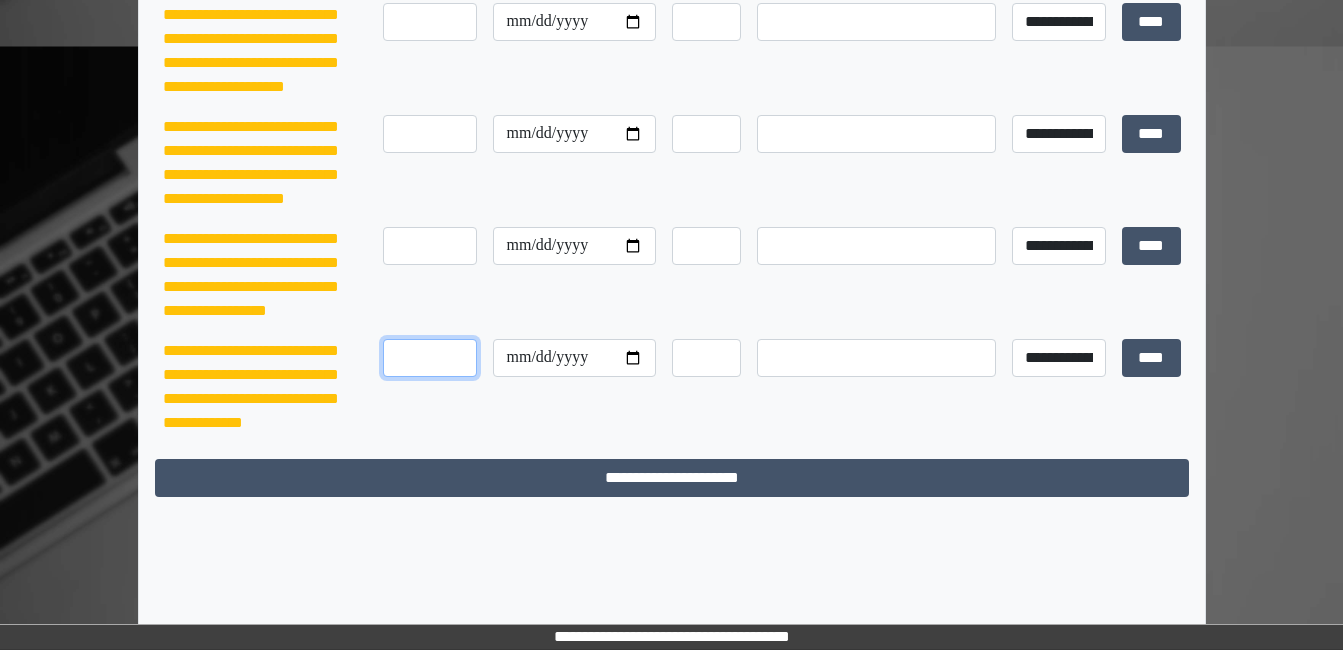 click at bounding box center (430, 358) 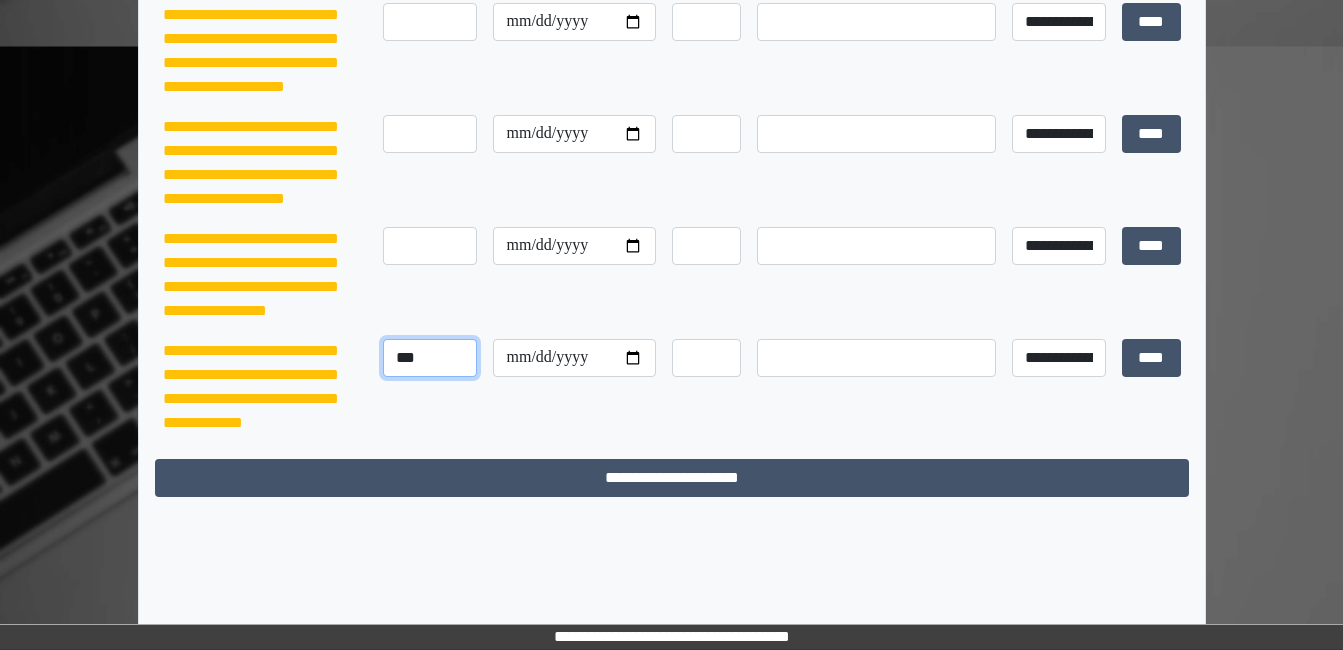type on "[NAME]" 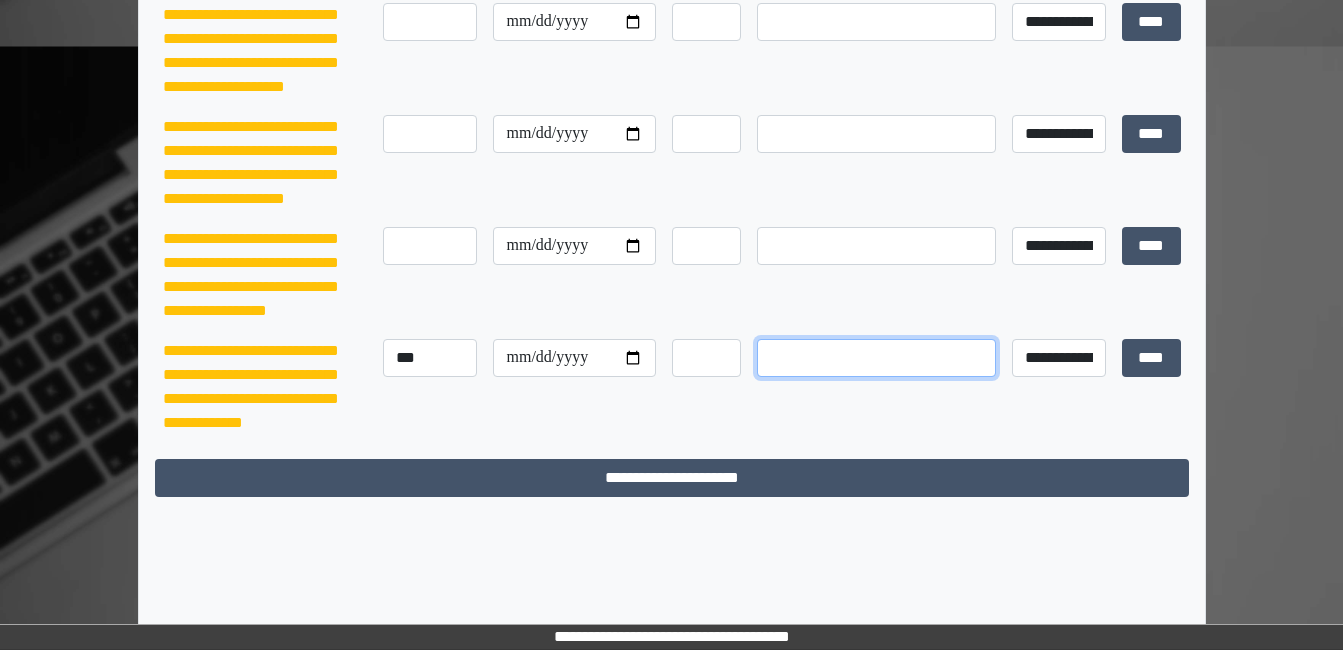 click at bounding box center [876, 358] 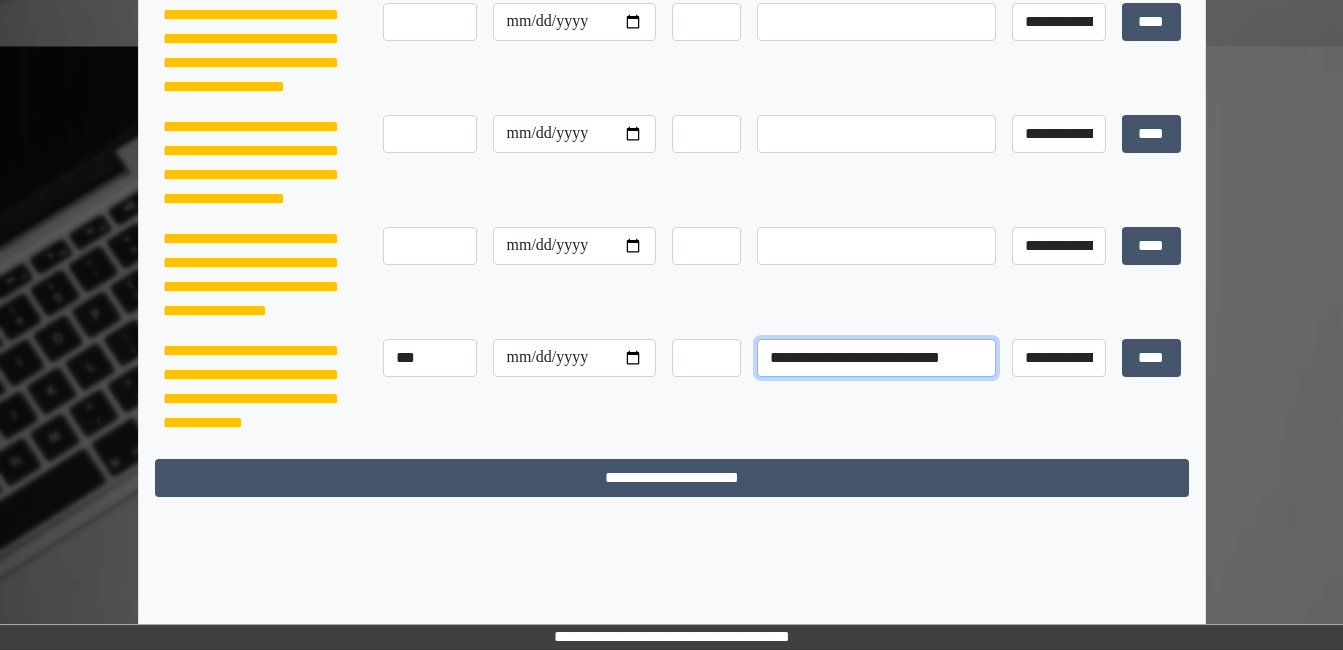 type on "[PHONE]" 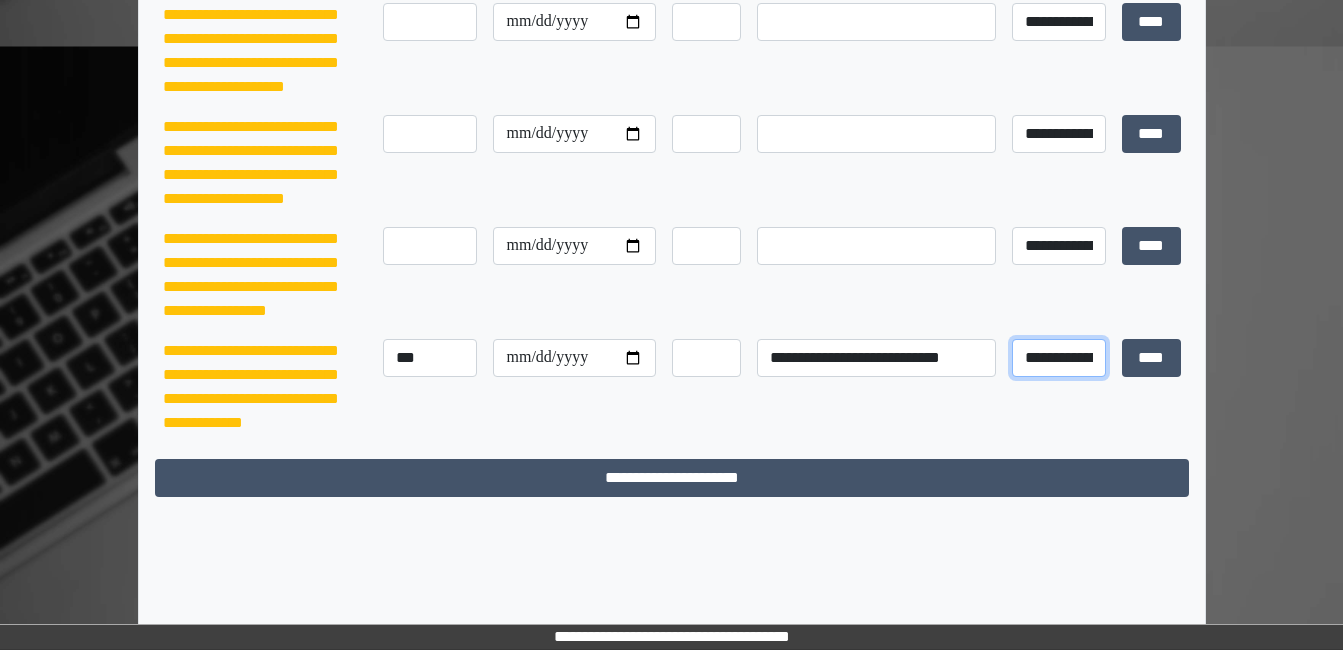 click on "[NAME]
[NAME]
[NAME]" at bounding box center [1059, 358] 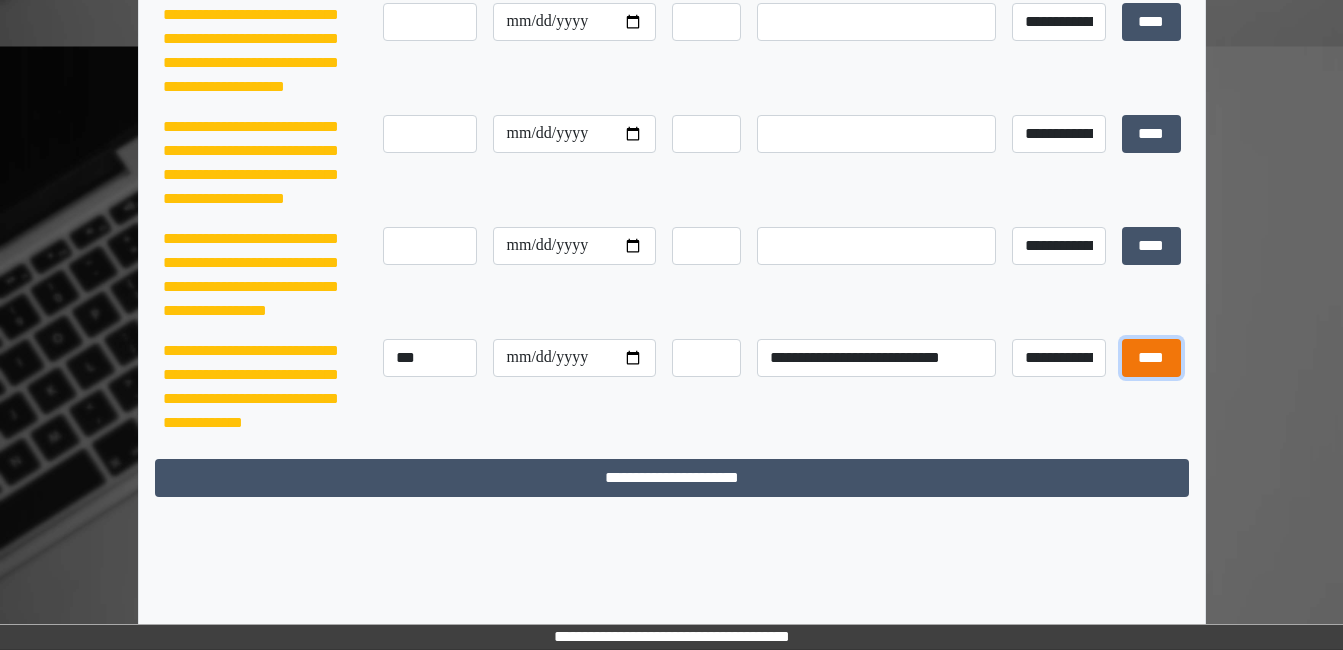 click on "[NAME]" at bounding box center (1151, 22) 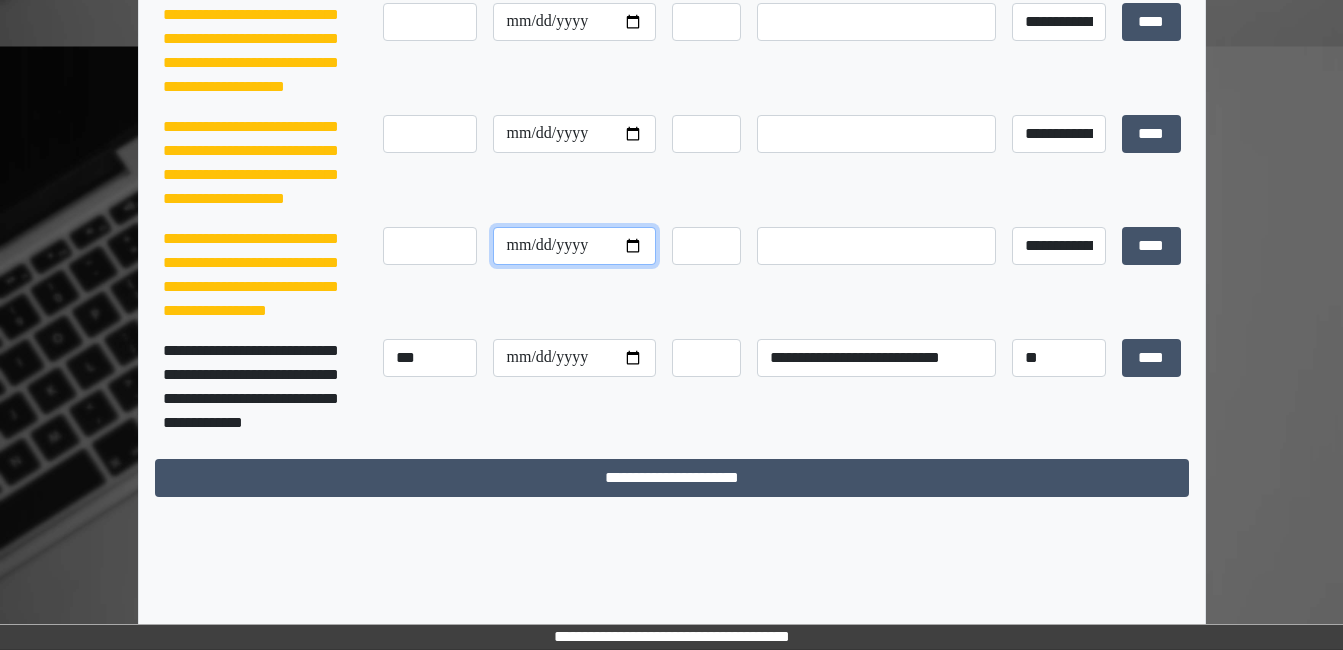 click at bounding box center (574, 246) 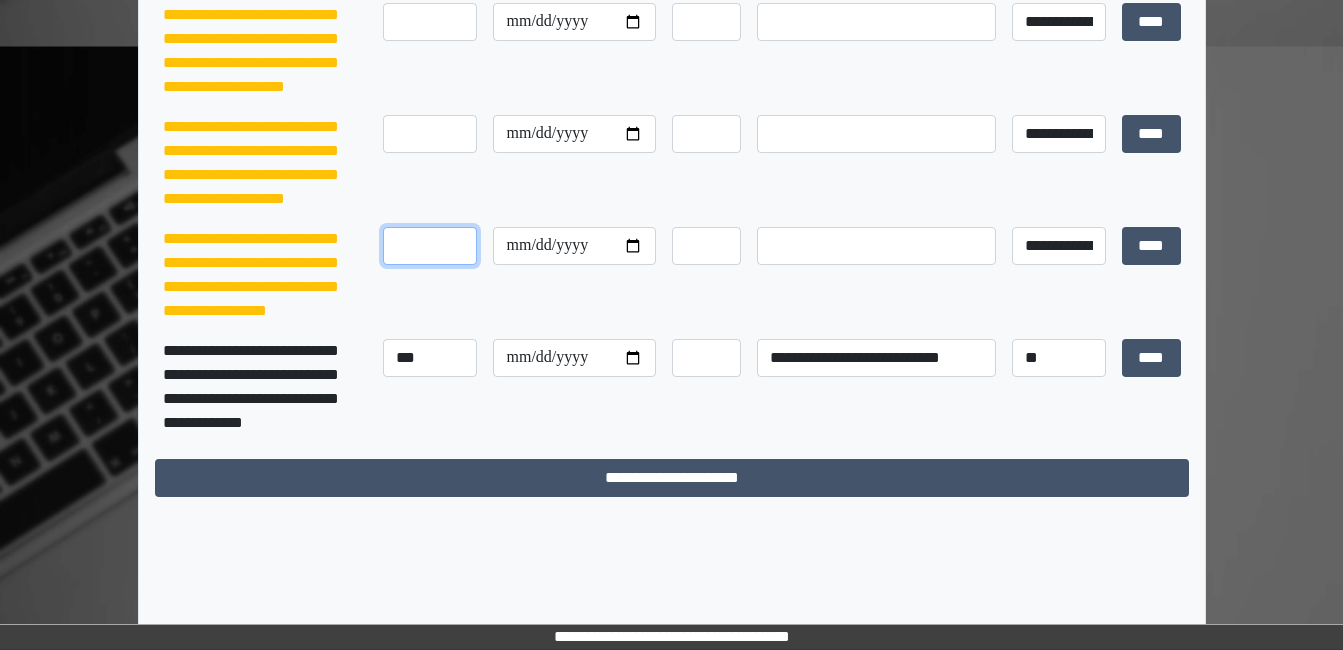 click at bounding box center [430, 246] 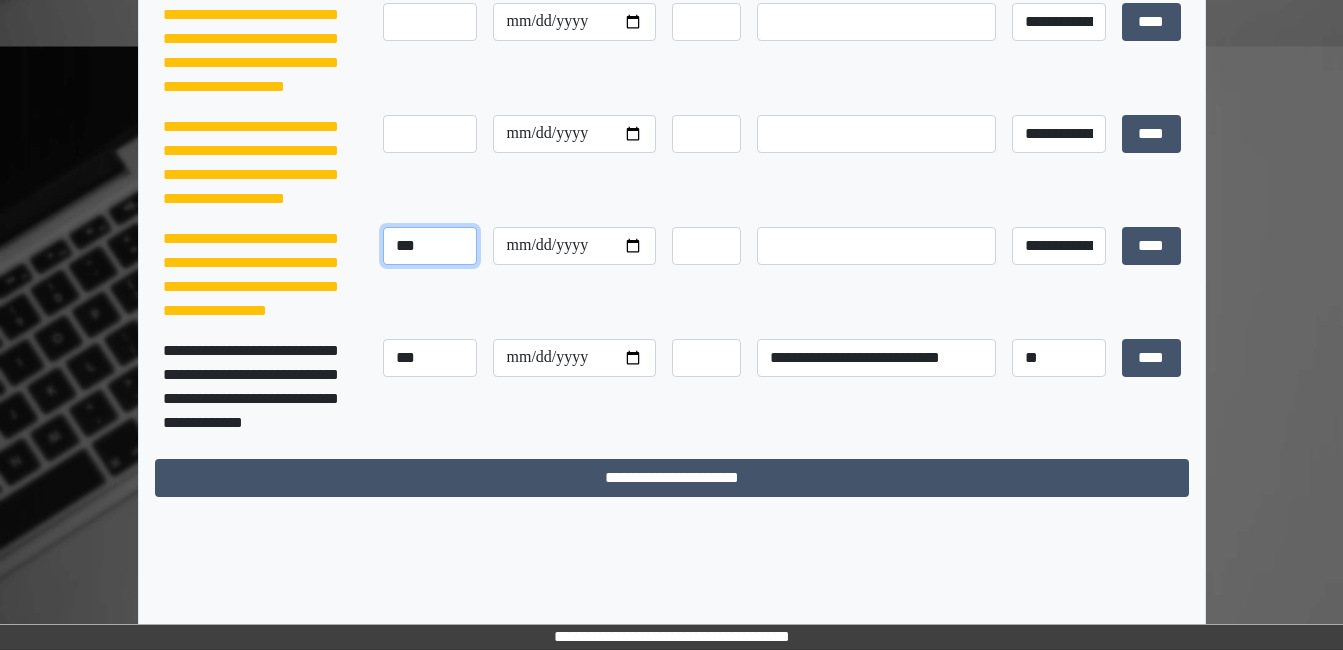 type on "[NAME]" 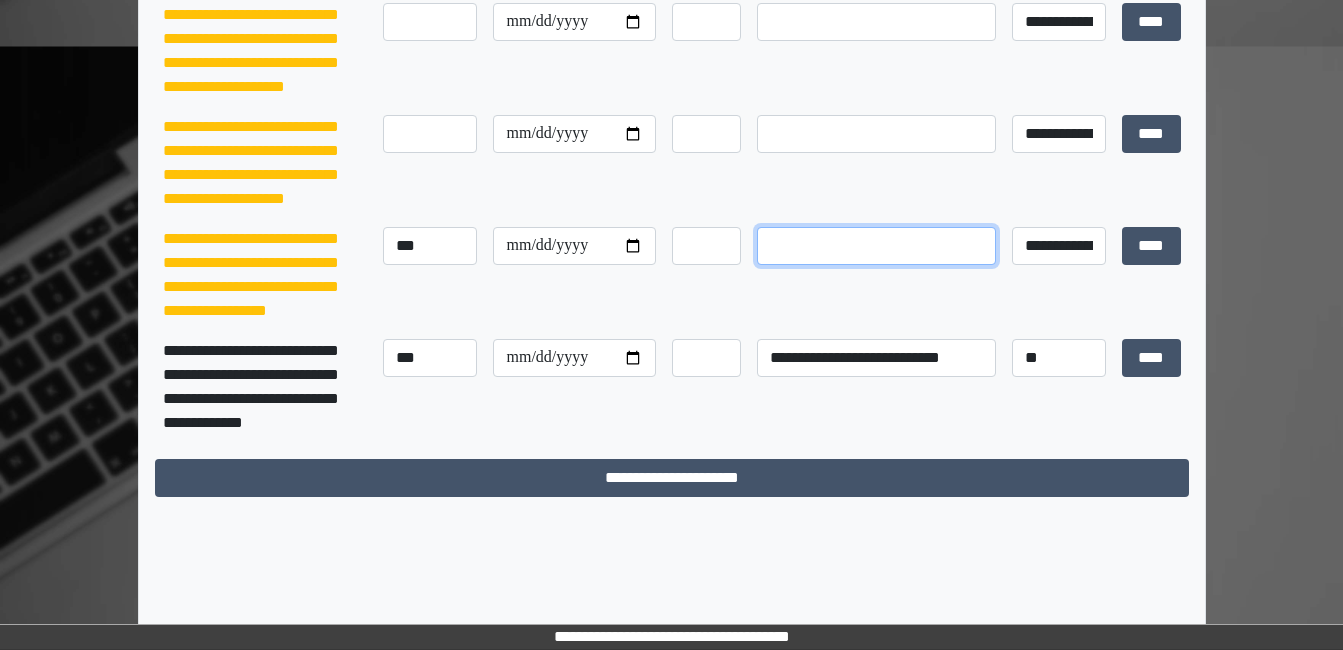 click at bounding box center [876, 246] 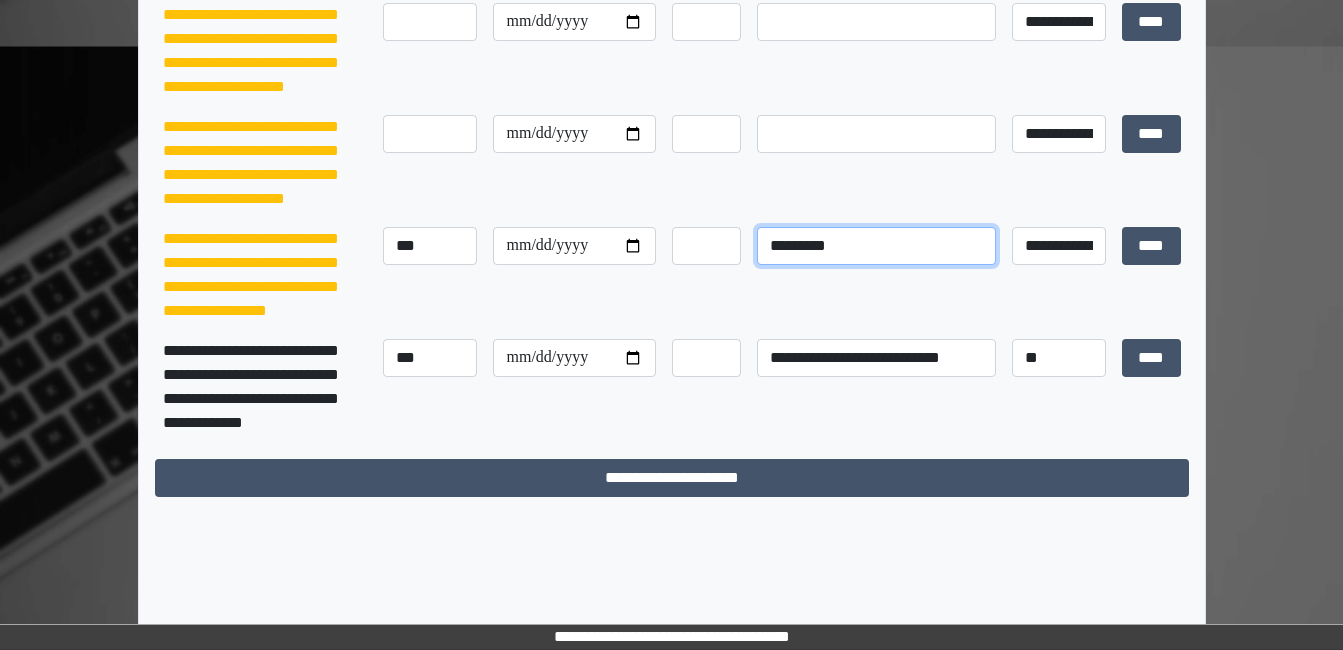 type on "[NAME]" 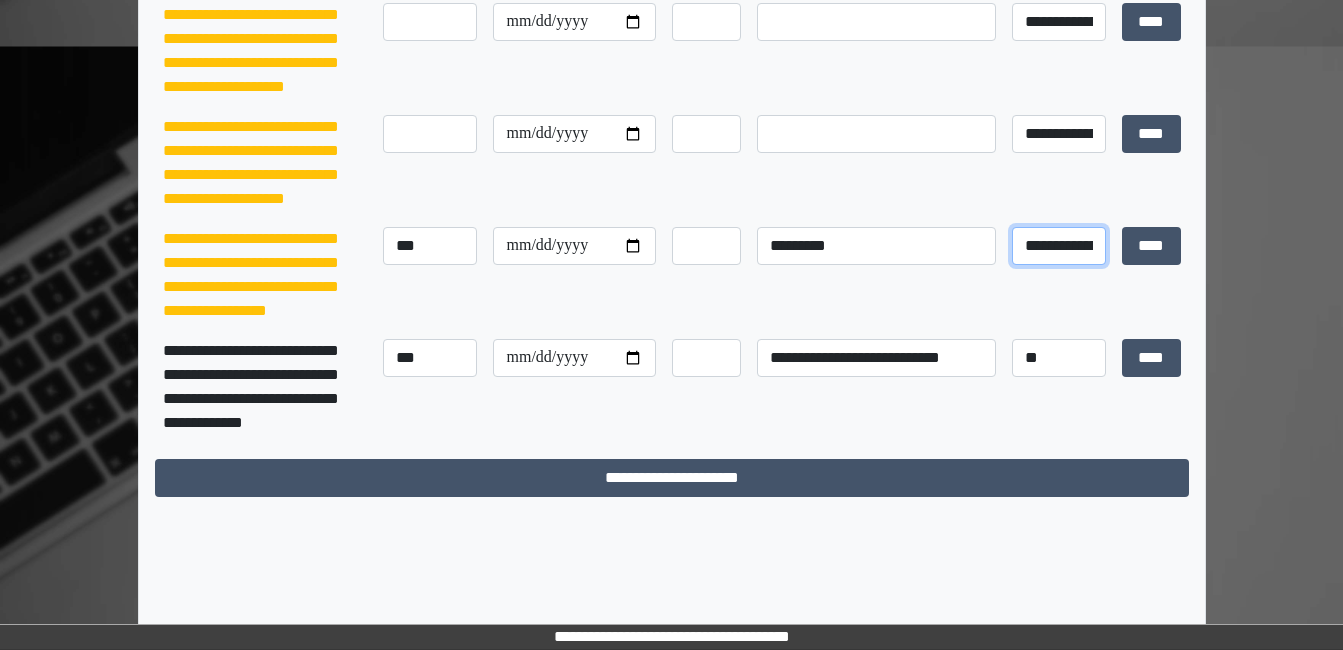 click on "[NAME]
[NAME]
[NAME]" at bounding box center (1059, 246) 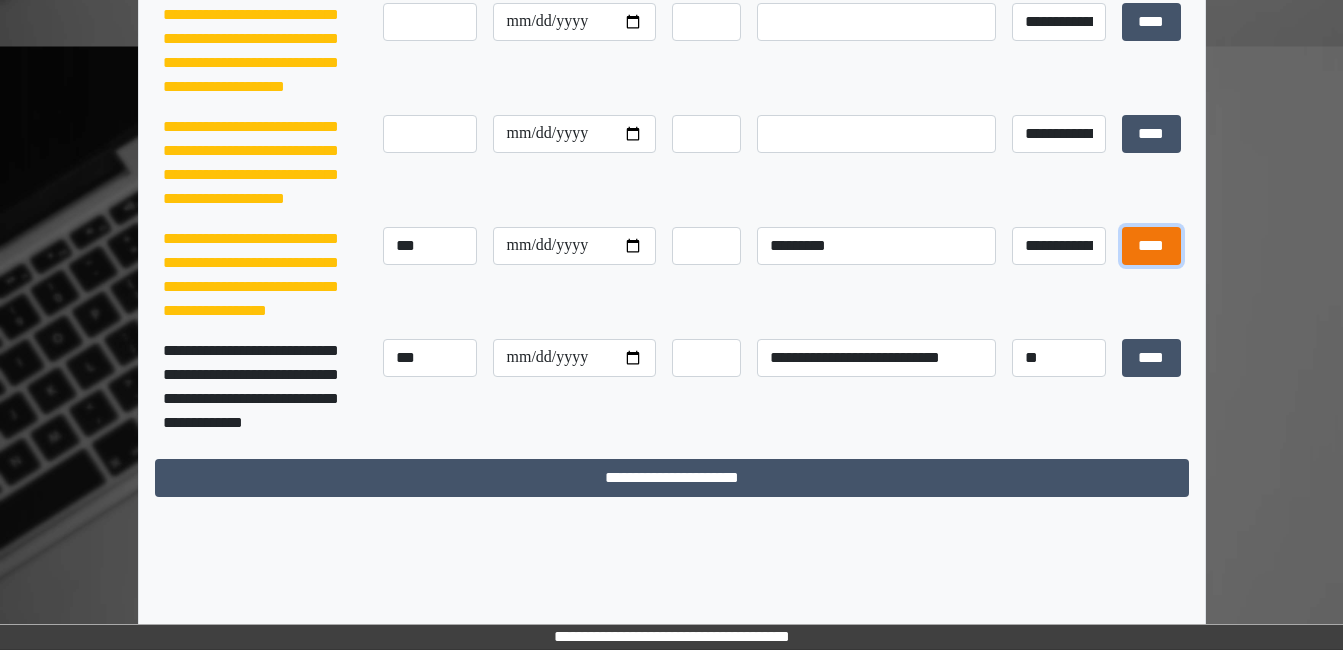 click on "[NAME]" at bounding box center [1151, 22] 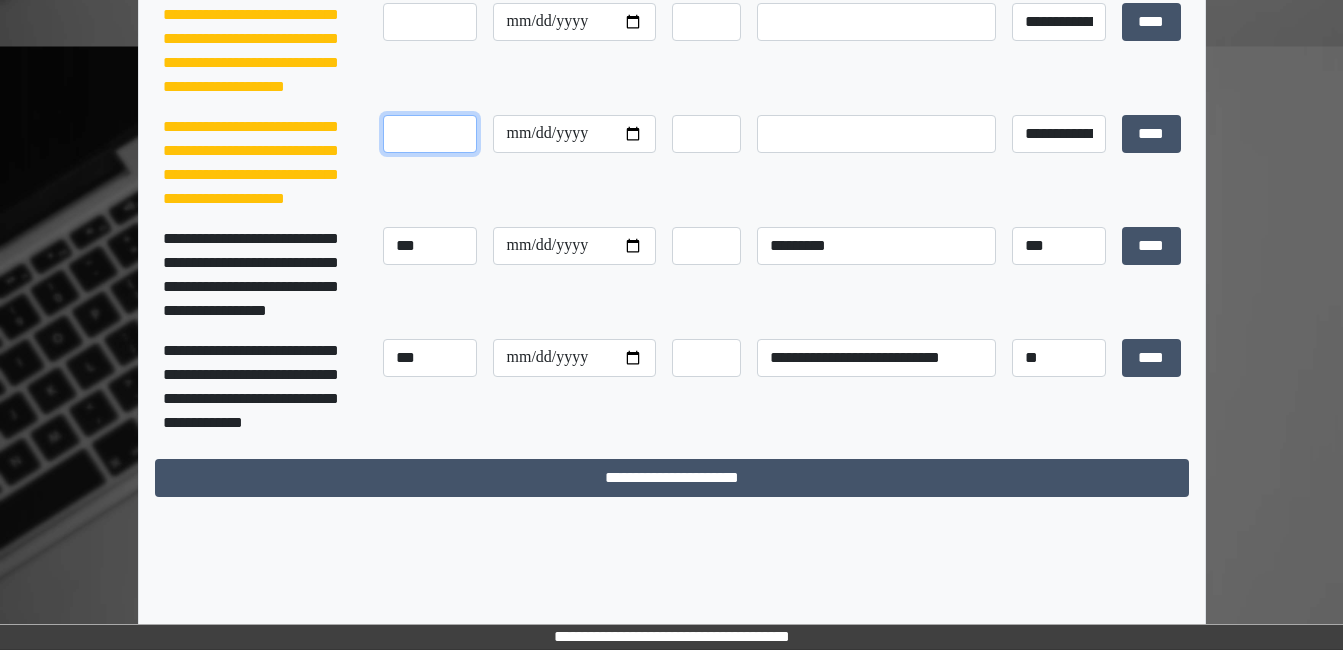 click at bounding box center (430, 134) 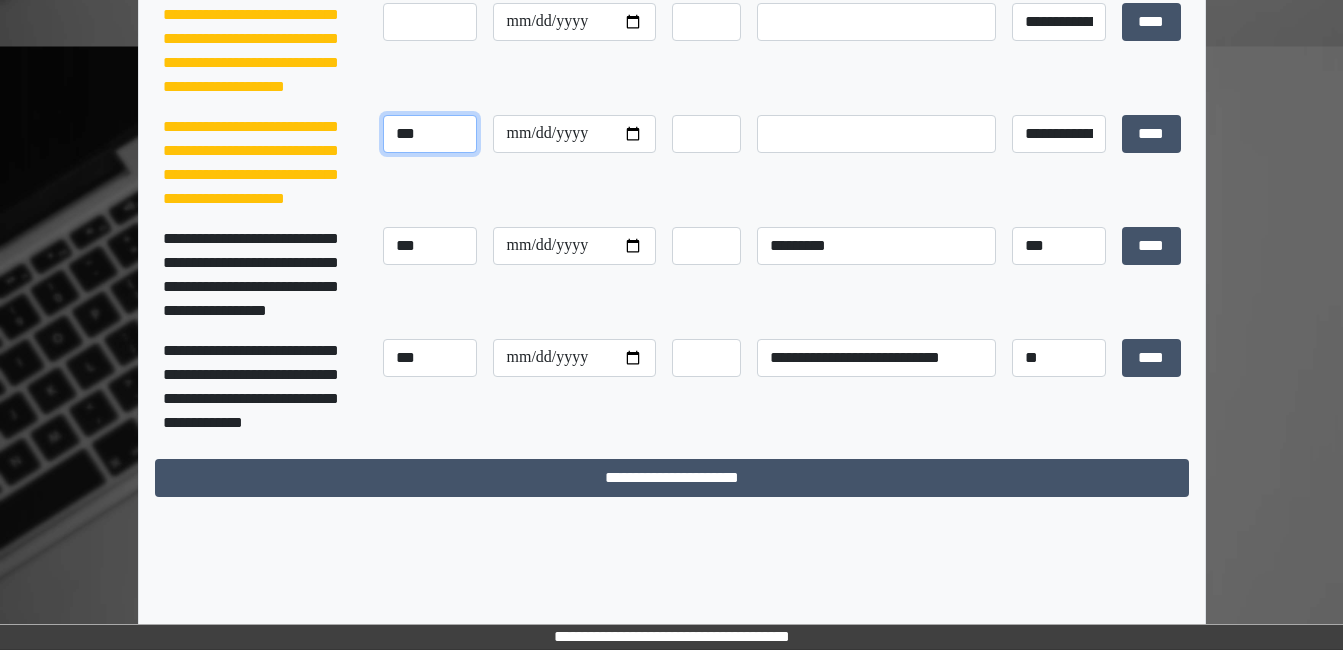 type on "[NAME]" 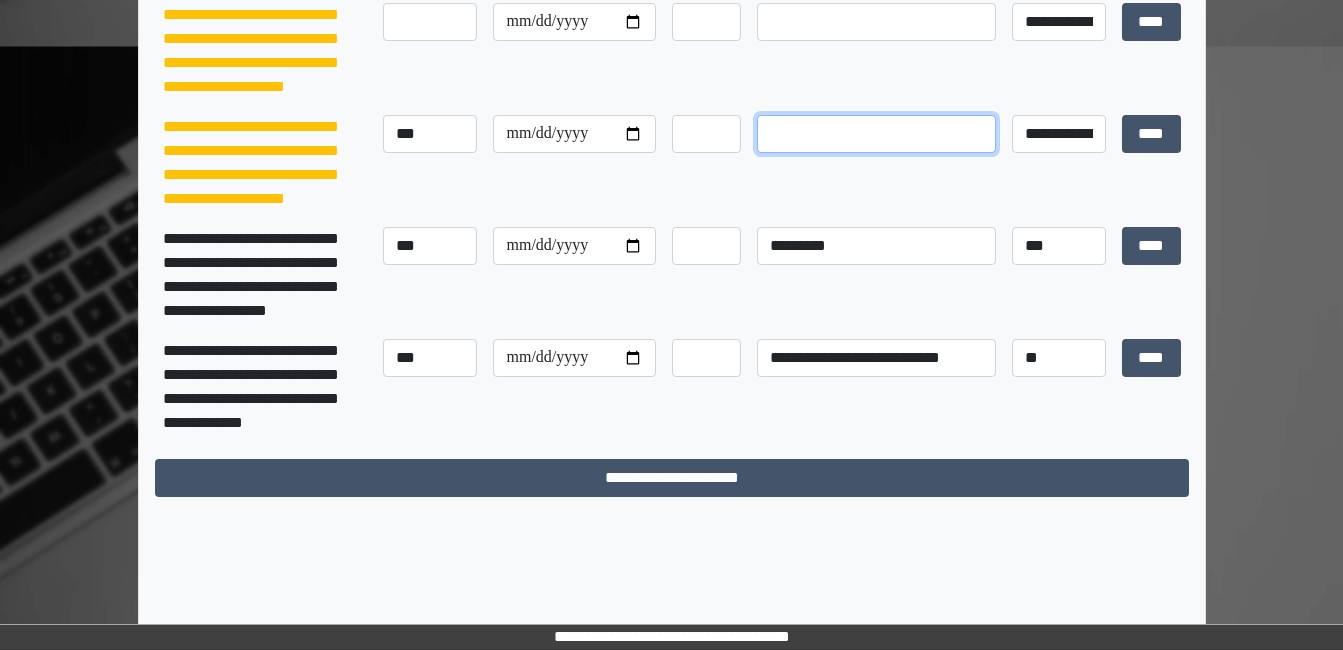 click at bounding box center [876, 134] 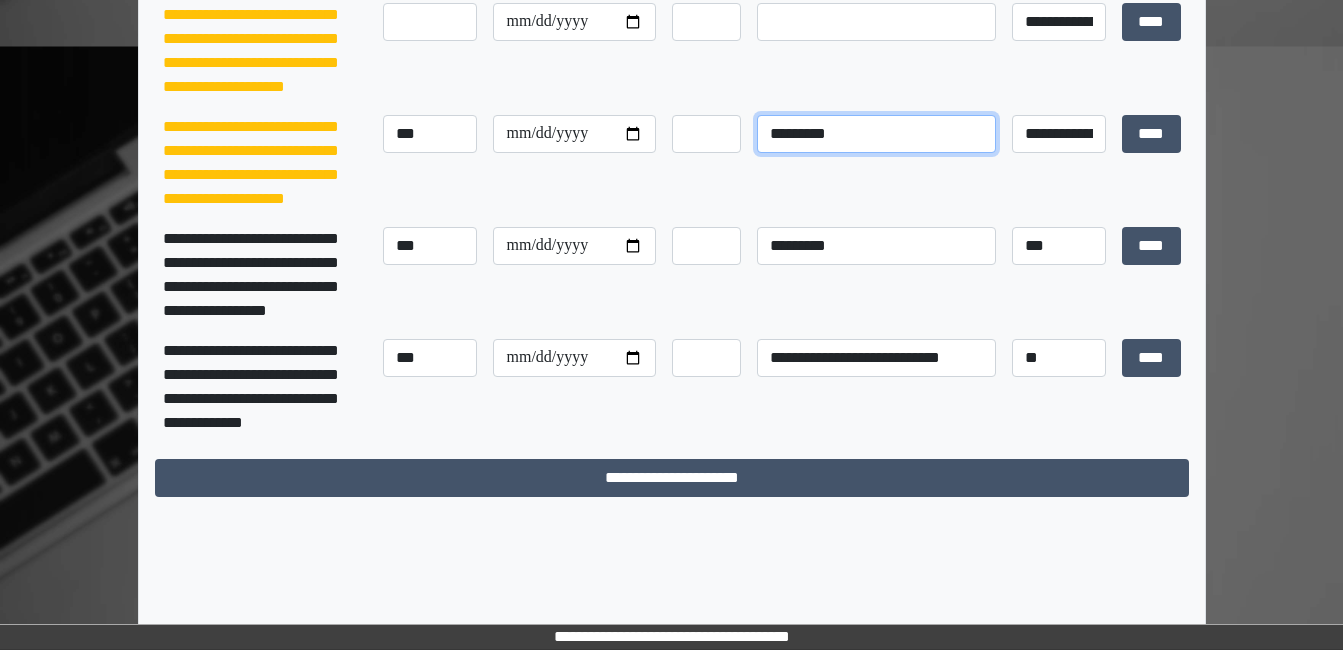 type on "[NAME]" 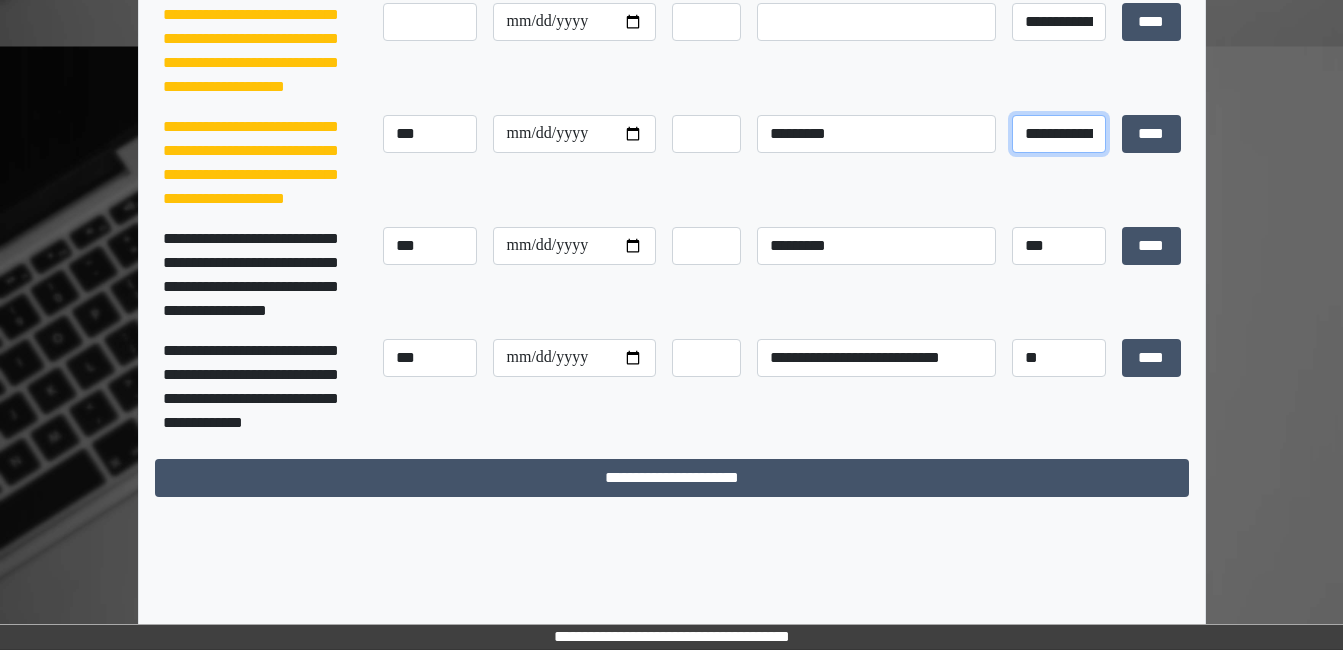 click on "[NAME]
[NAME]
[NAME]" at bounding box center (1059, 134) 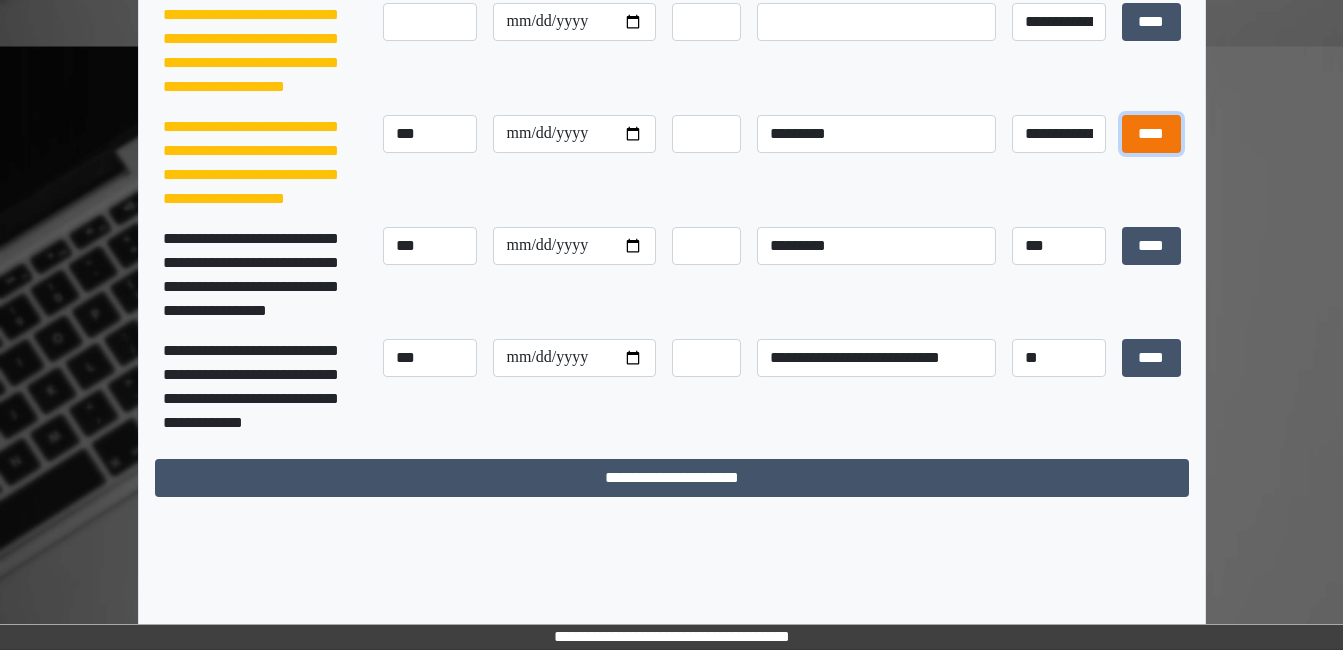 click on "[NAME]" at bounding box center (1151, 22) 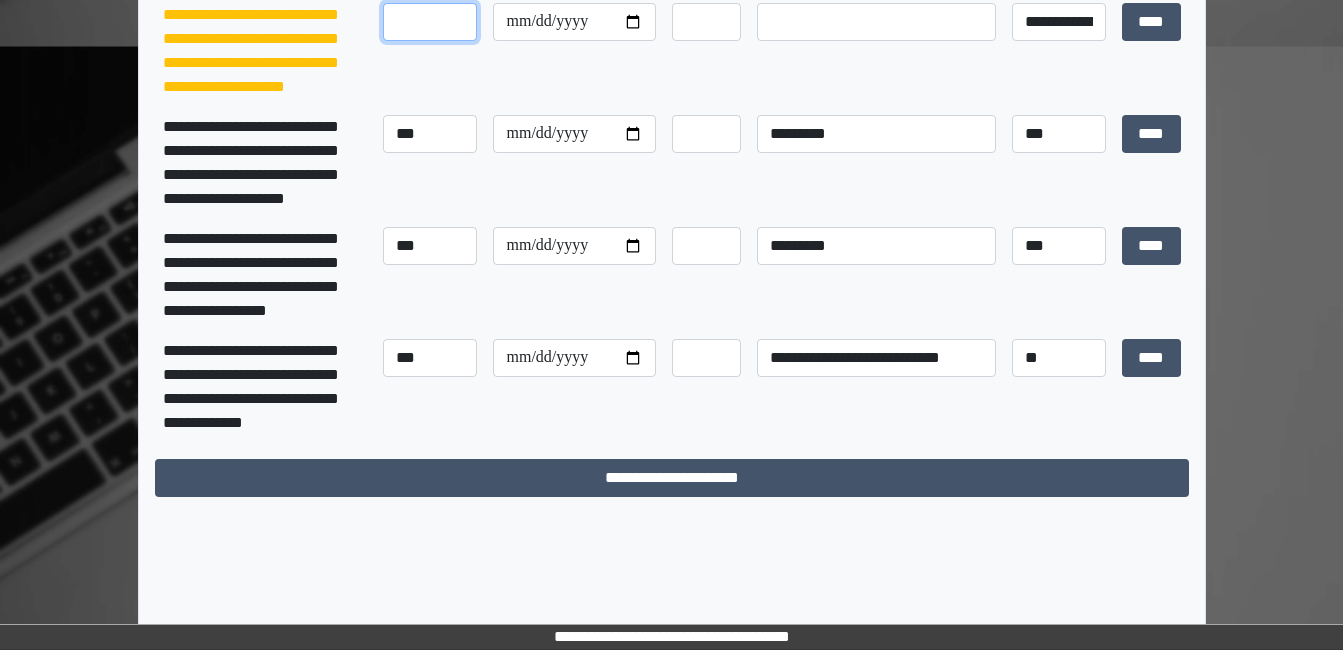 click at bounding box center (430, 22) 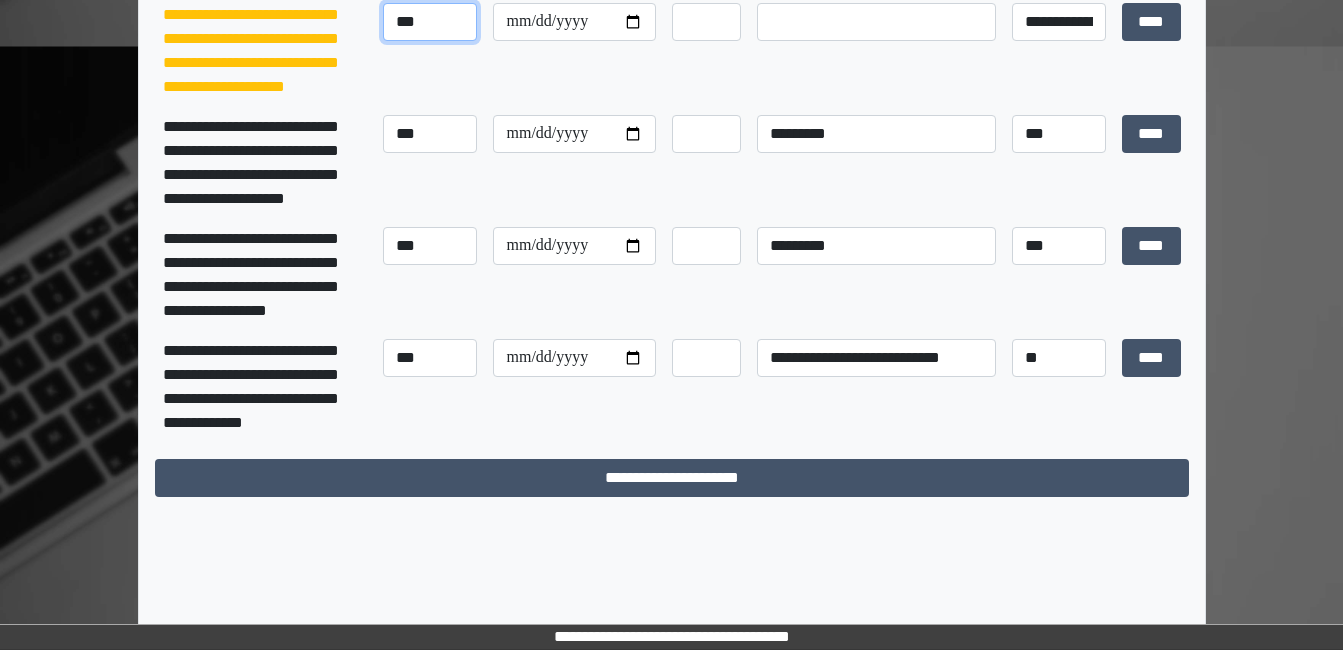 type on "[NAME]" 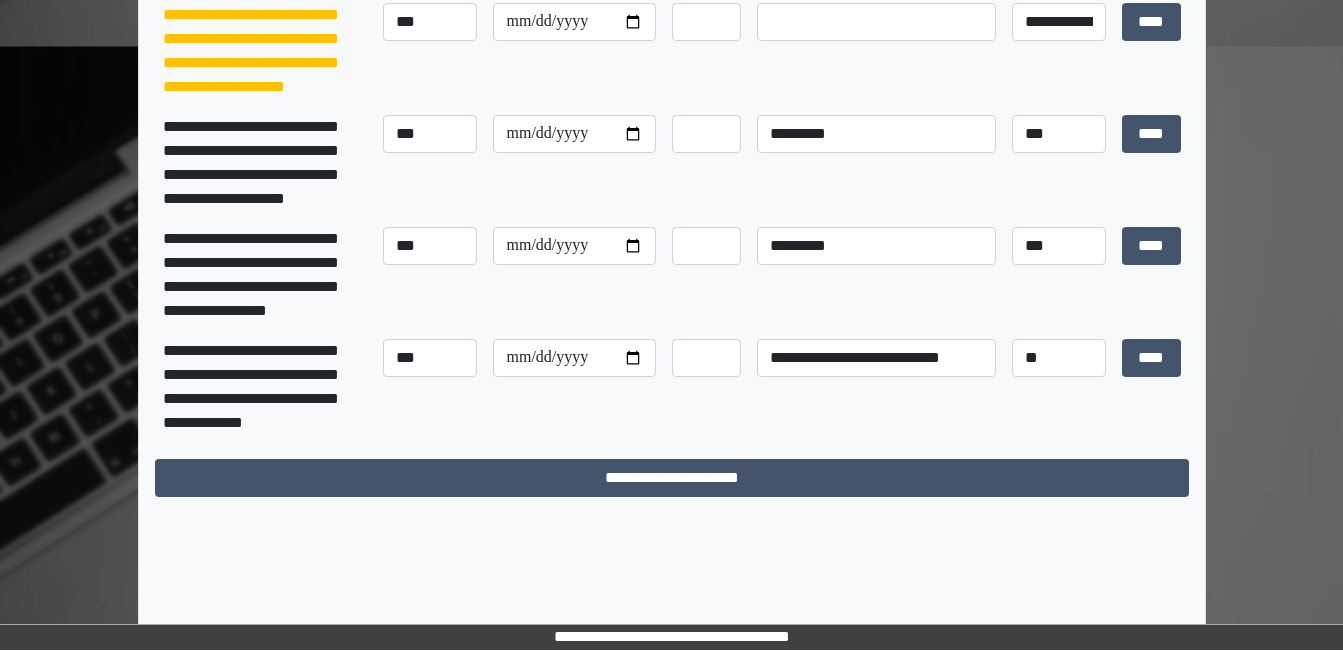 click at bounding box center [876, 51] 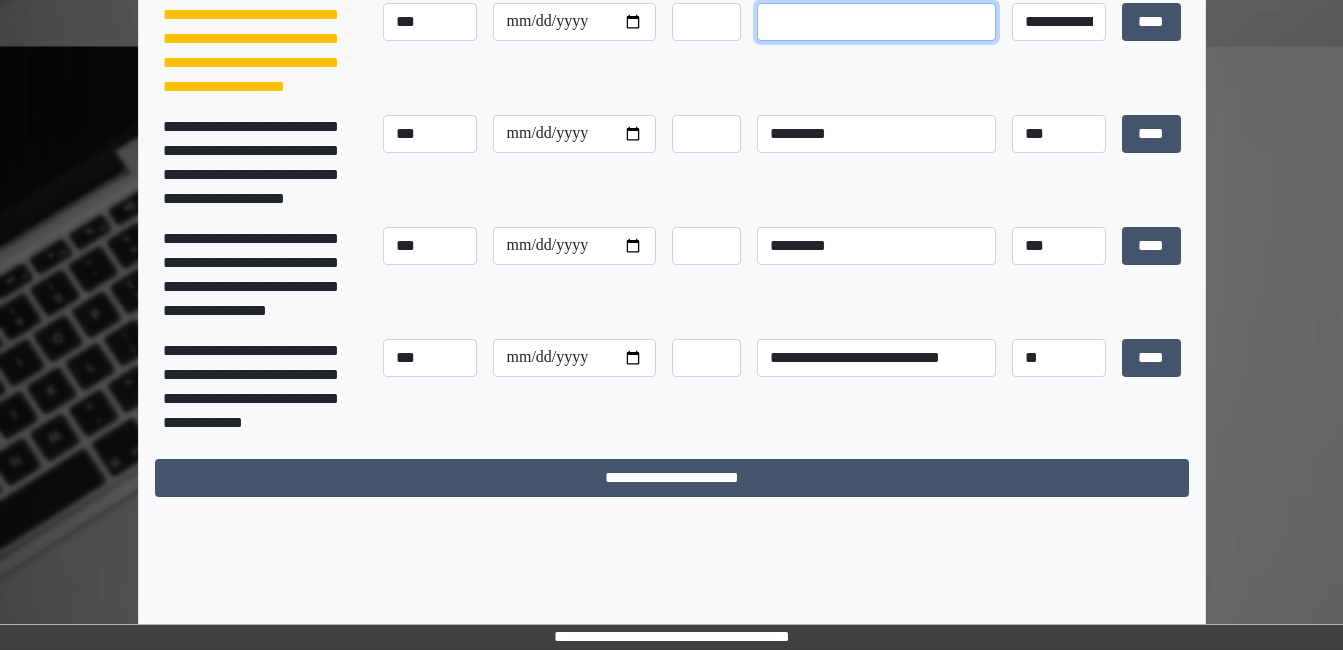 click at bounding box center [876, 22] 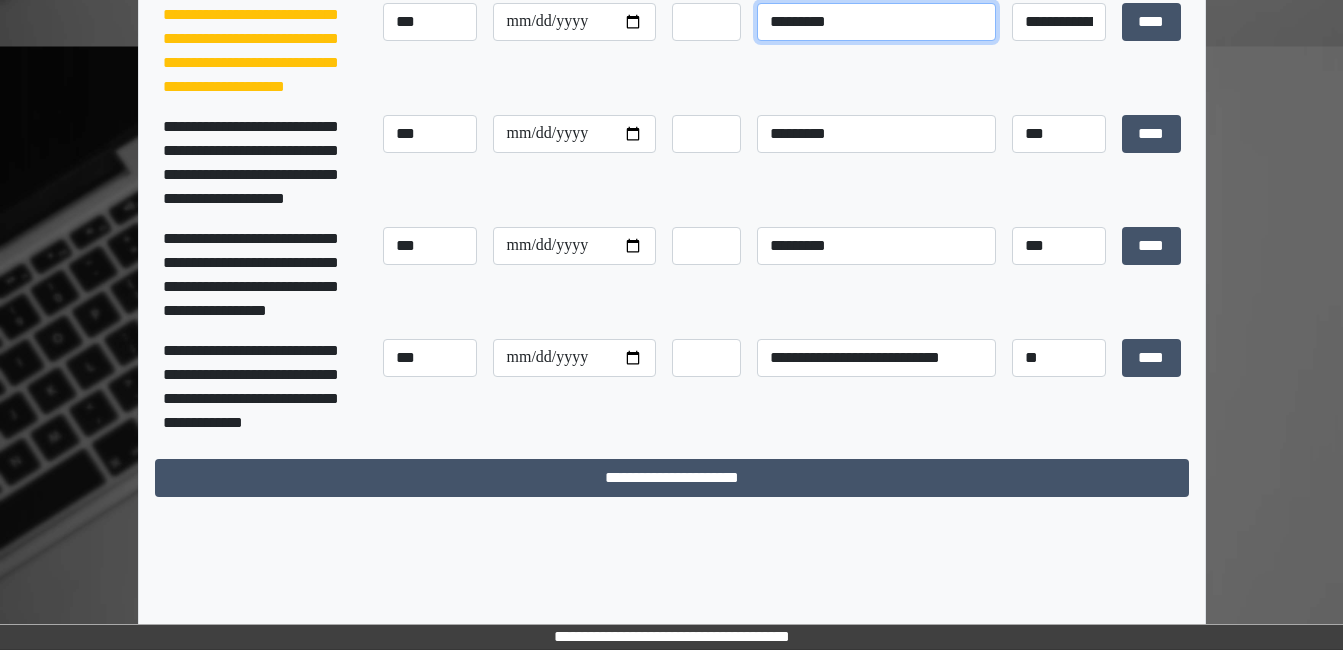 type on "[NAME]" 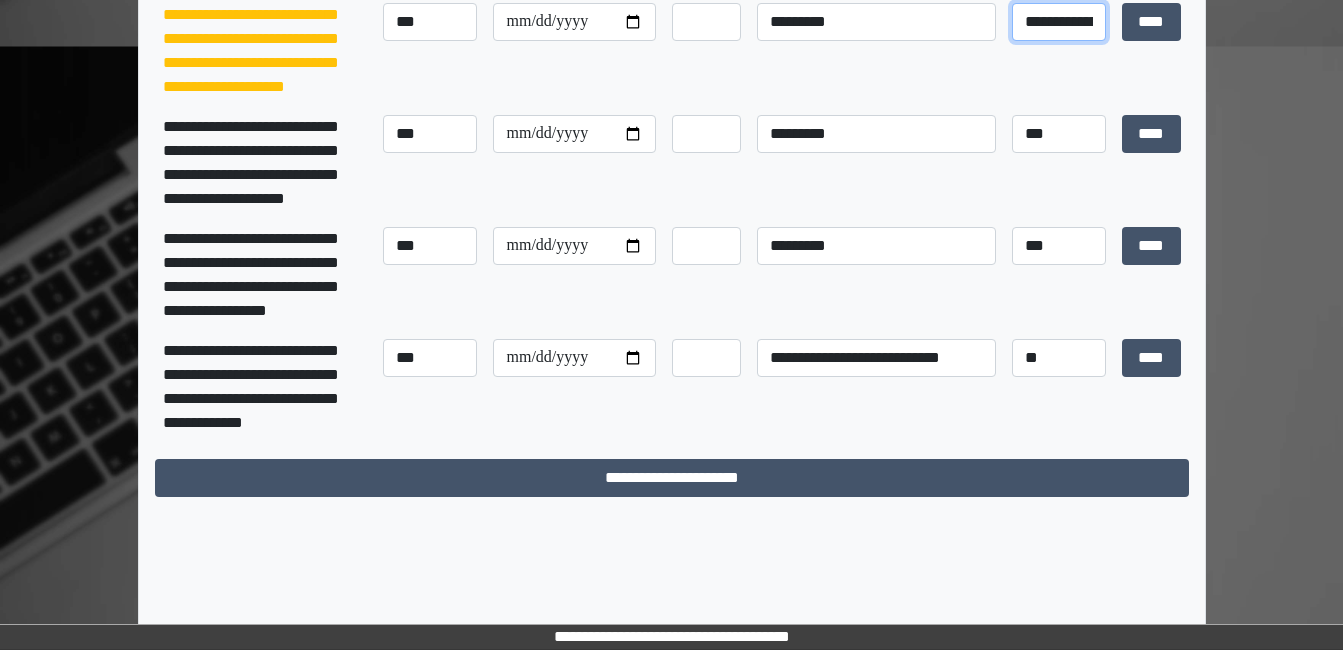 click on "[NAME]
[NAME]
[NAME]" at bounding box center (1059, 22) 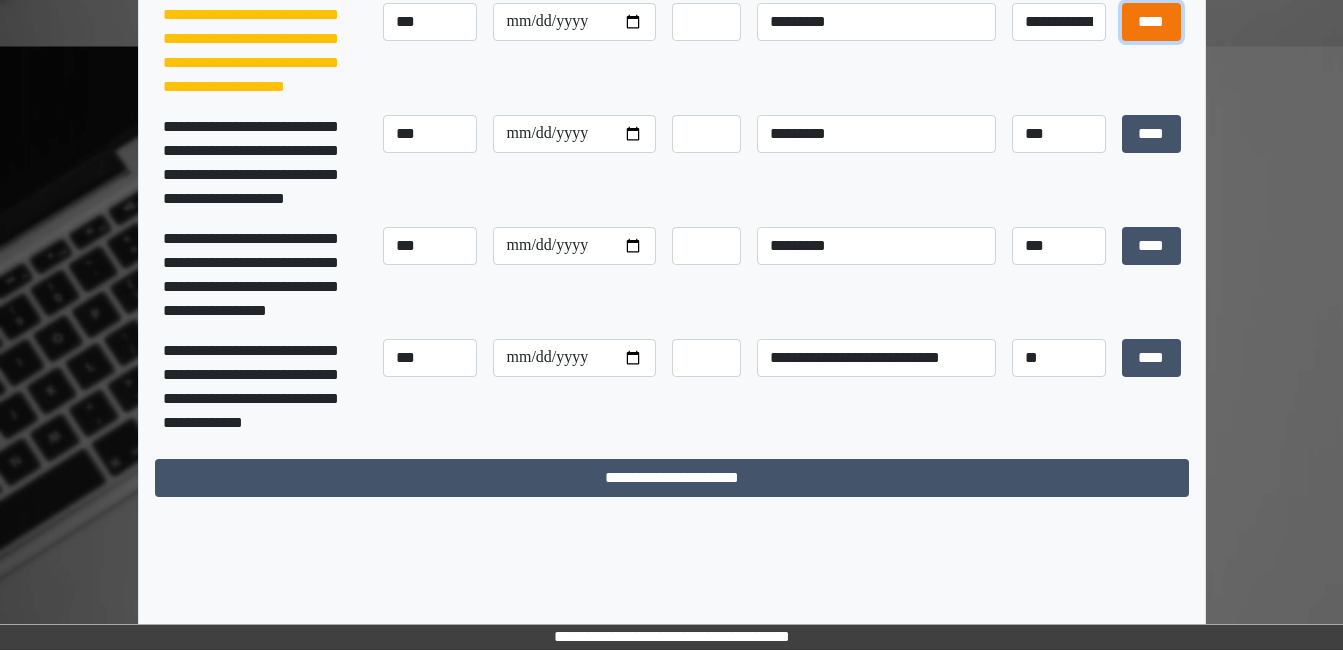 click on "[NAME]" at bounding box center [1151, 22] 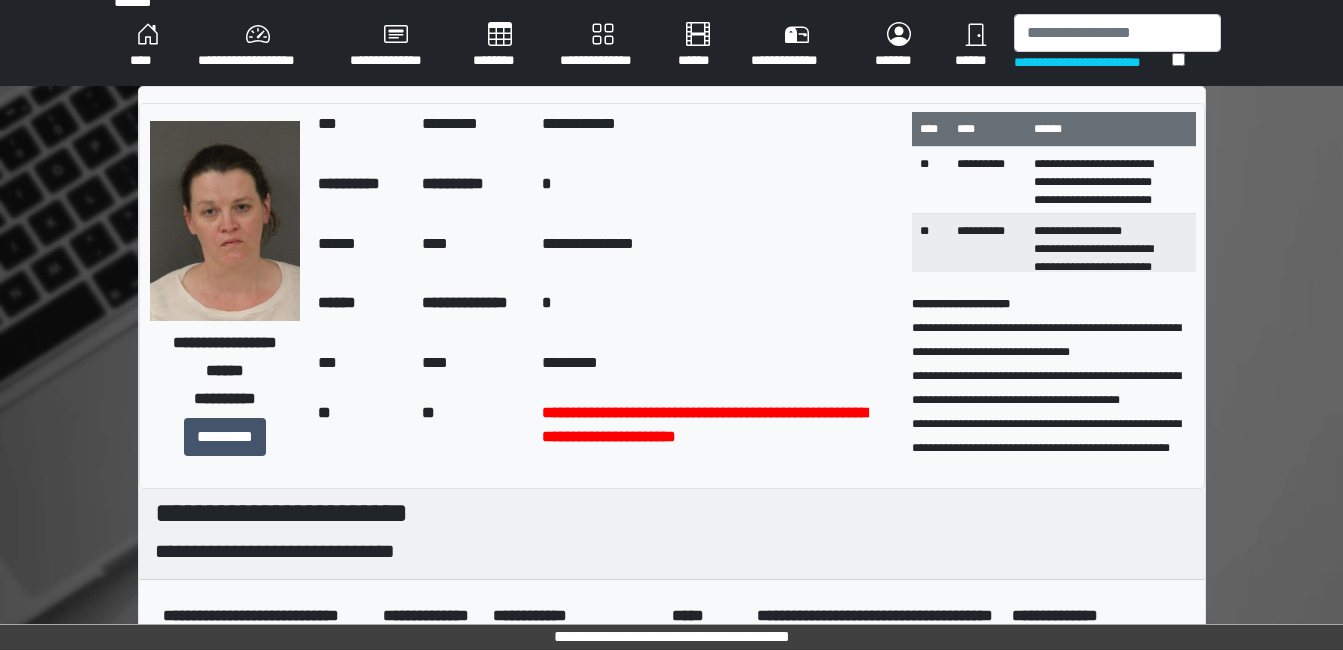 scroll, scrollTop: 7, scrollLeft: 0, axis: vertical 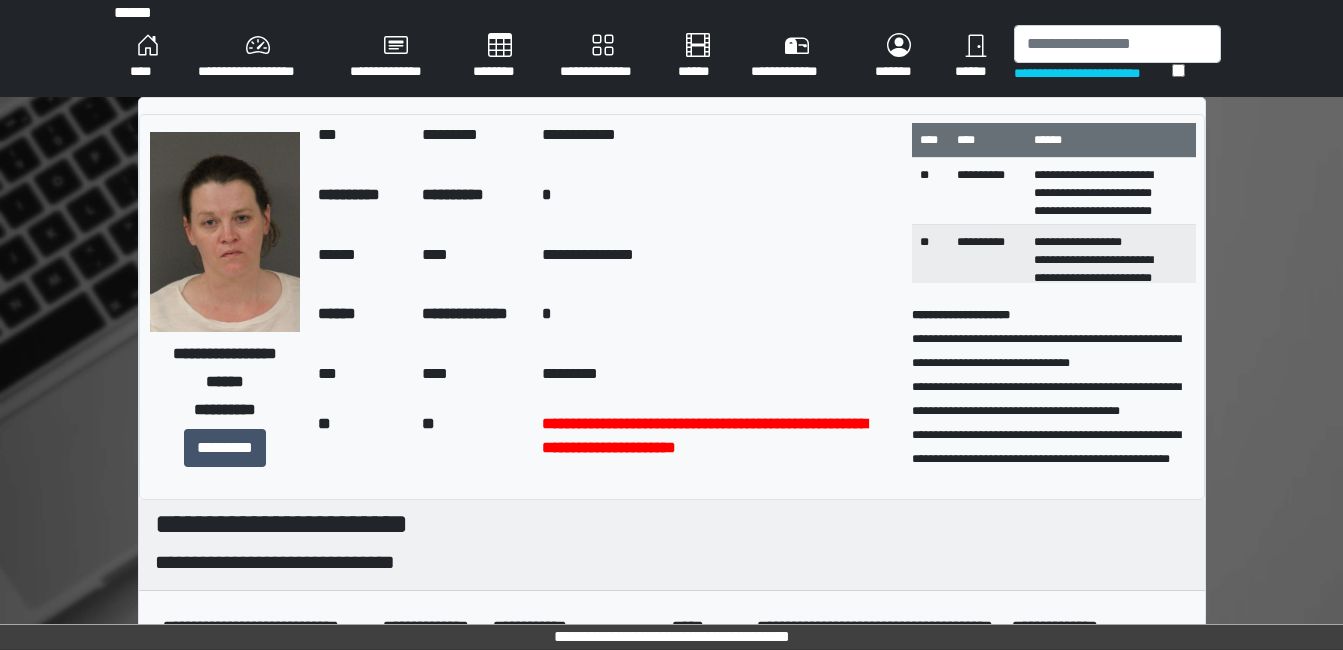 click on "[NAME]" at bounding box center (148, 57) 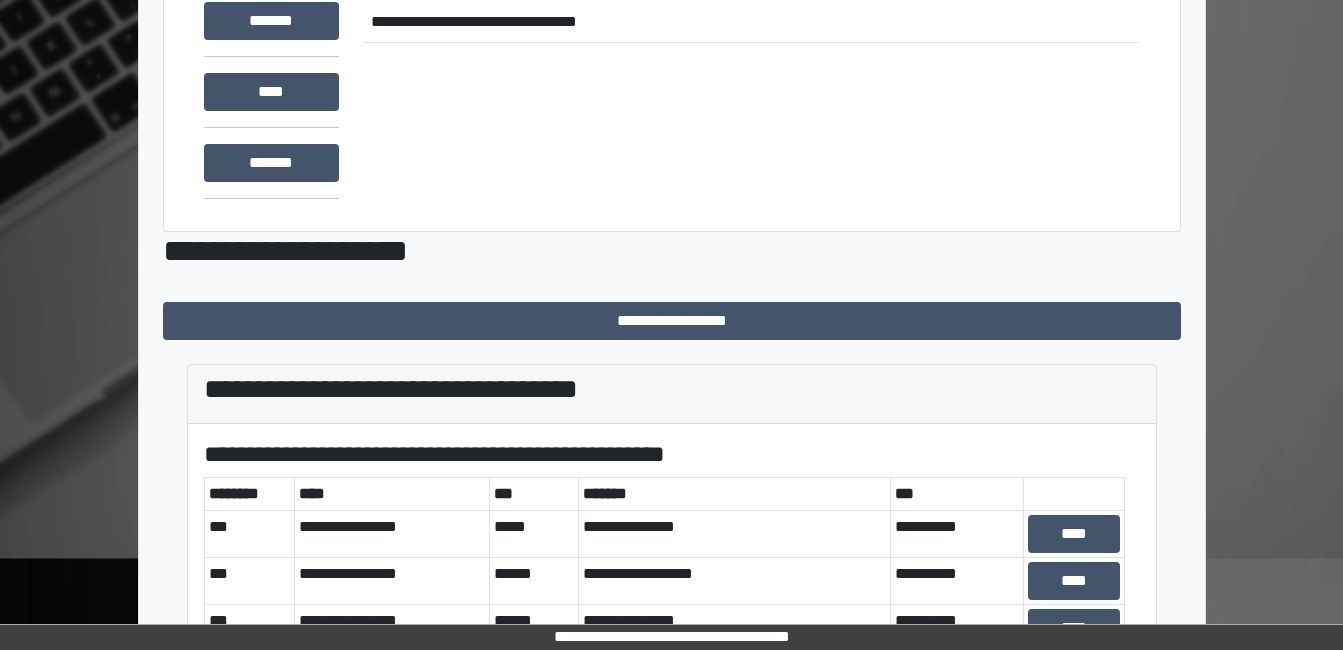 scroll, scrollTop: 320, scrollLeft: 0, axis: vertical 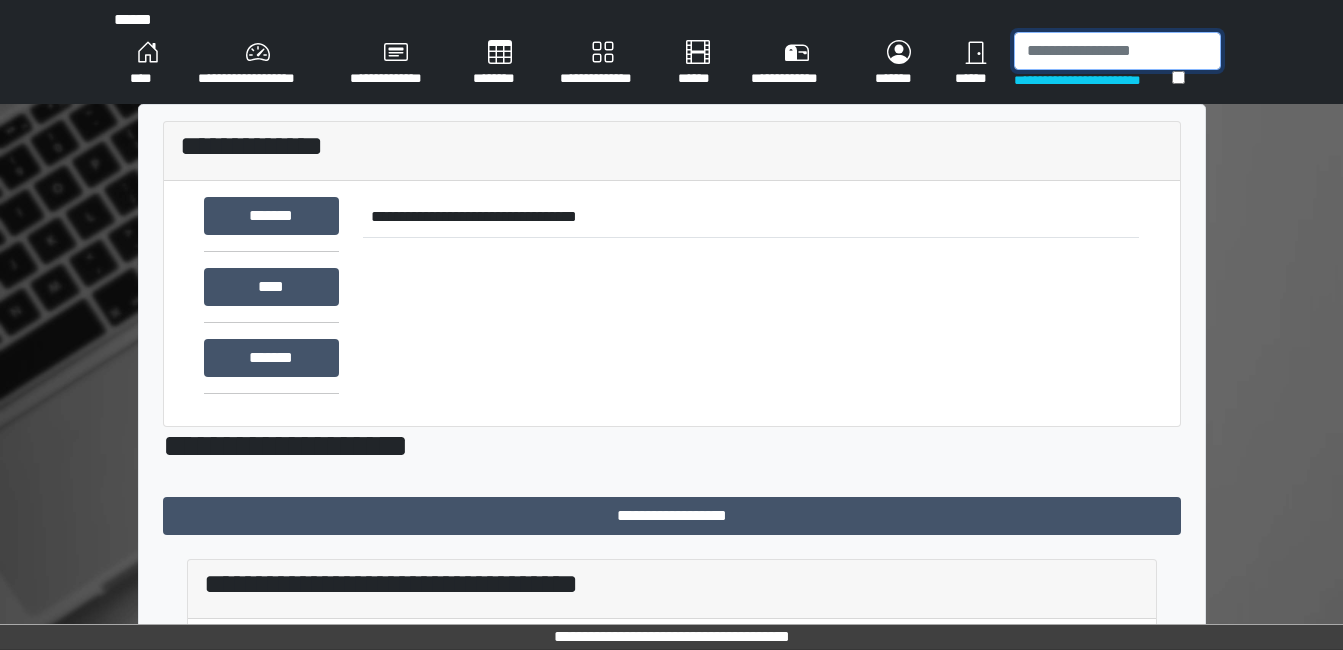 click at bounding box center (1117, 51) 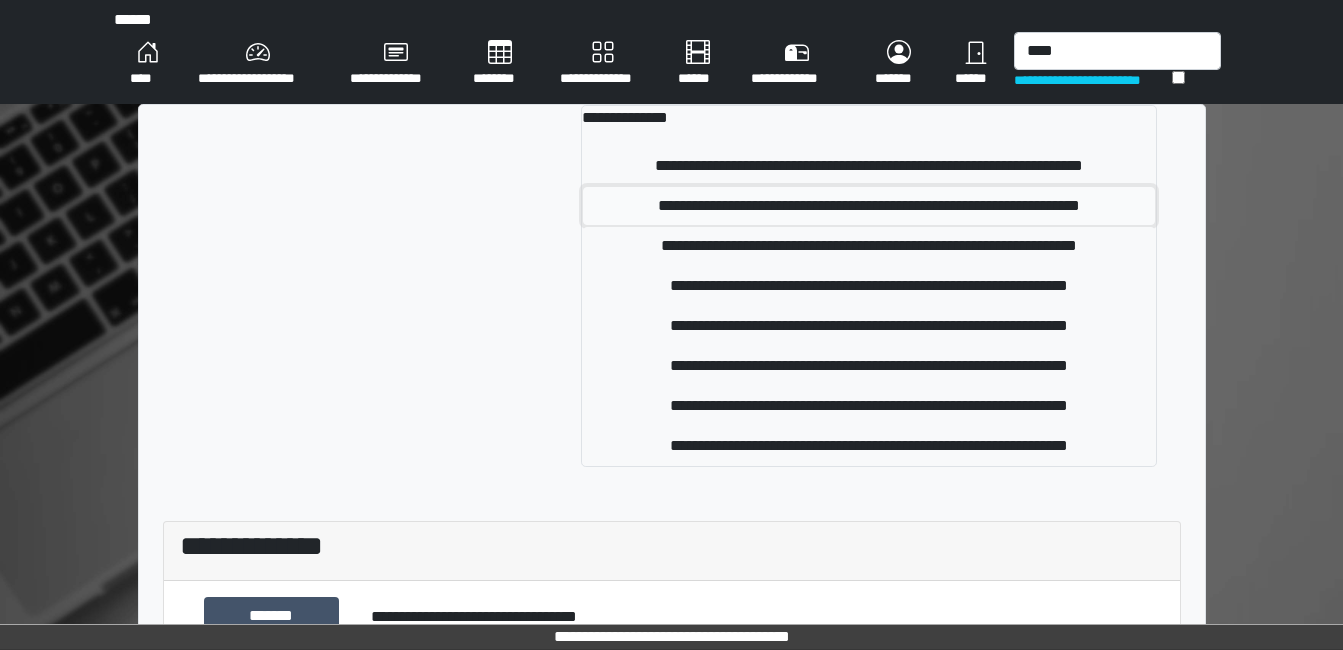 click on "[ADDRESS]" at bounding box center [868, 166] 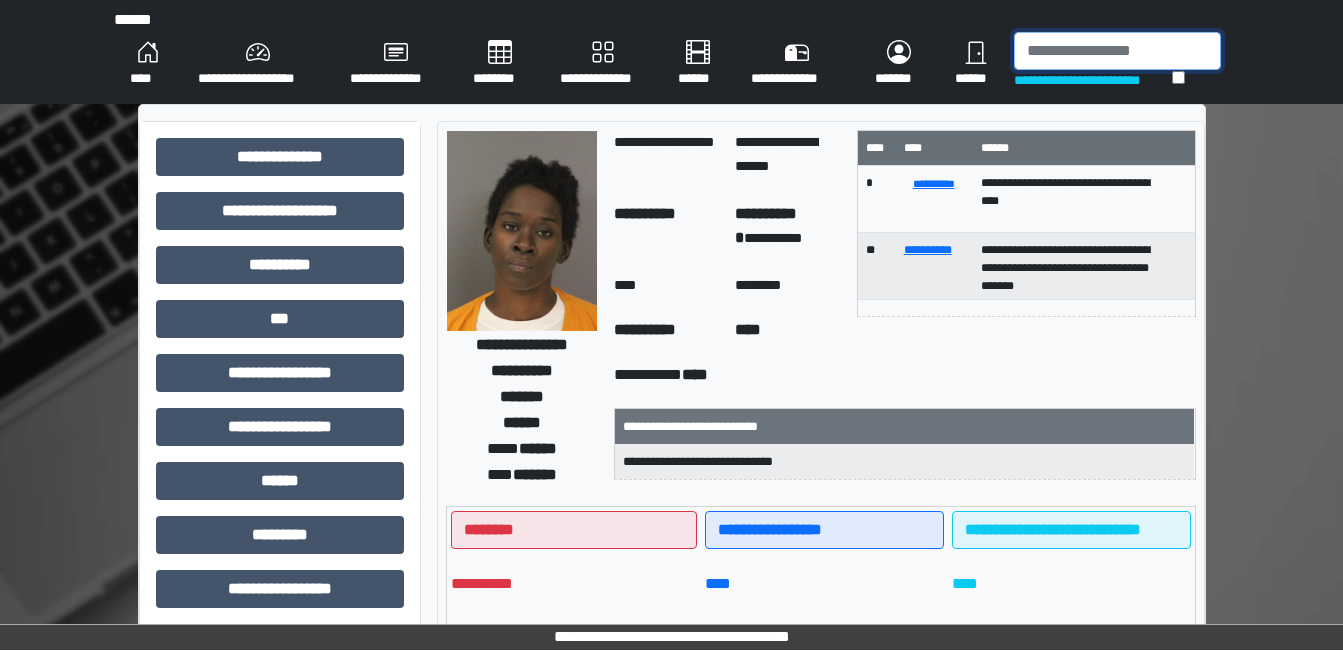 click at bounding box center (1117, 51) 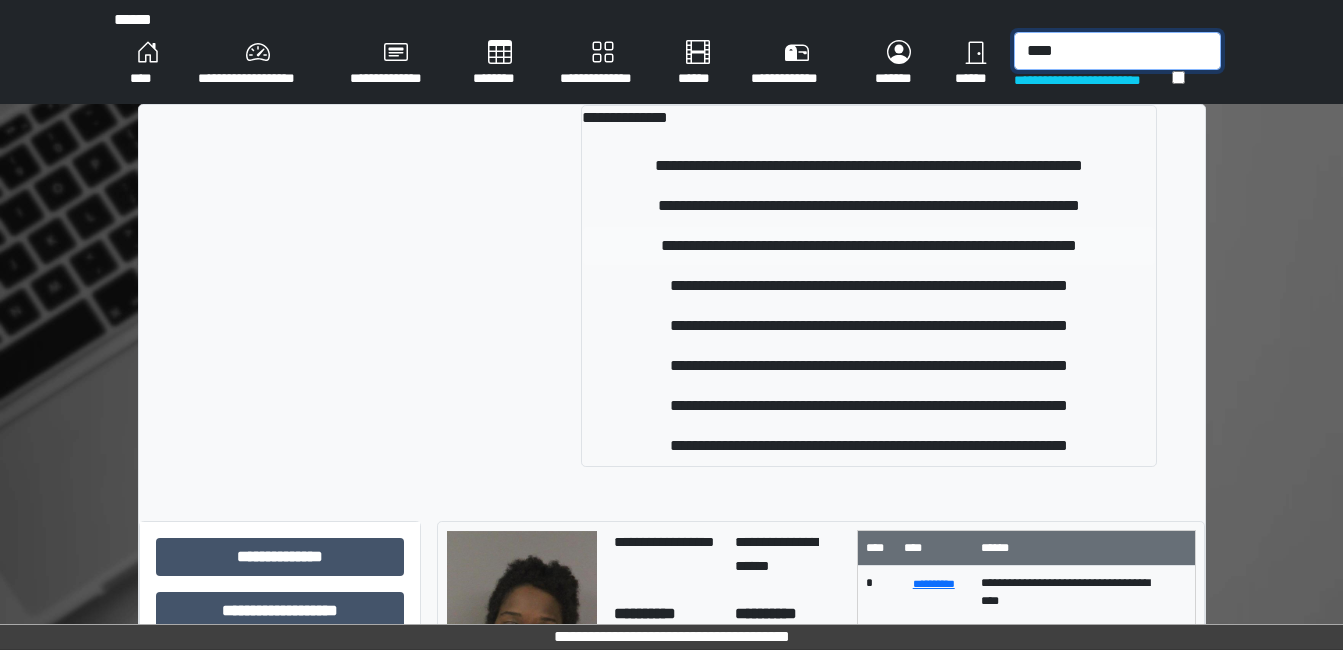 type on "[NAME]" 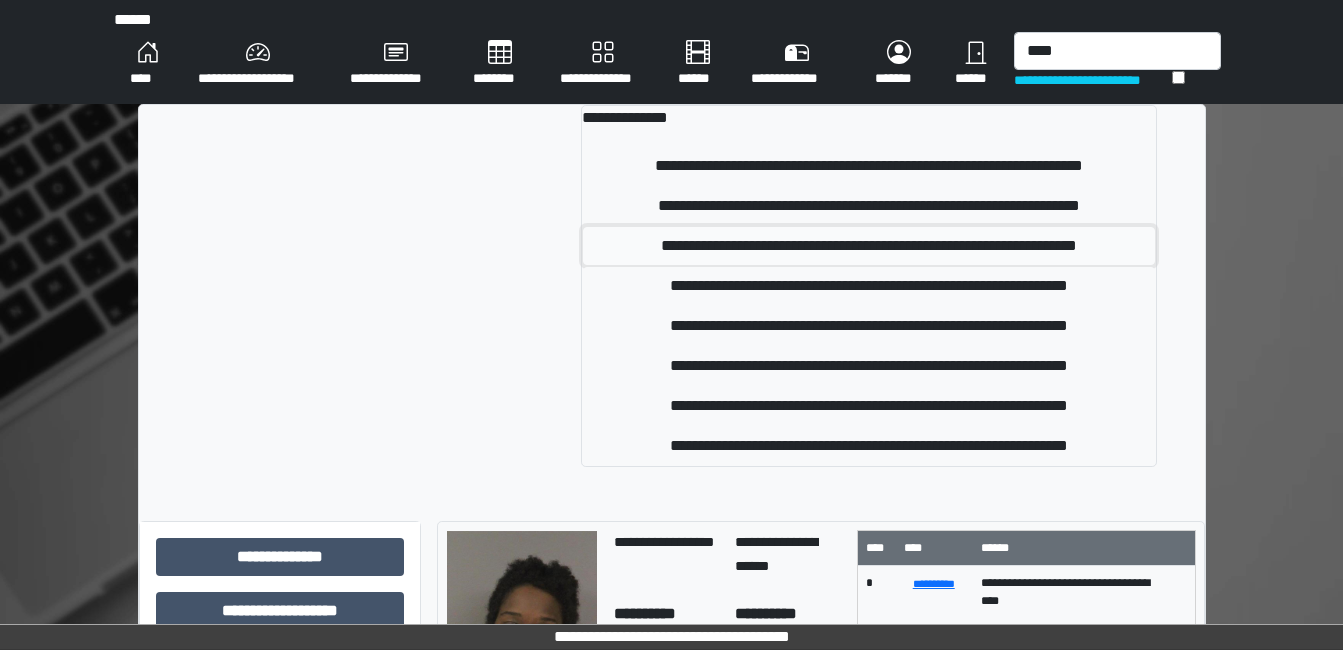 click on "[EMAIL]" at bounding box center [868, 166] 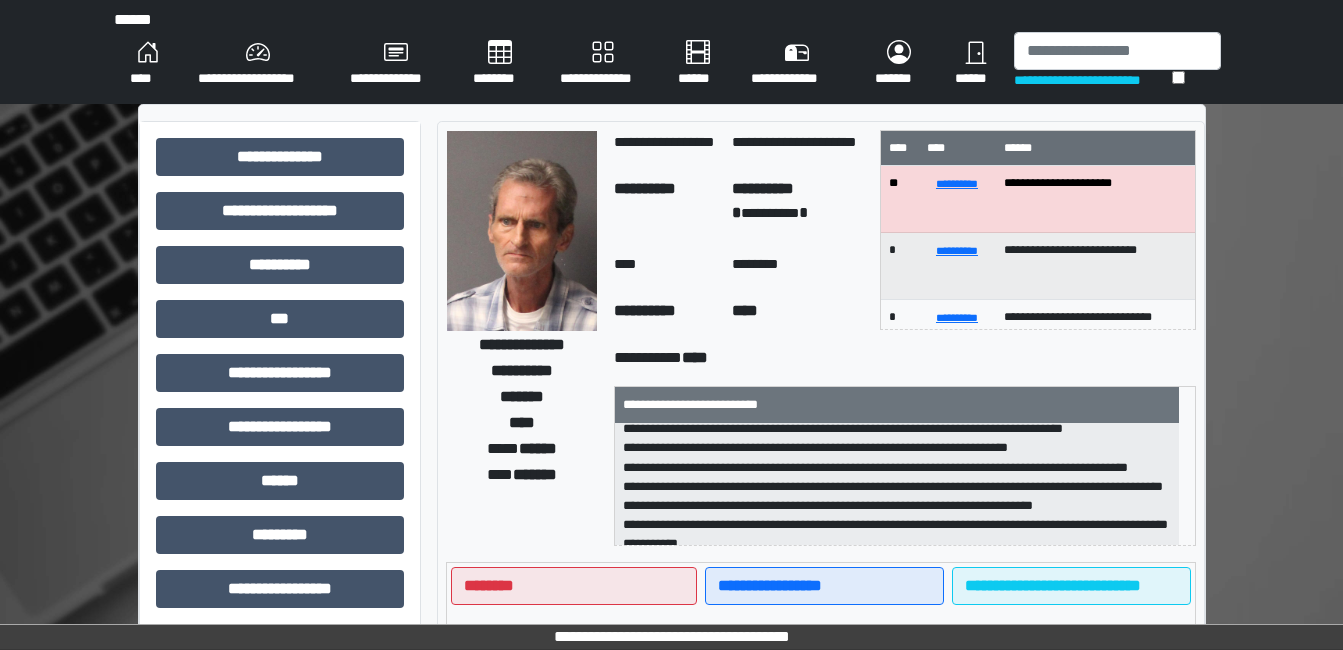 scroll, scrollTop: 140, scrollLeft: 0, axis: vertical 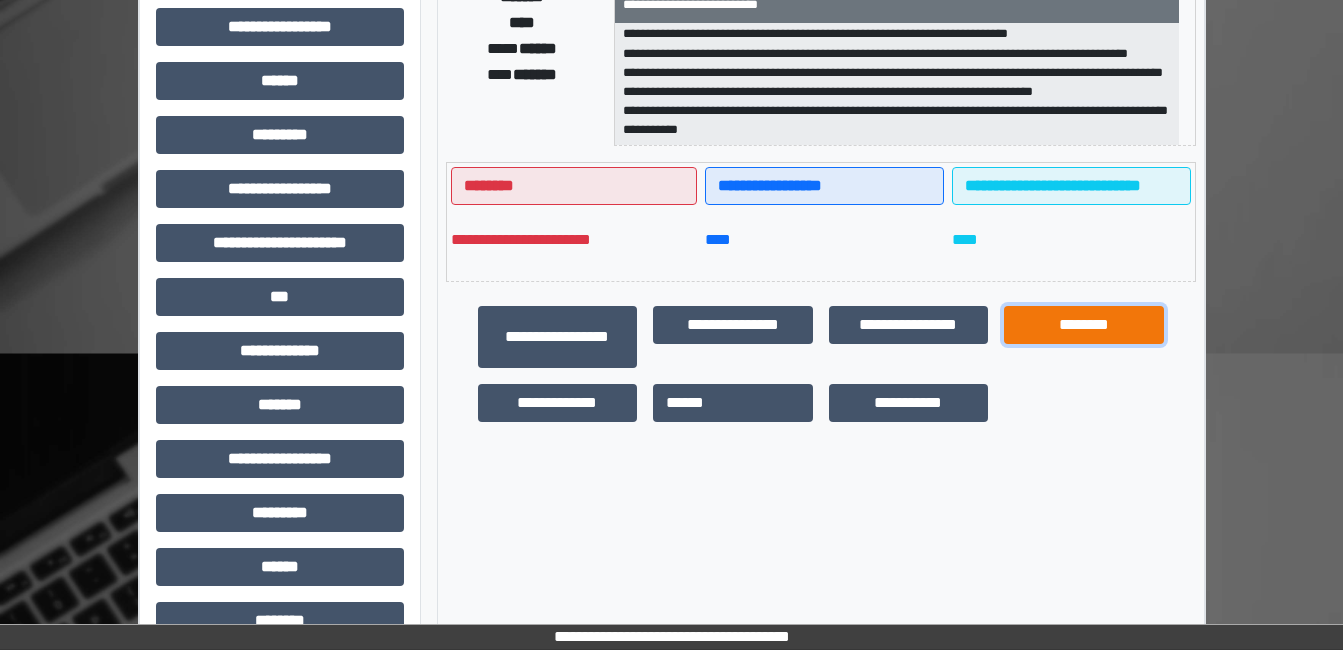 click on "[NAME]" at bounding box center [558, 337] 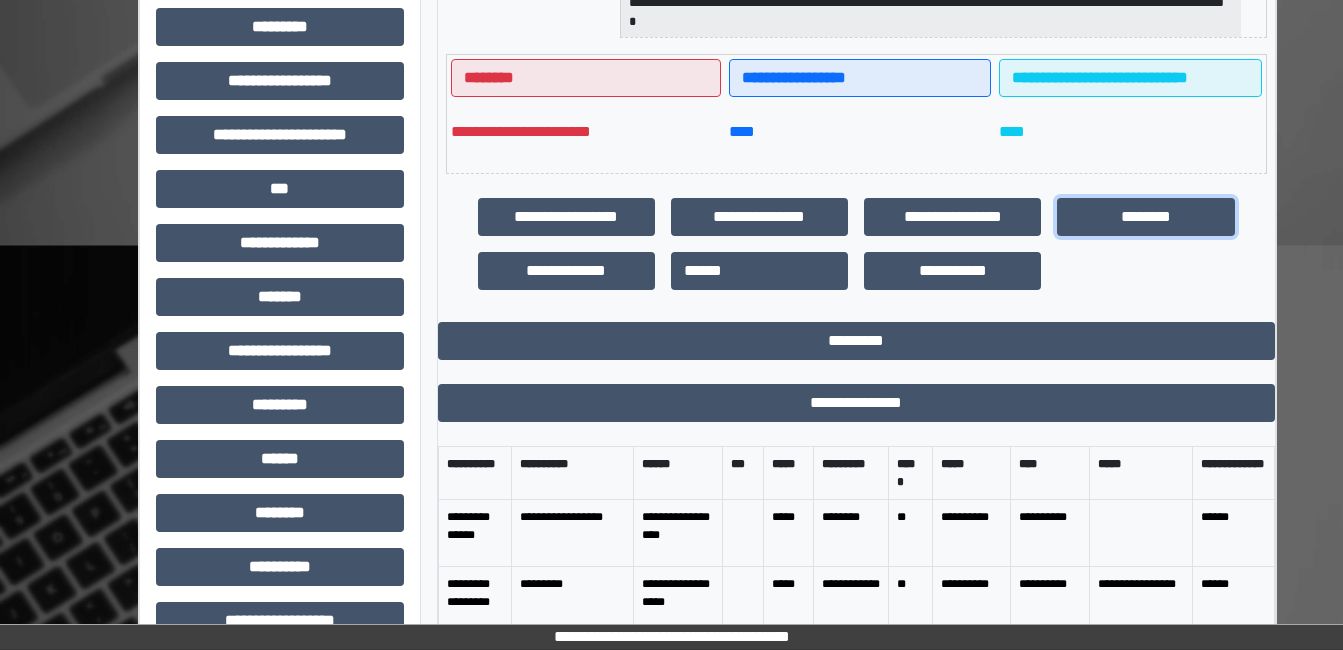 scroll, scrollTop: 700, scrollLeft: 0, axis: vertical 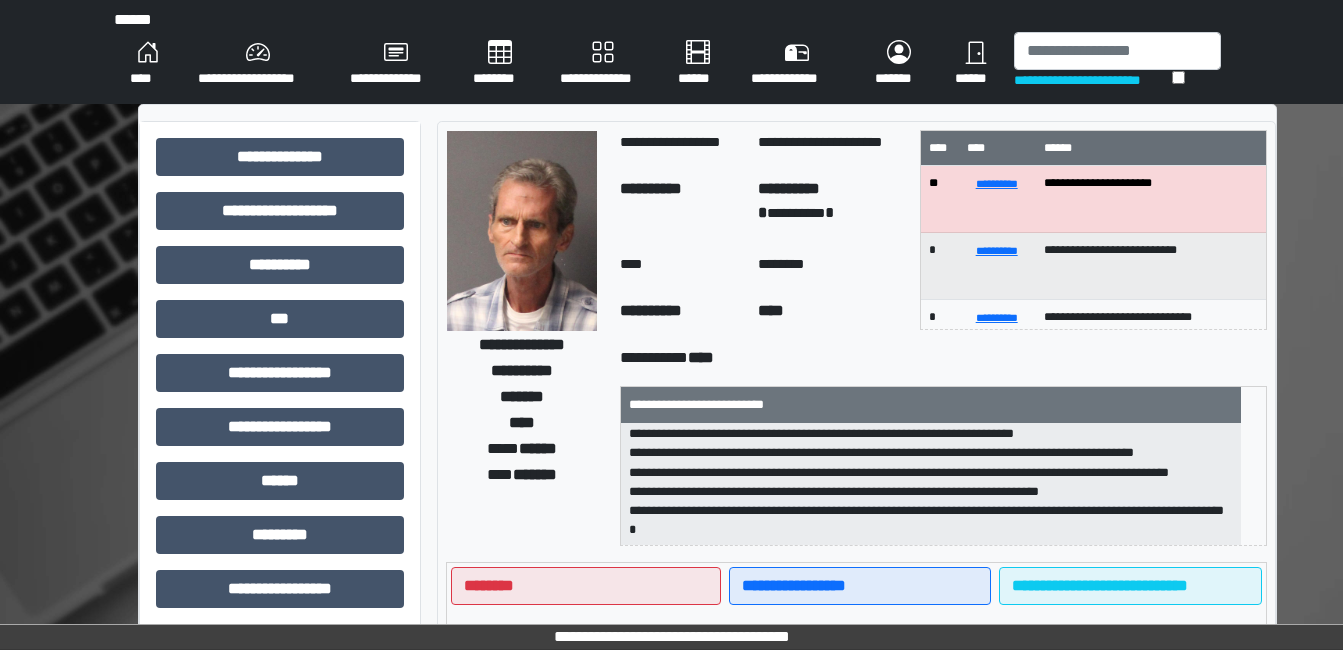 click on "[NAME]" at bounding box center (148, 64) 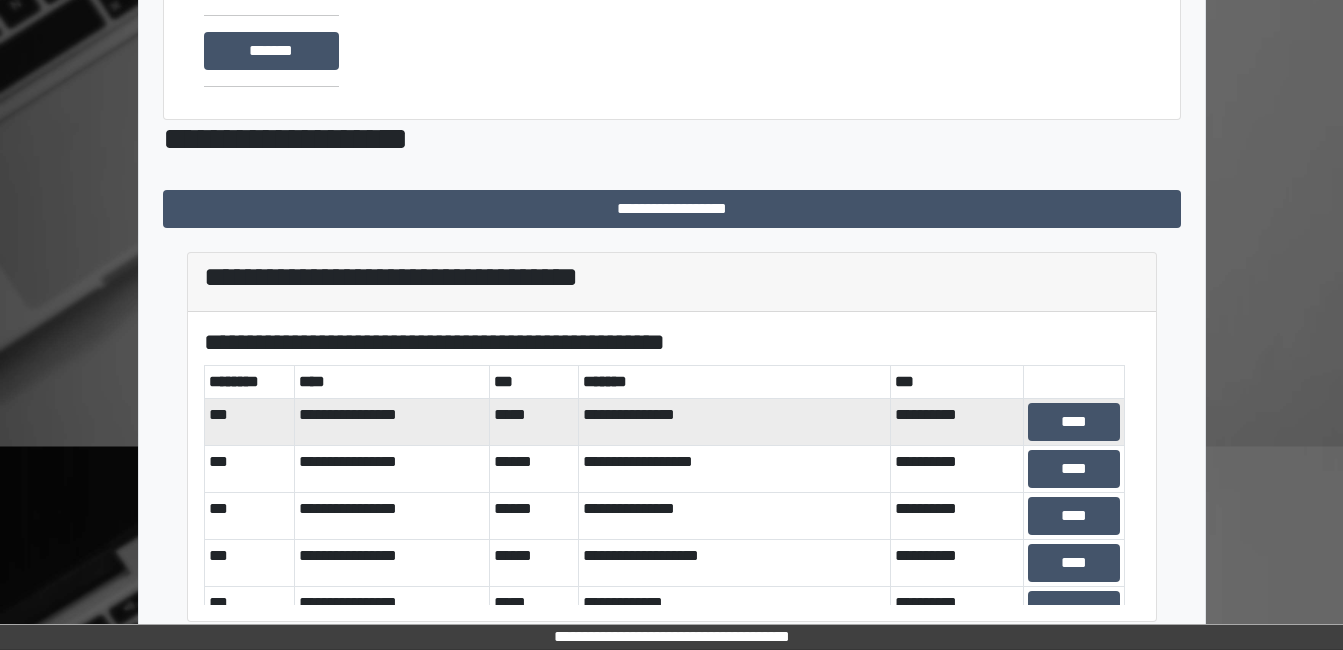 scroll, scrollTop: 320, scrollLeft: 0, axis: vertical 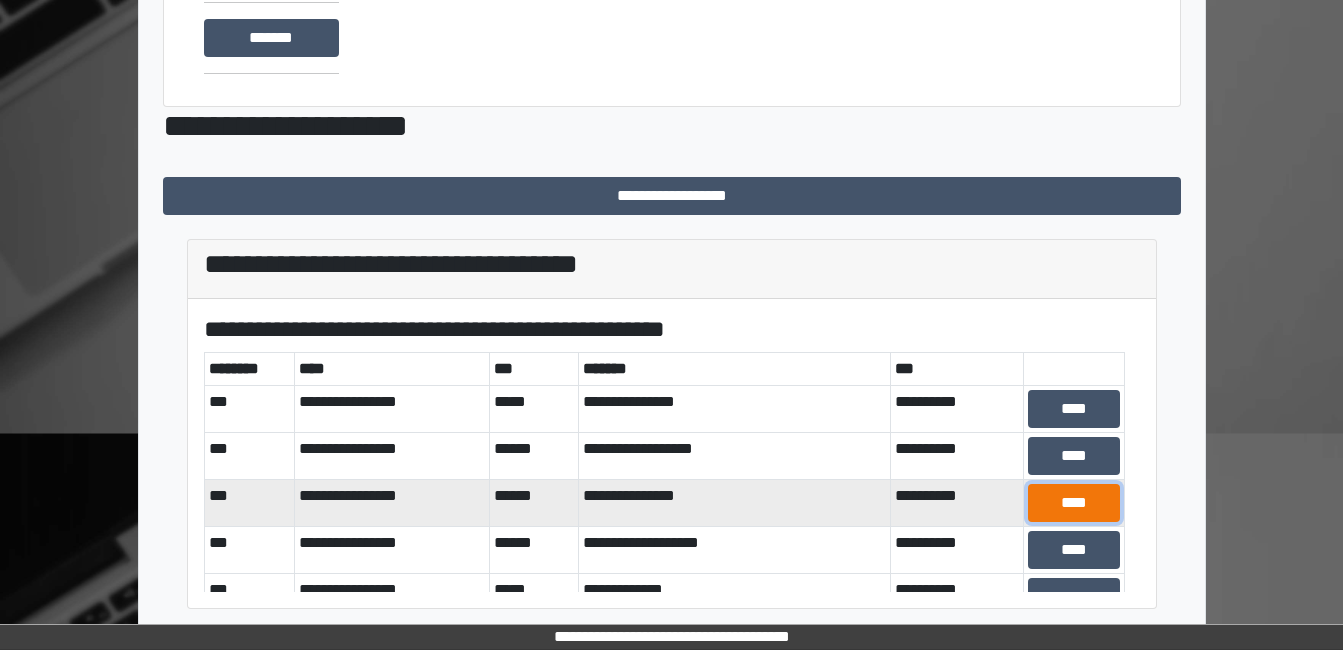click on "[NAME]" at bounding box center [1074, 409] 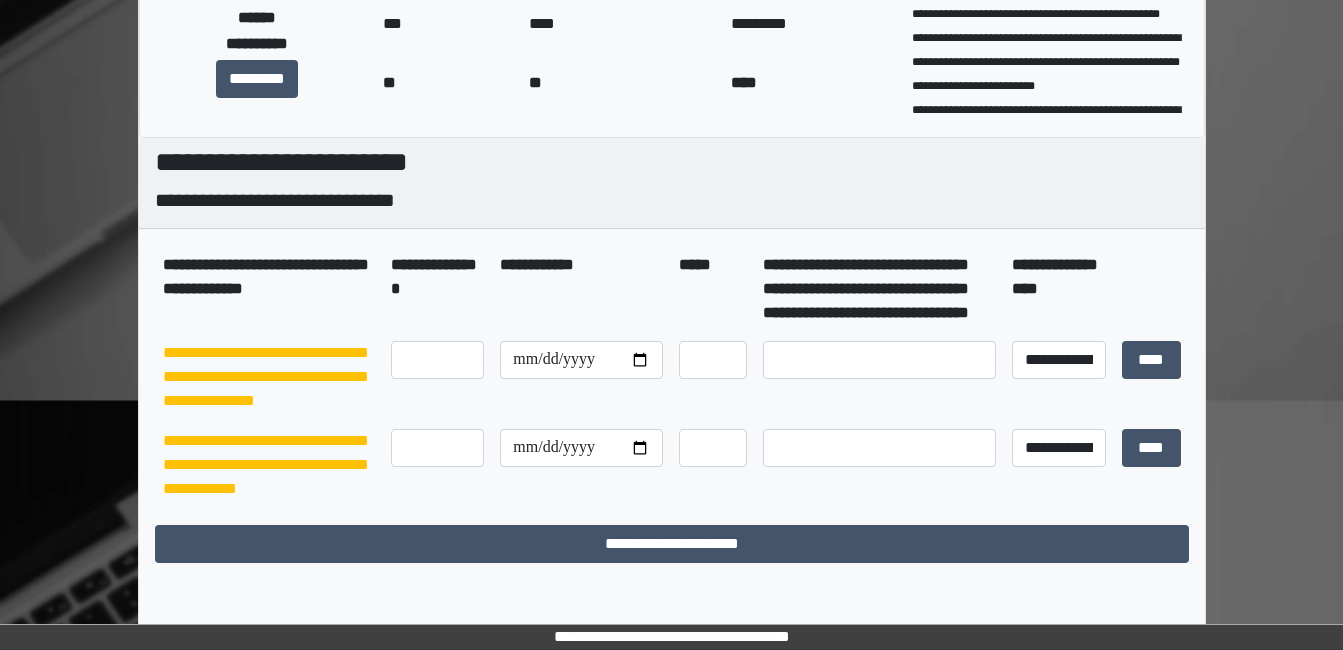 scroll, scrollTop: 371, scrollLeft: 0, axis: vertical 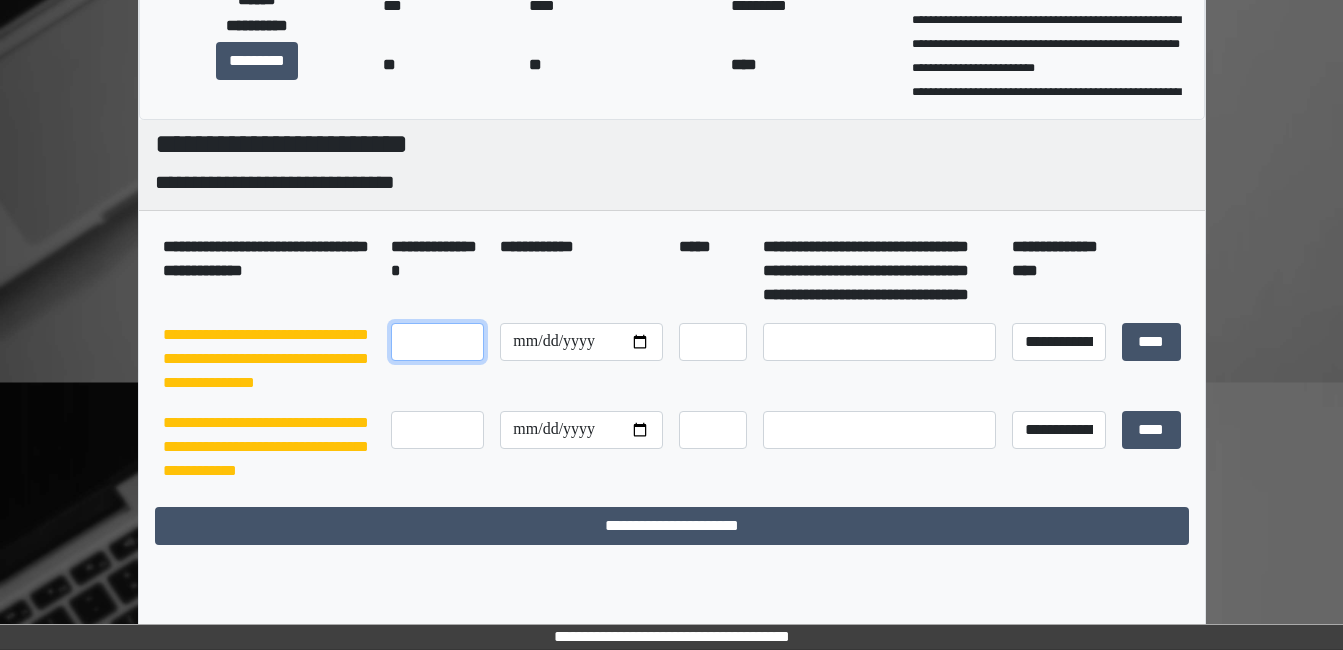 click at bounding box center (437, 342) 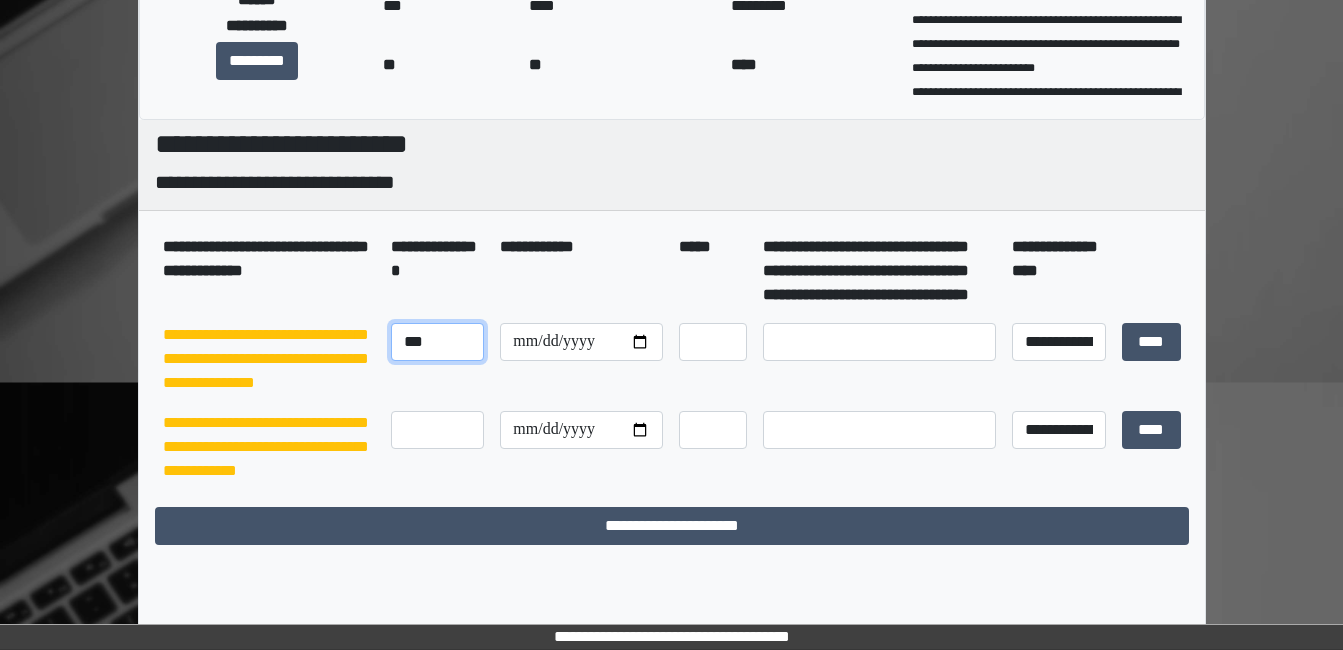 type on "[NAME]" 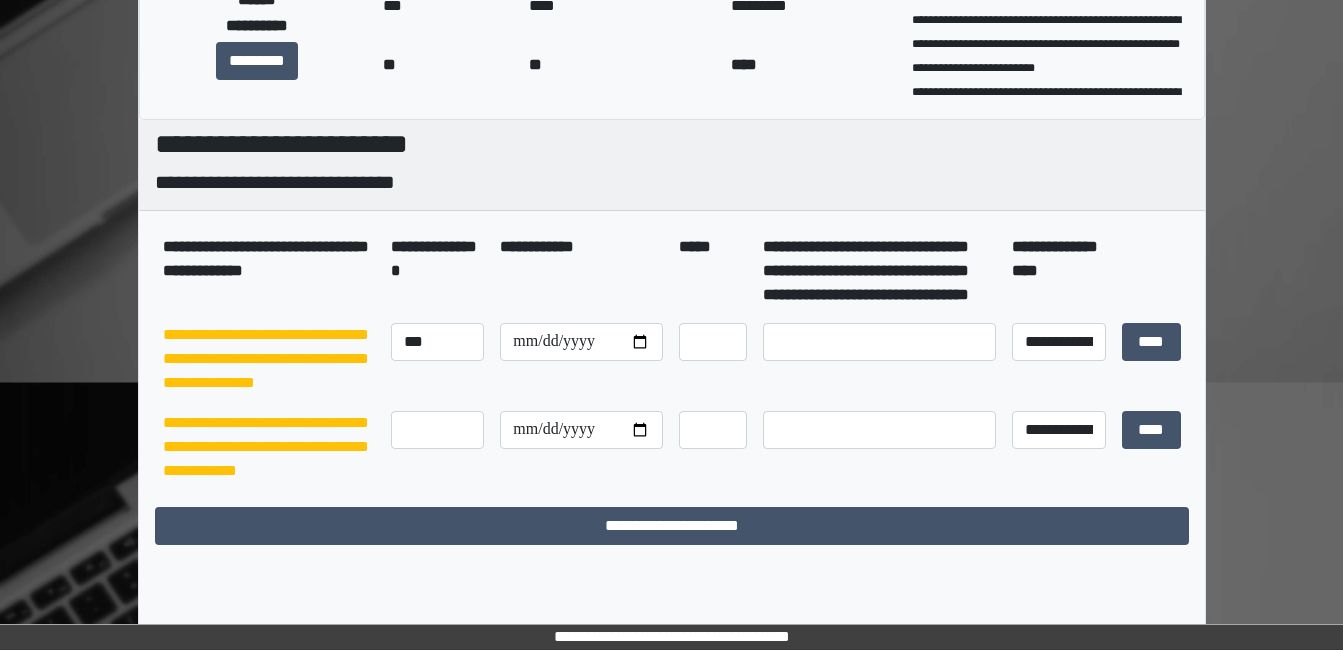 click at bounding box center (879, 359) 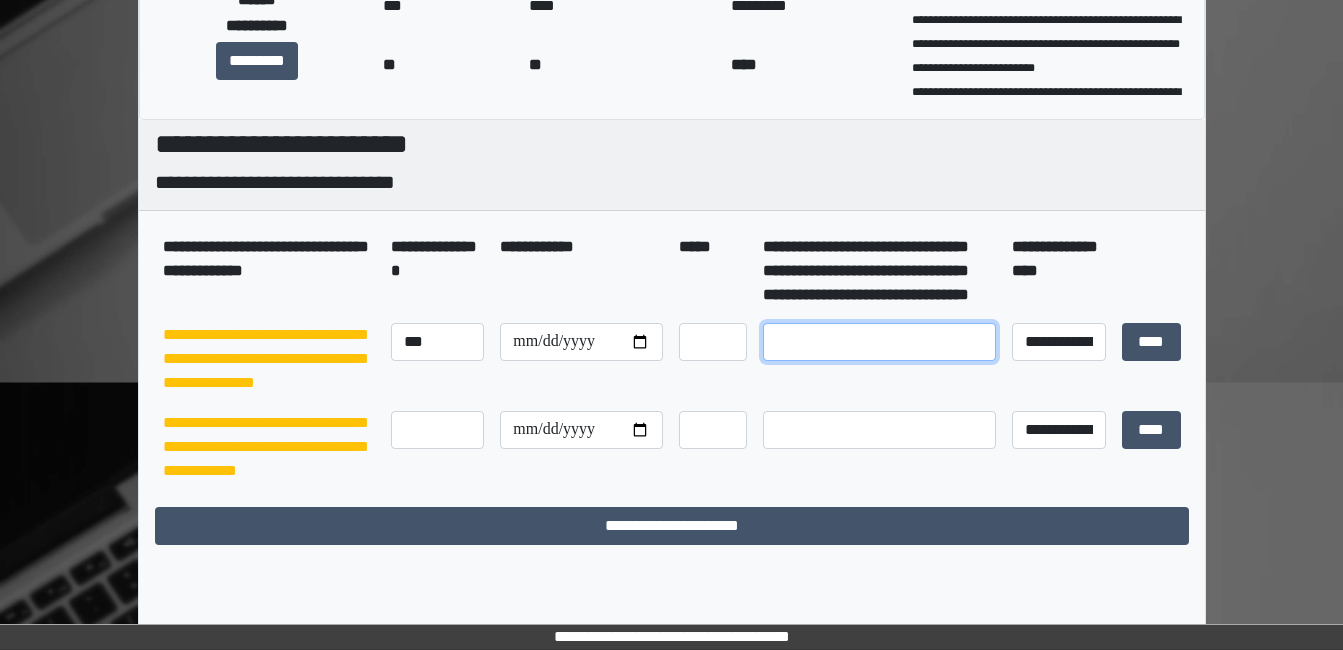 click at bounding box center [879, 342] 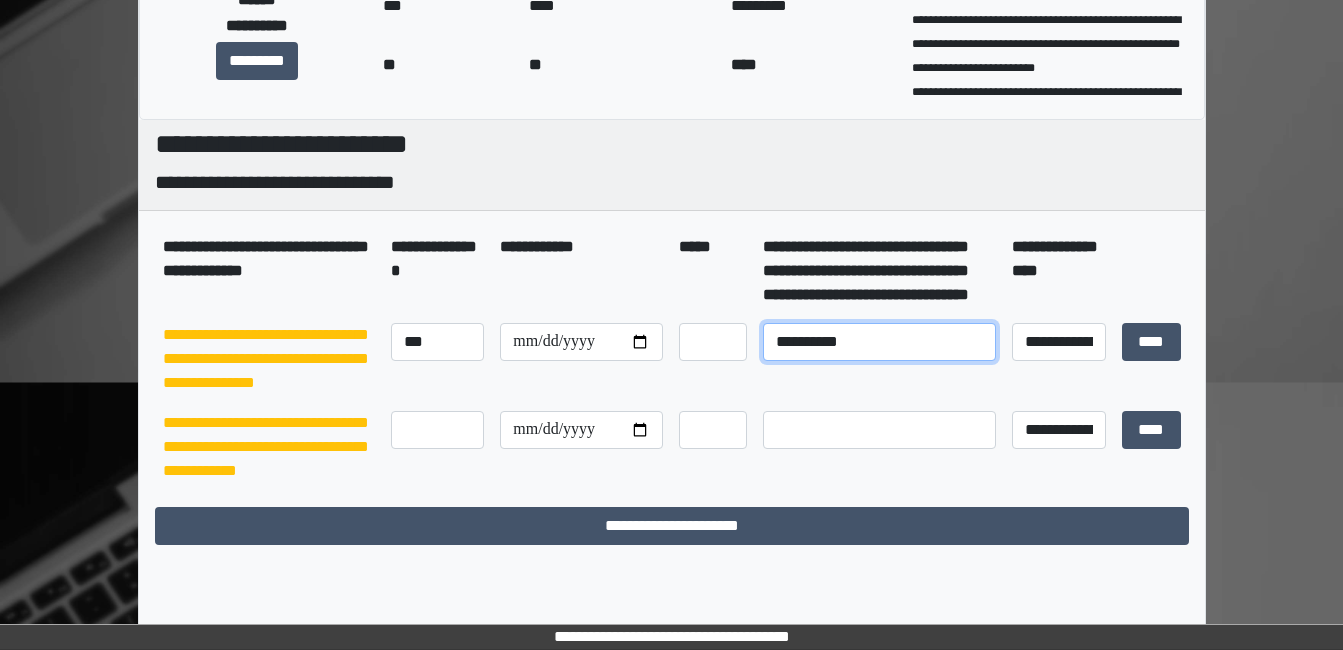type on "[NAME]" 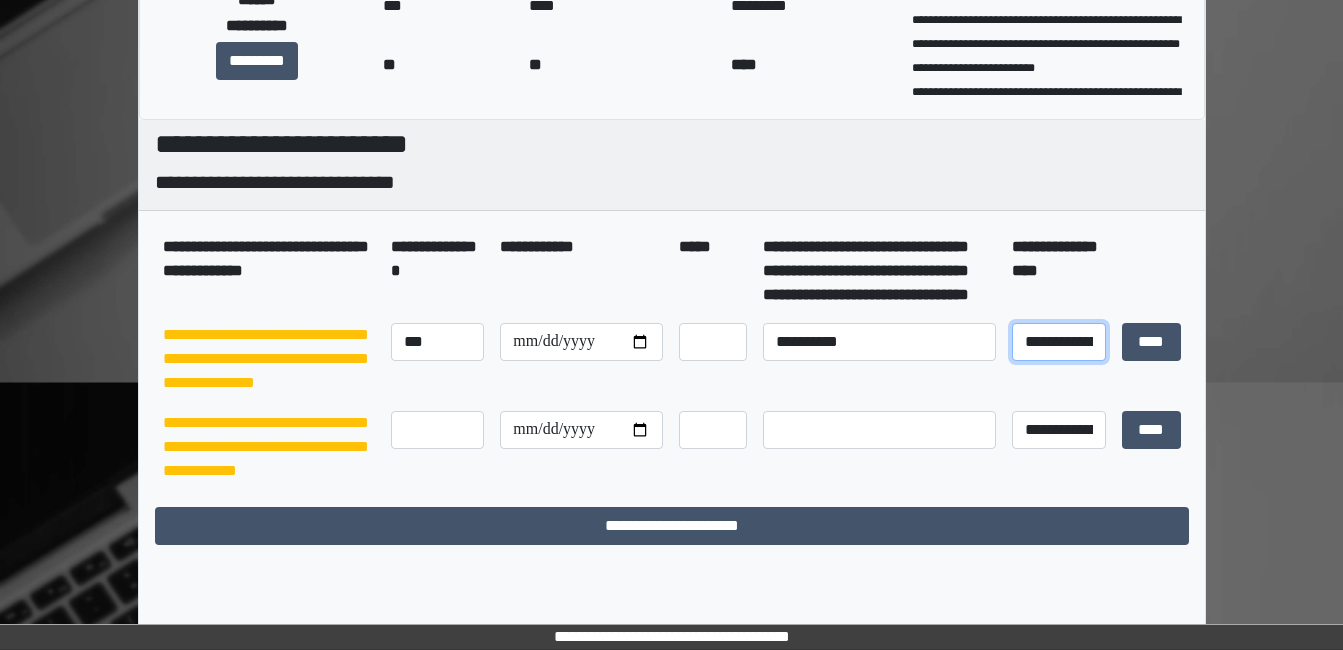click on "[NAME]
[NAME]
[NAME]" at bounding box center (1059, 342) 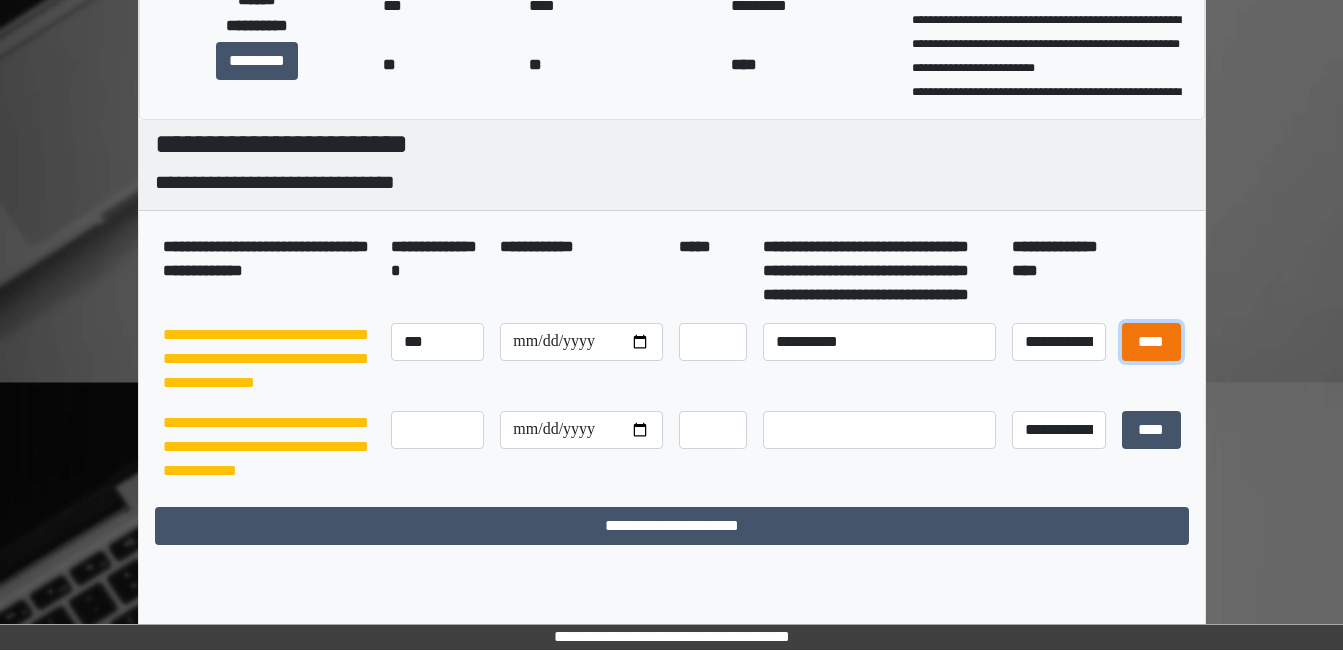 click on "[NAME]" at bounding box center [1151, 342] 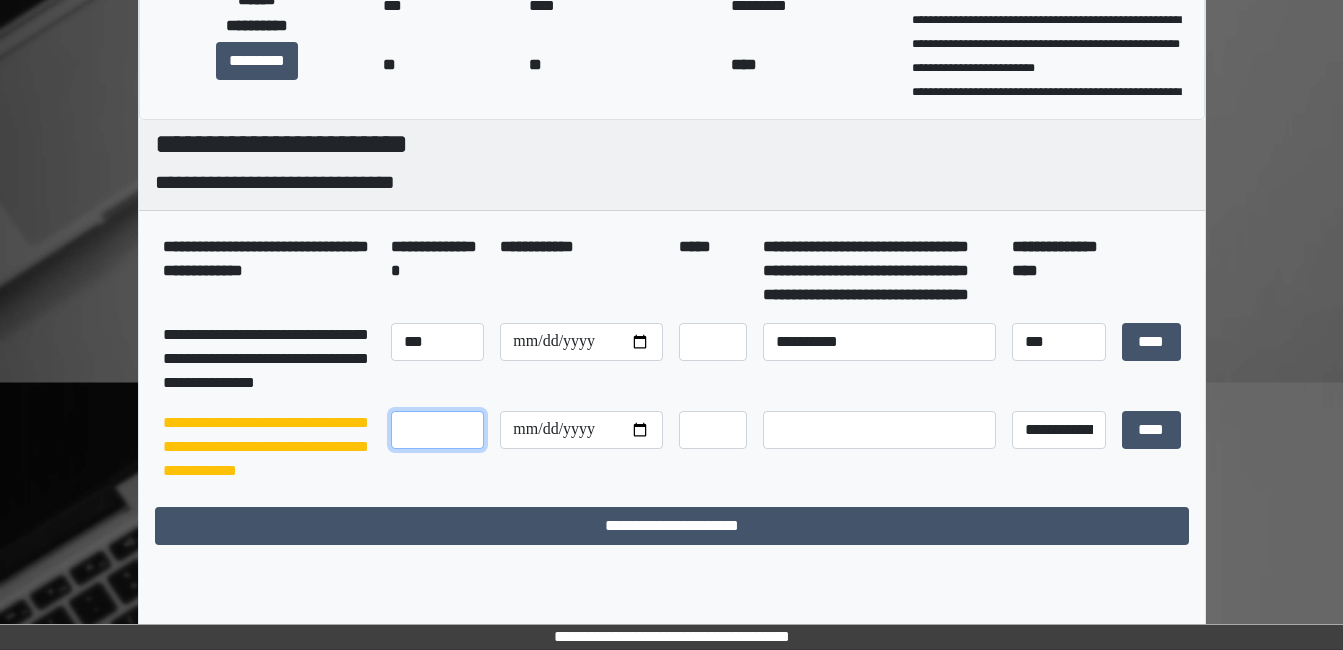 click at bounding box center (437, 430) 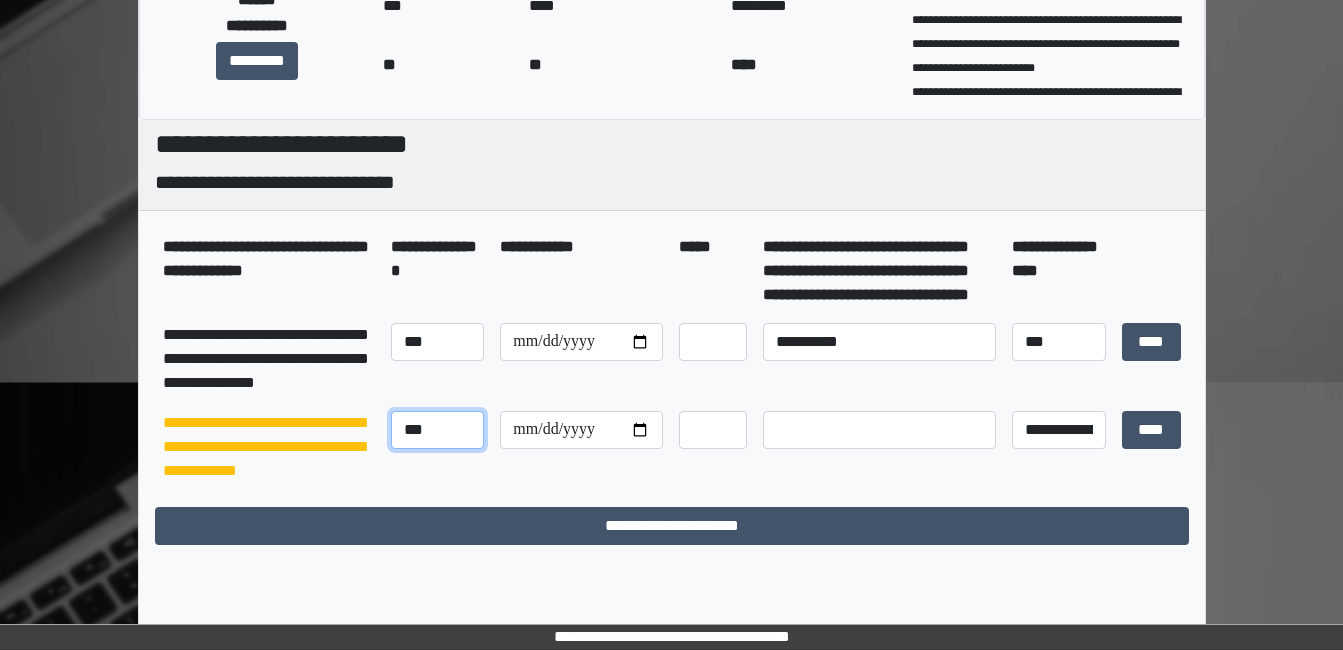 type on "[NAME]" 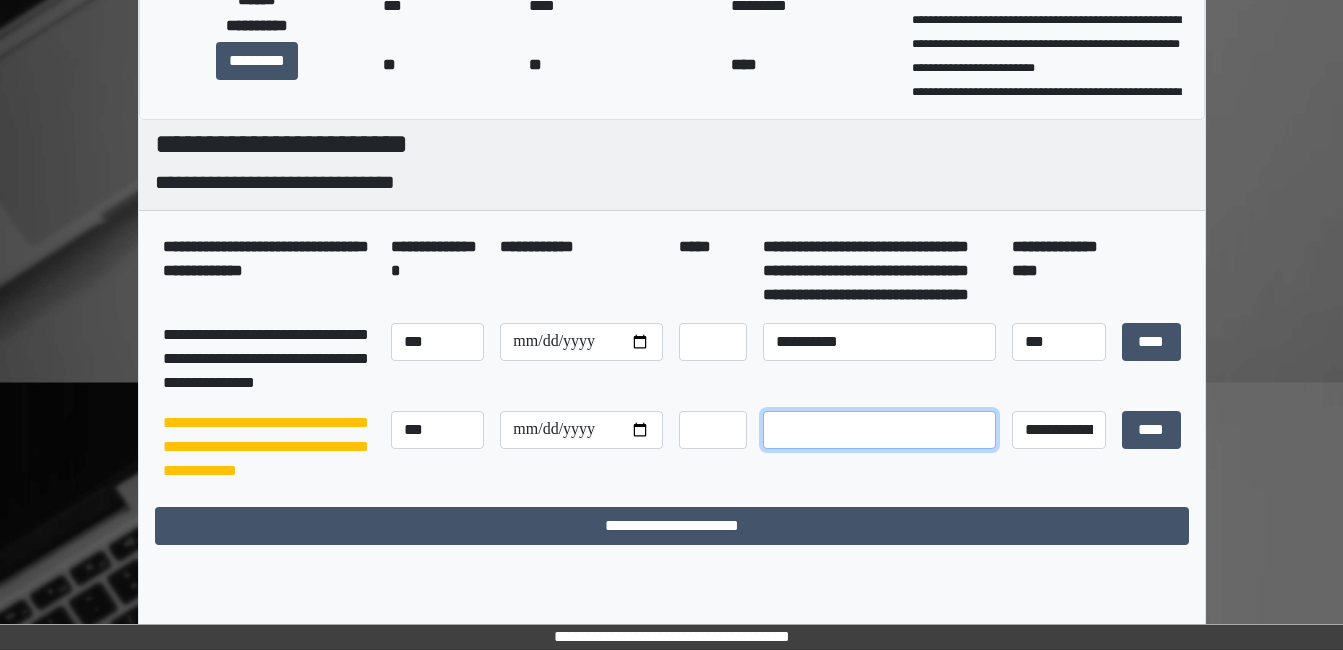 click at bounding box center (879, 430) 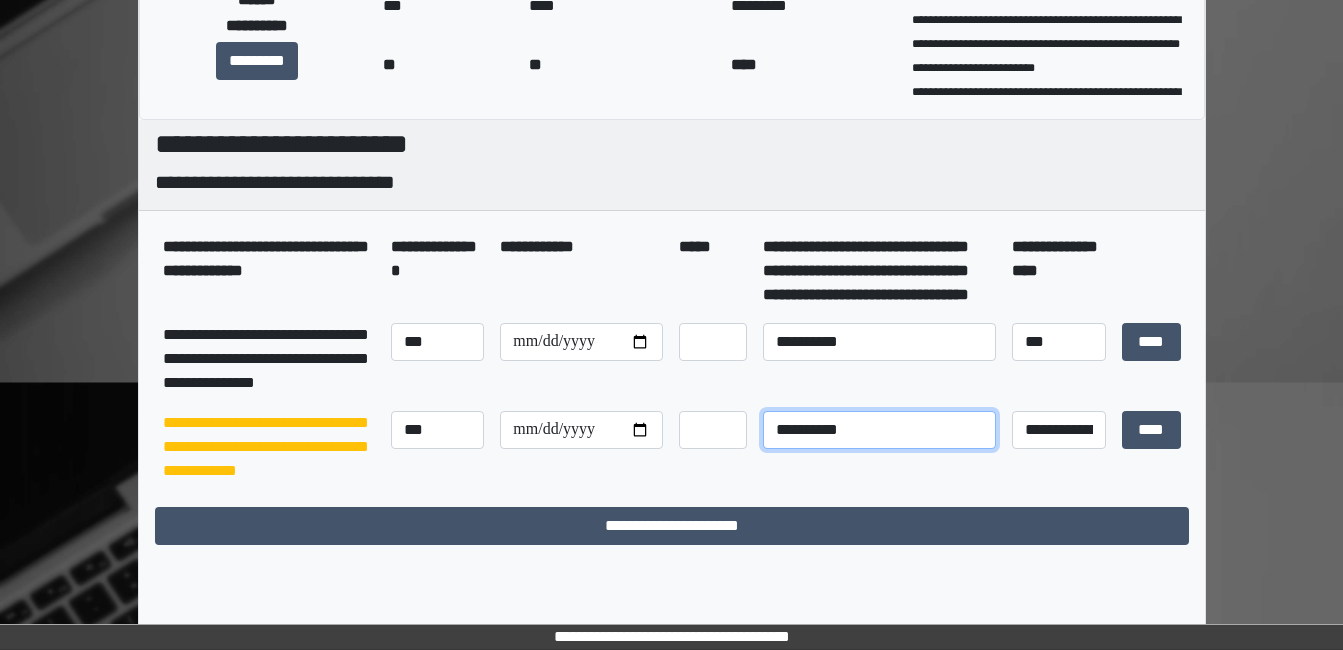 type on "[NAME]" 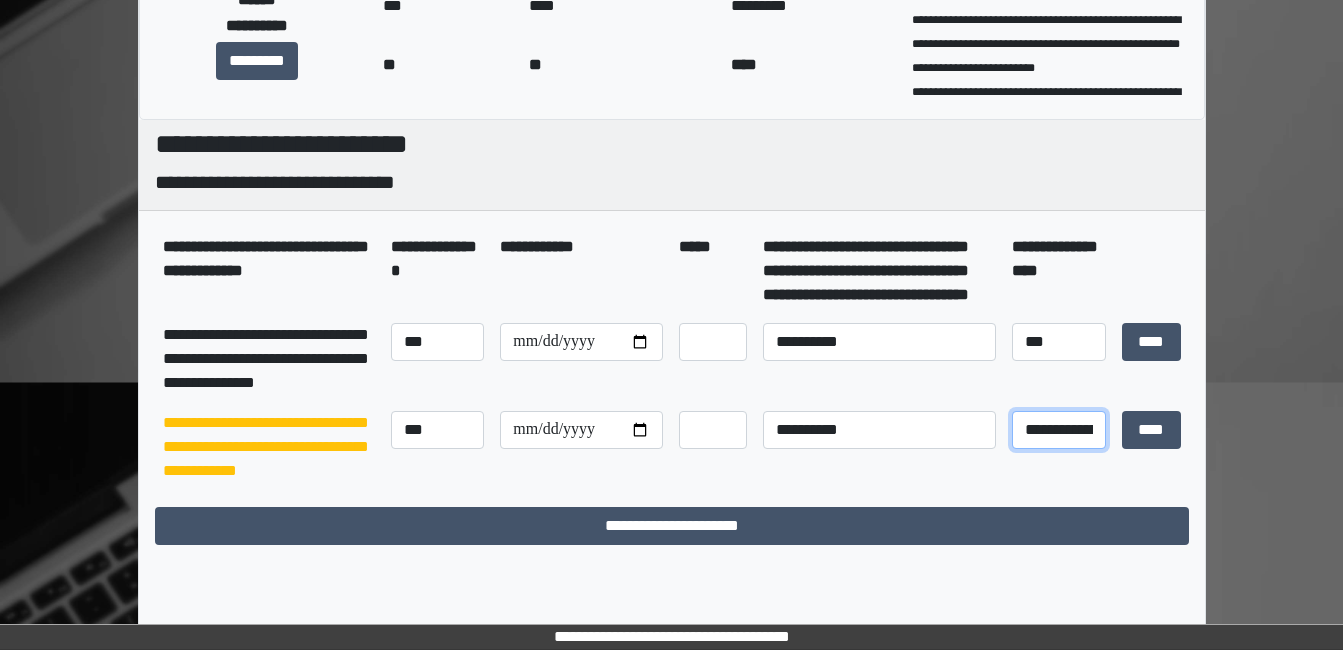click on "[NAME]
[NAME]
[NAME]" at bounding box center (1059, 430) 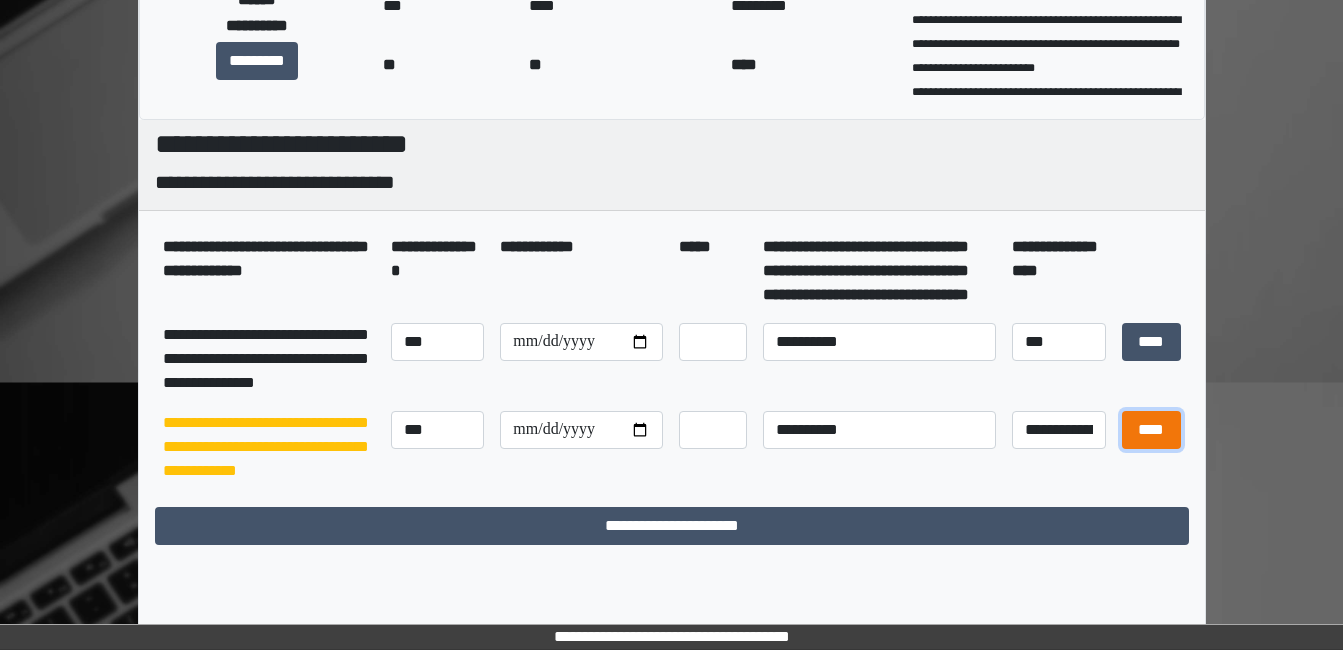 click on "[NAME]" at bounding box center [1151, 430] 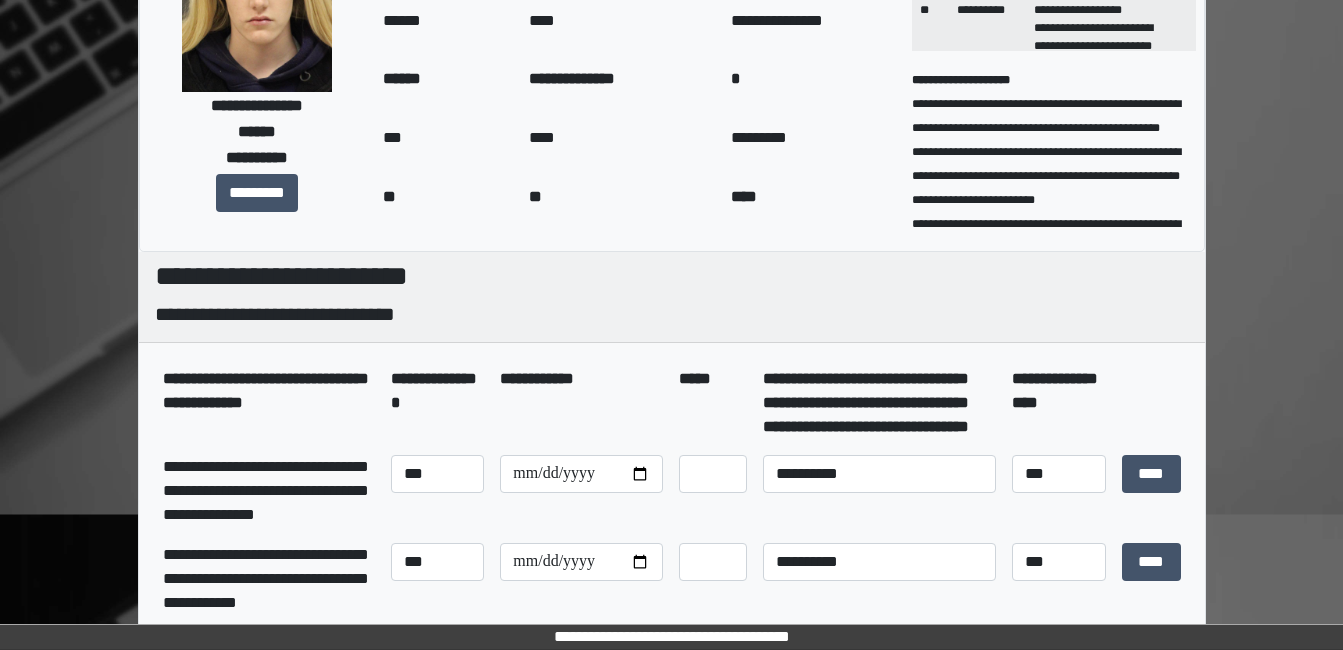scroll, scrollTop: 71, scrollLeft: 0, axis: vertical 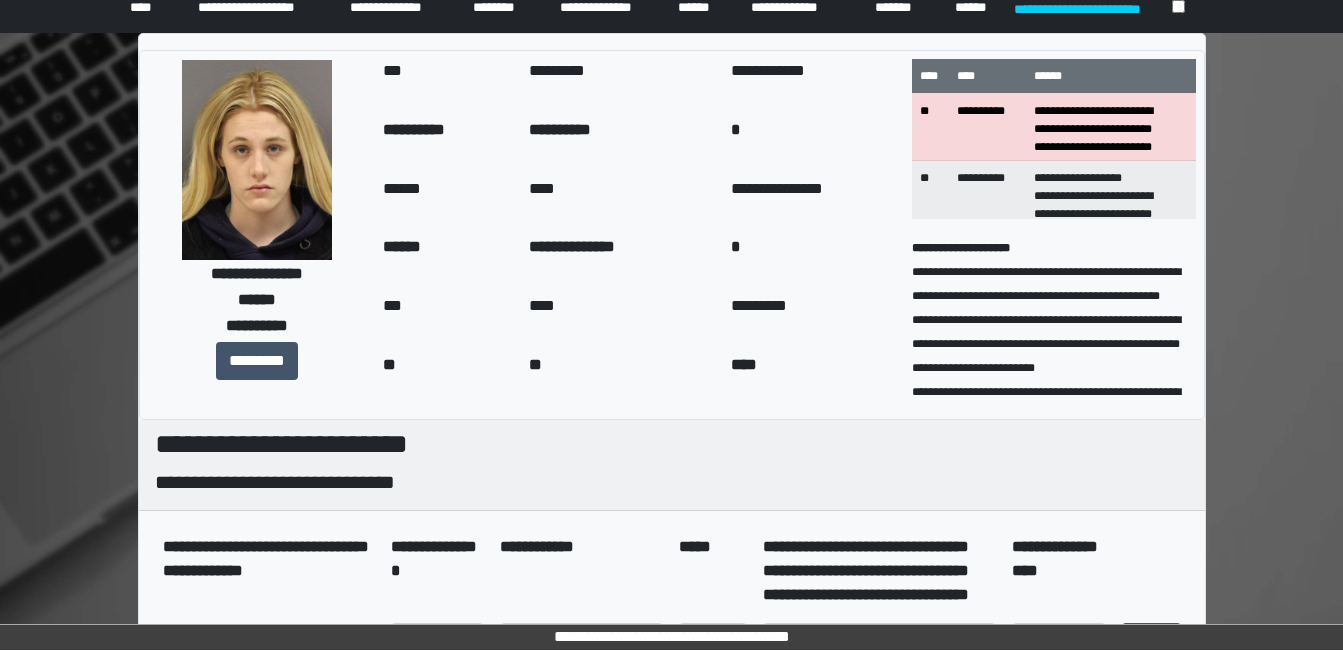 click on "[NAME]" at bounding box center (148, -7) 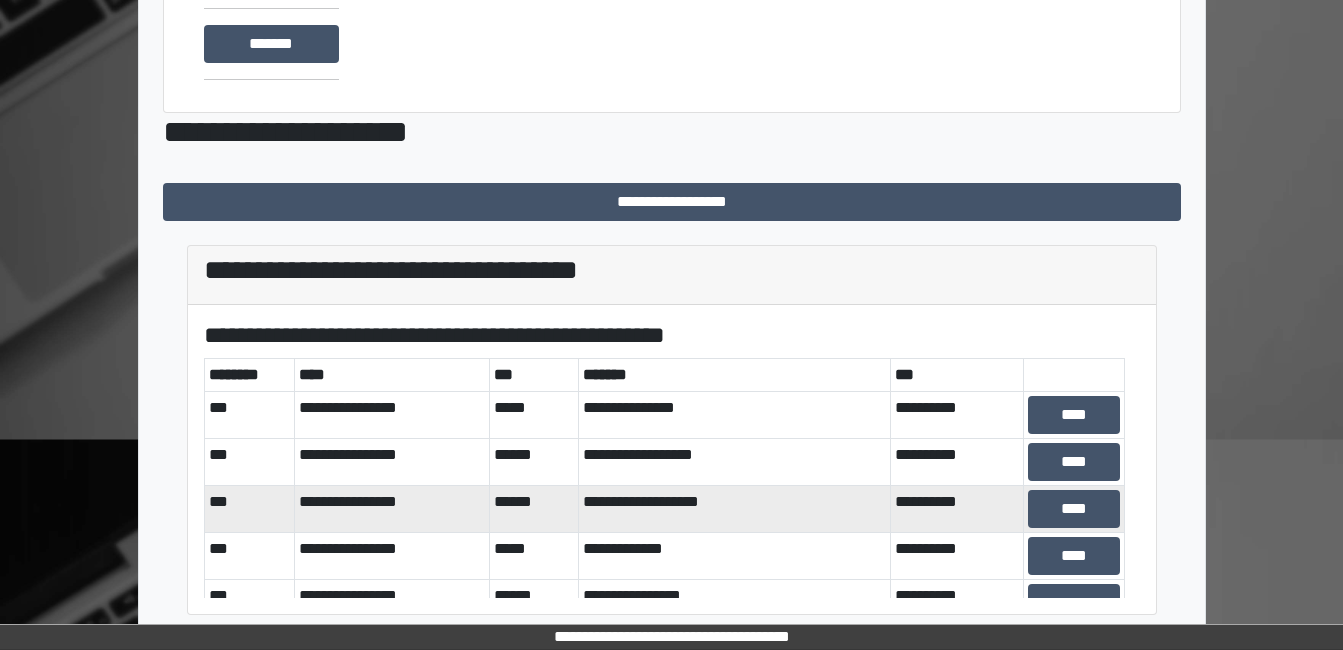 scroll, scrollTop: 320, scrollLeft: 0, axis: vertical 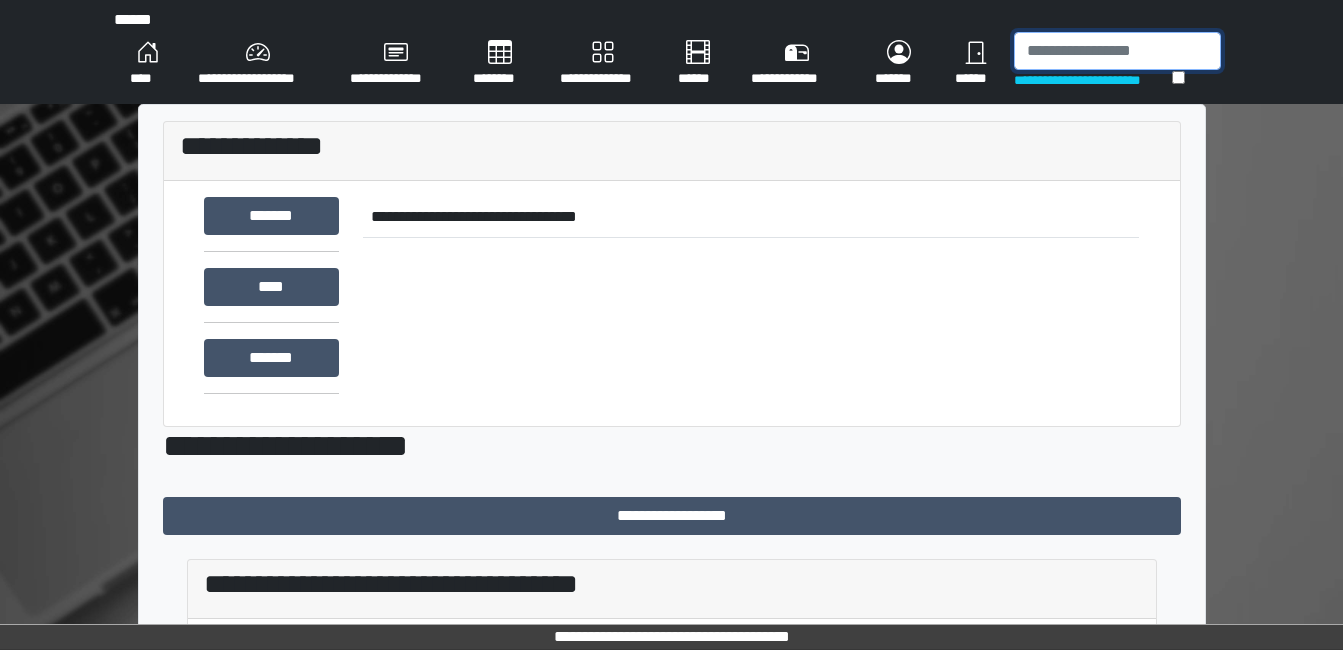 click at bounding box center [1117, 51] 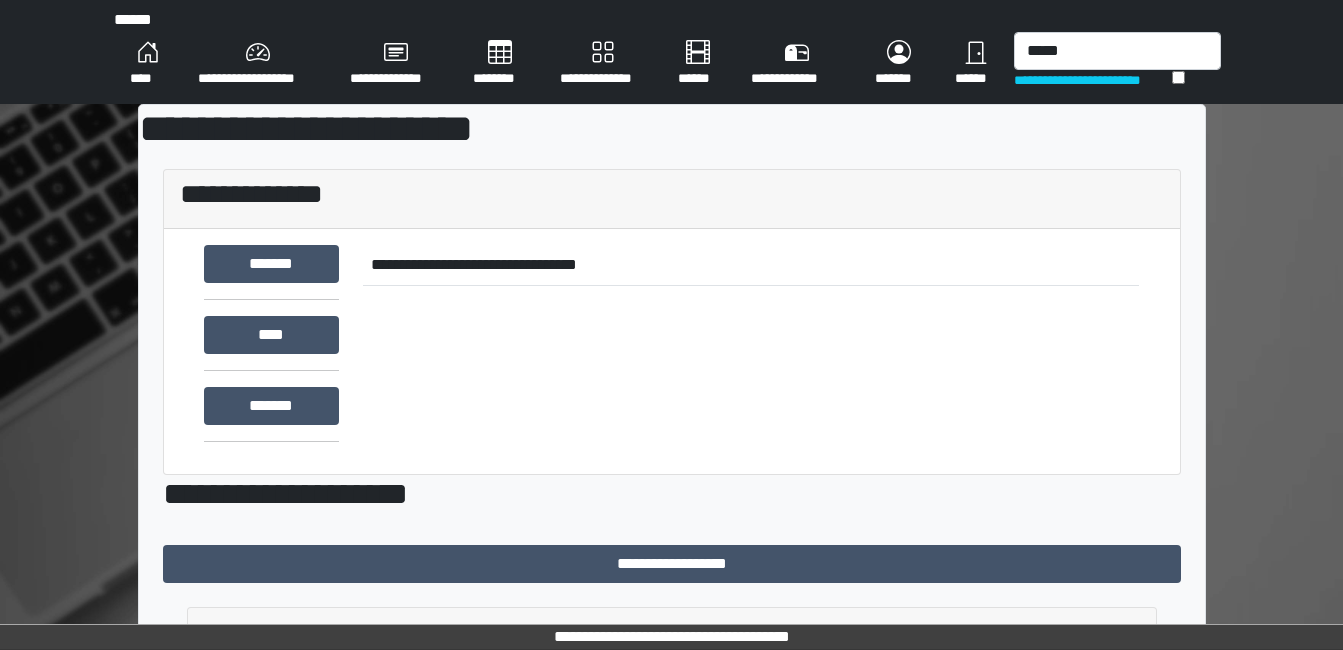 click on "[NAME]
[NAME]" at bounding box center [1117, 64] 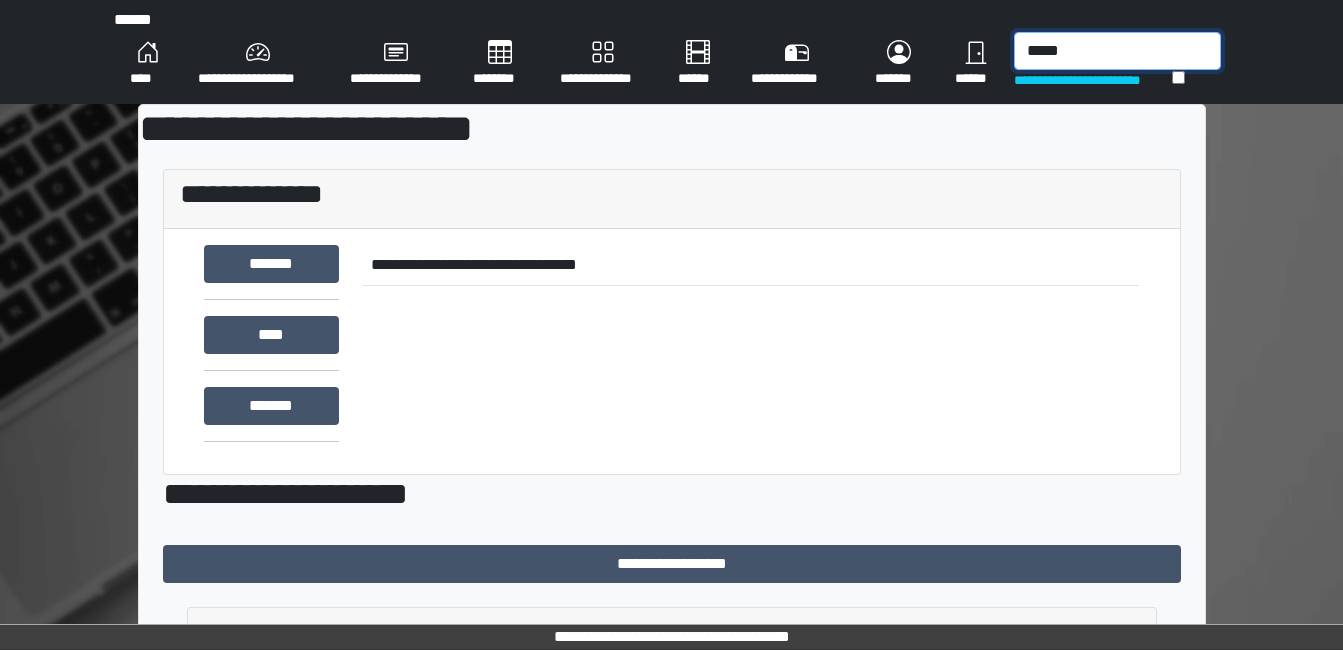 click on "[NAME]" at bounding box center (1117, 51) 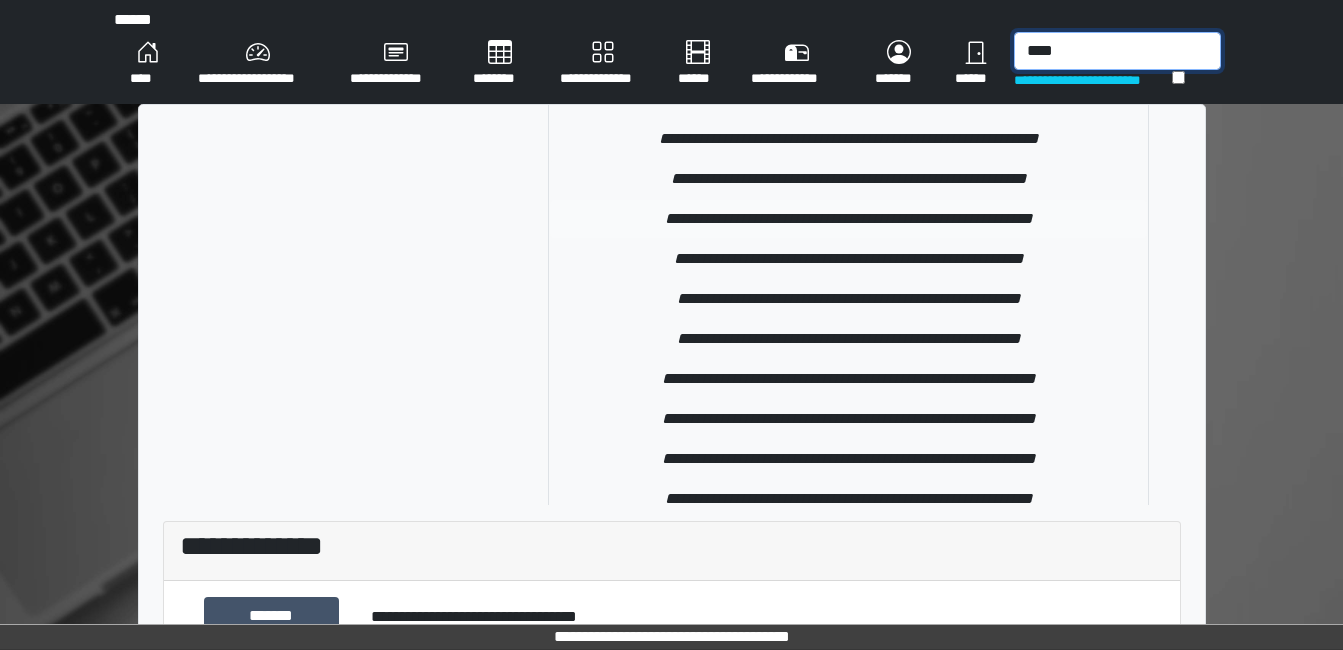 scroll, scrollTop: 200, scrollLeft: 0, axis: vertical 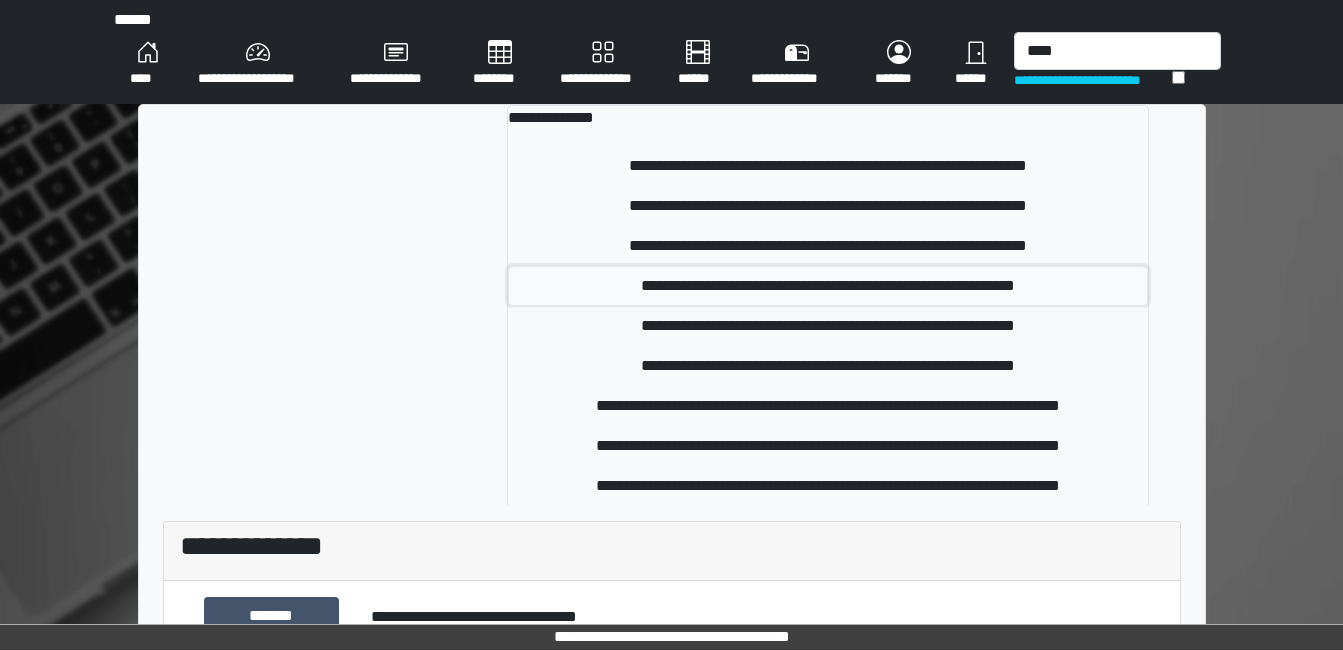 click on "[ADDRESS]" at bounding box center (828, 166) 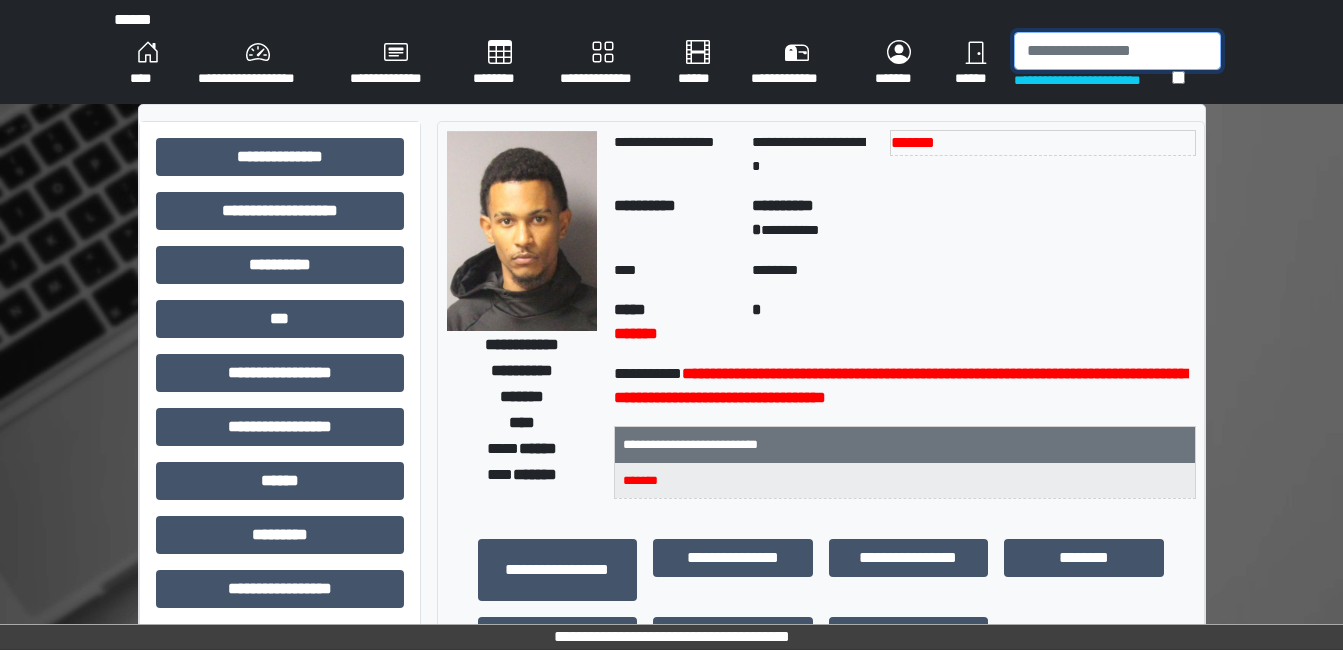click at bounding box center [1117, 51] 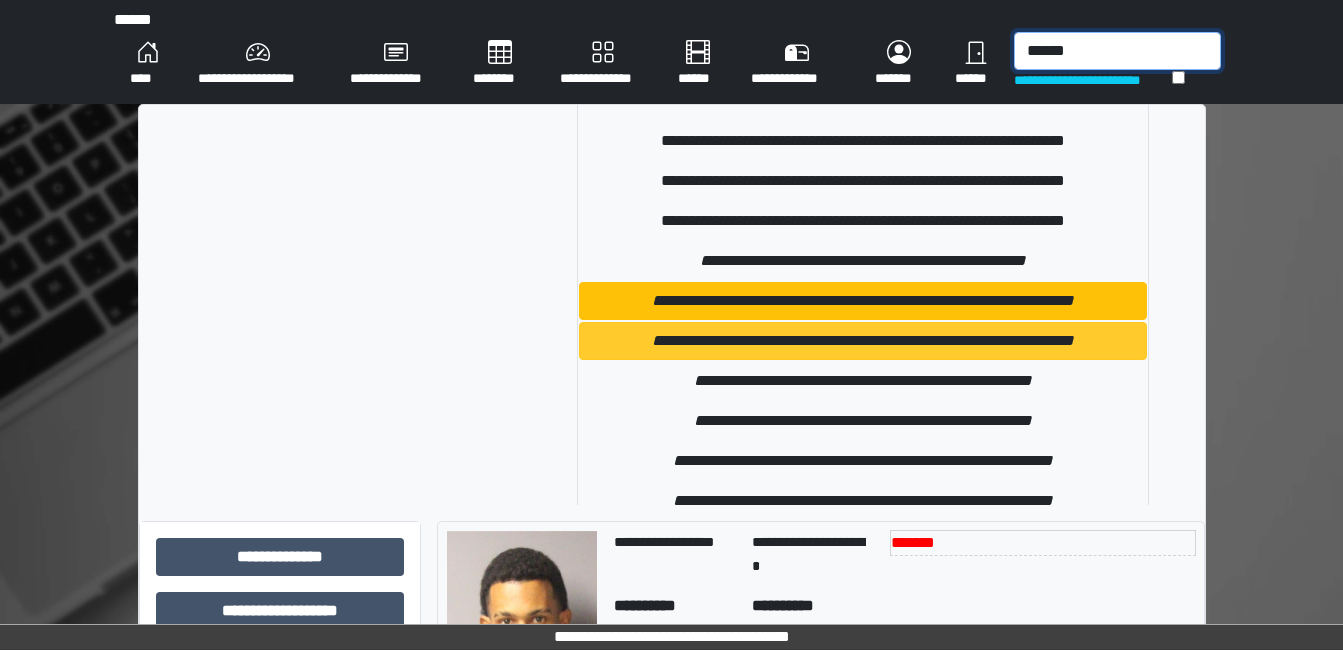 scroll, scrollTop: 100, scrollLeft: 0, axis: vertical 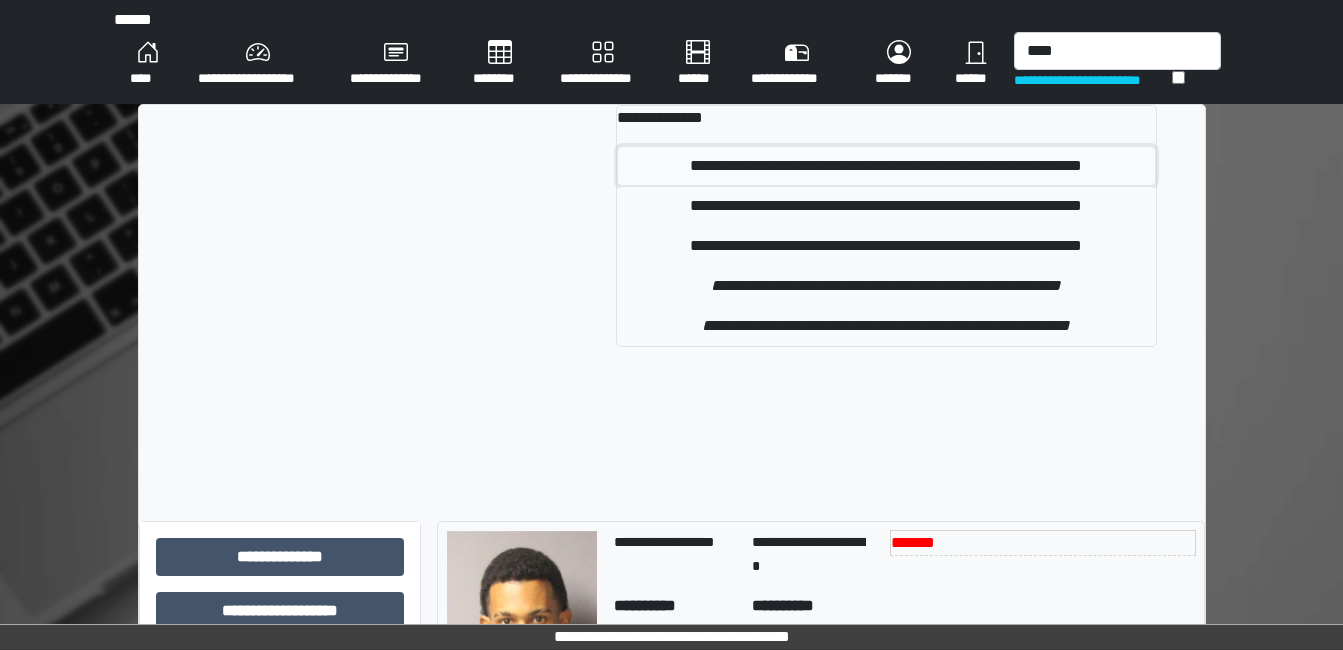 click on "[ADDRESS]" at bounding box center [886, 166] 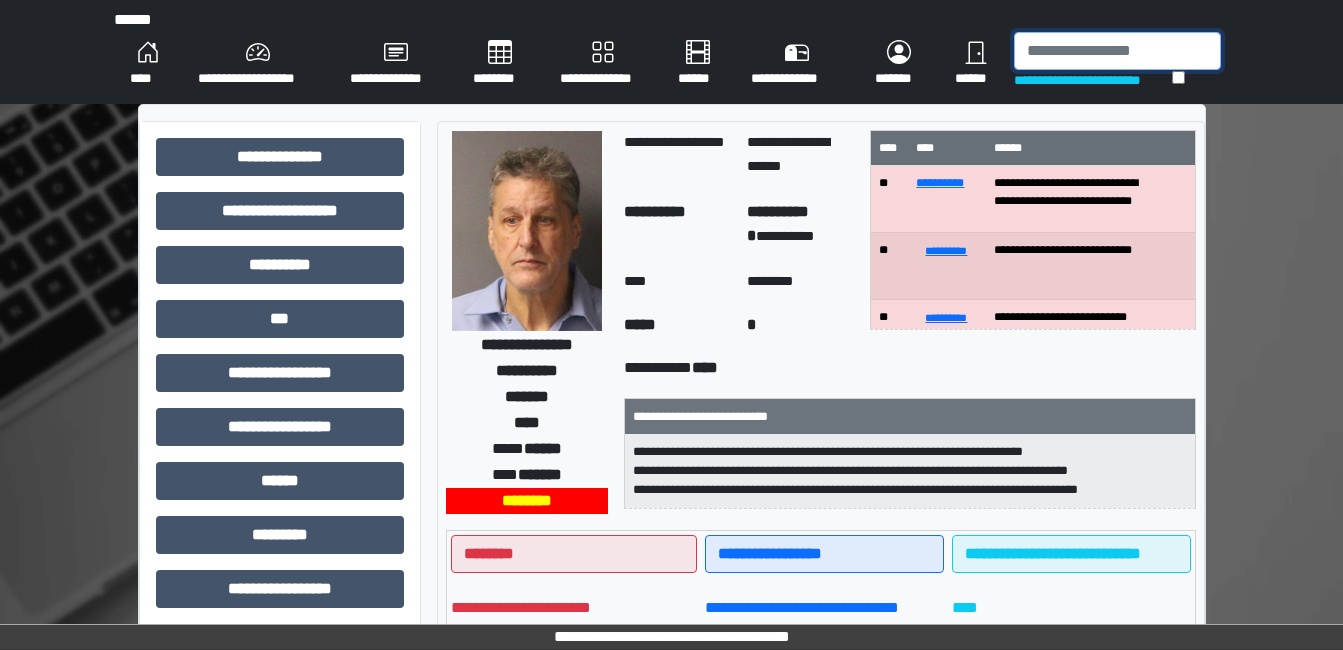 click at bounding box center (1117, 51) 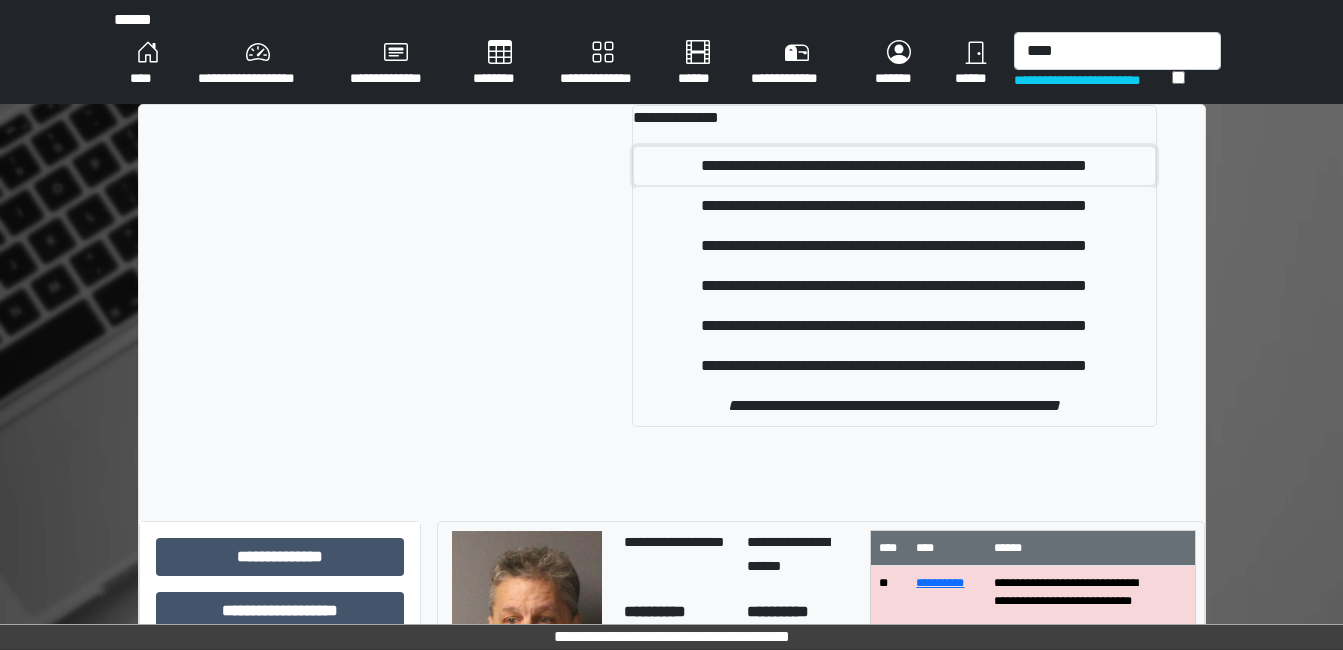 click on "[ADDRESS]" at bounding box center (894, 166) 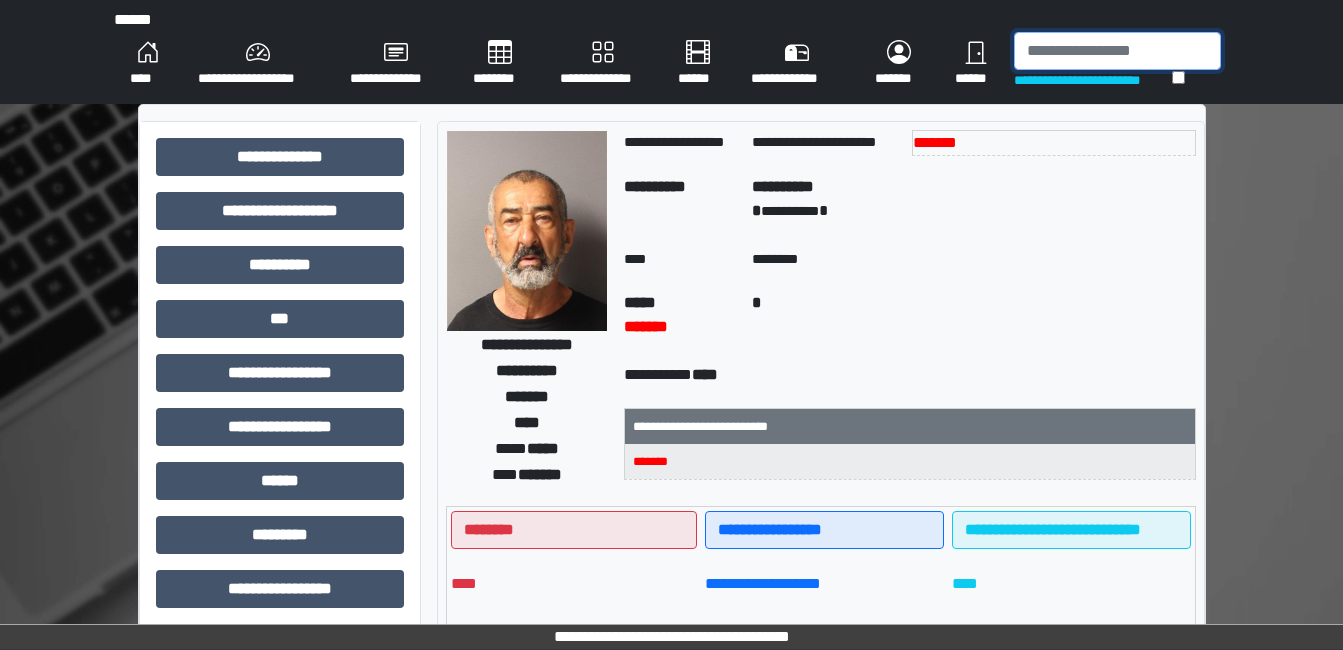 click at bounding box center (1117, 51) 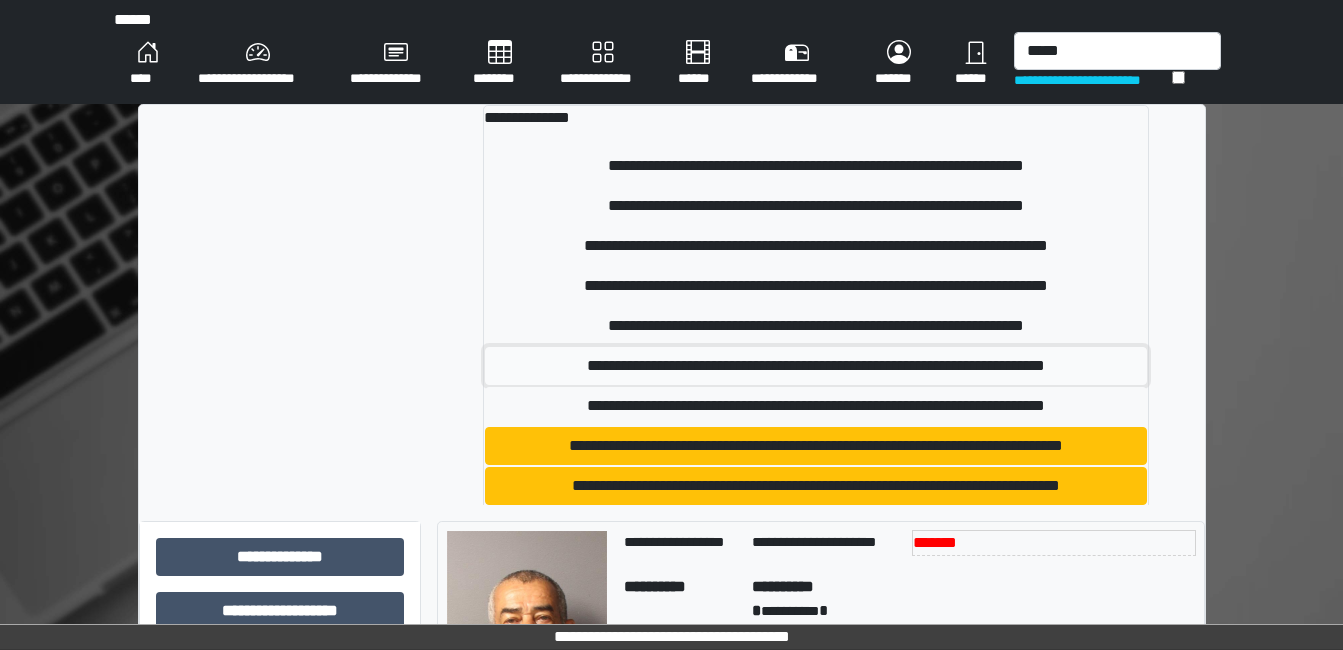 click on "[EMAIL]" at bounding box center (816, 166) 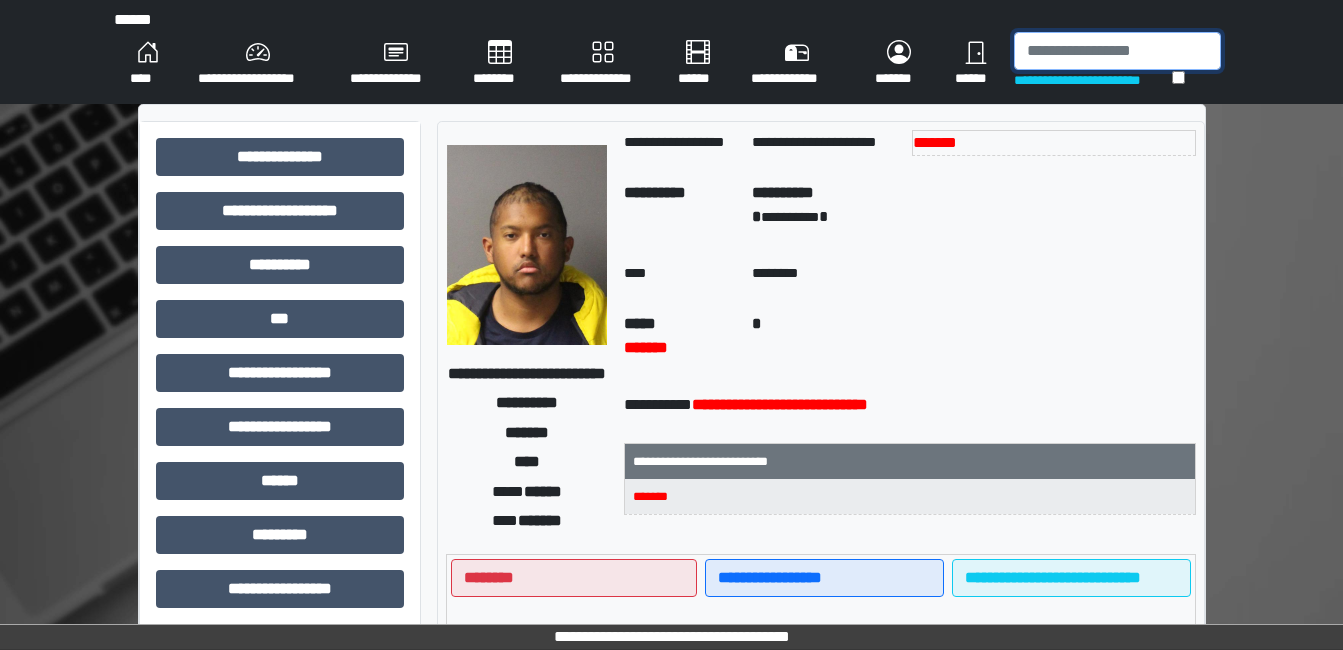 click at bounding box center [1117, 51] 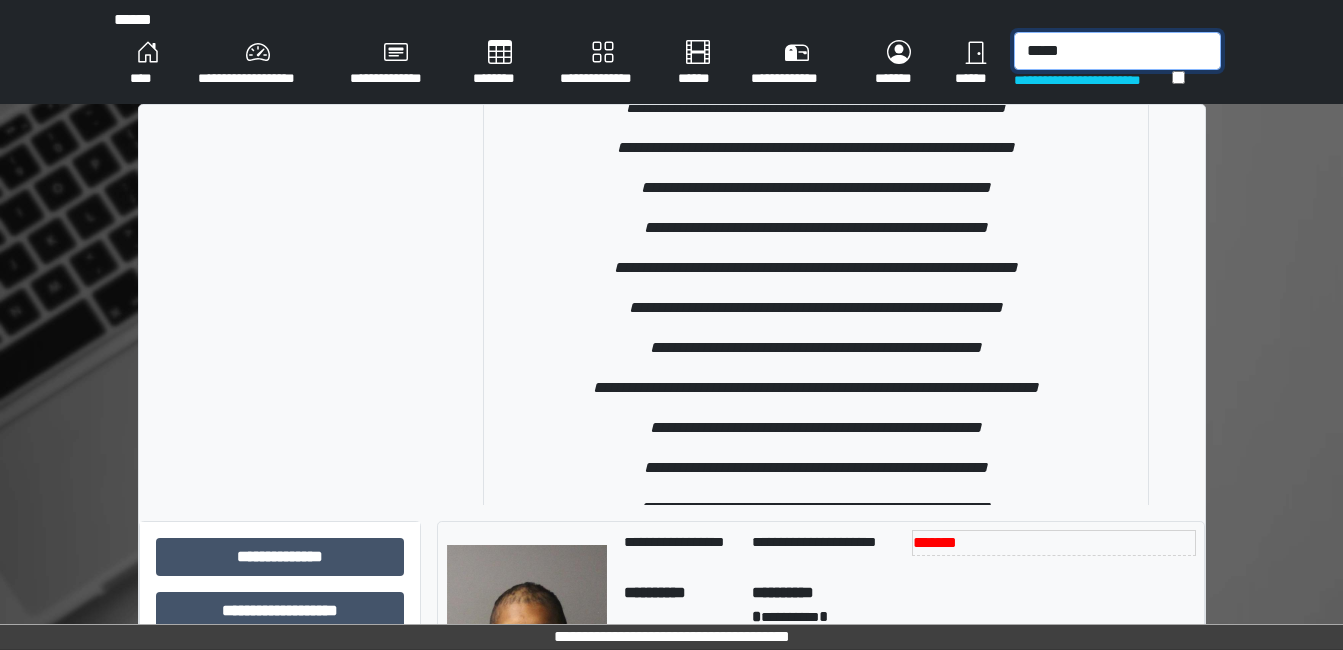 scroll, scrollTop: 1900, scrollLeft: 0, axis: vertical 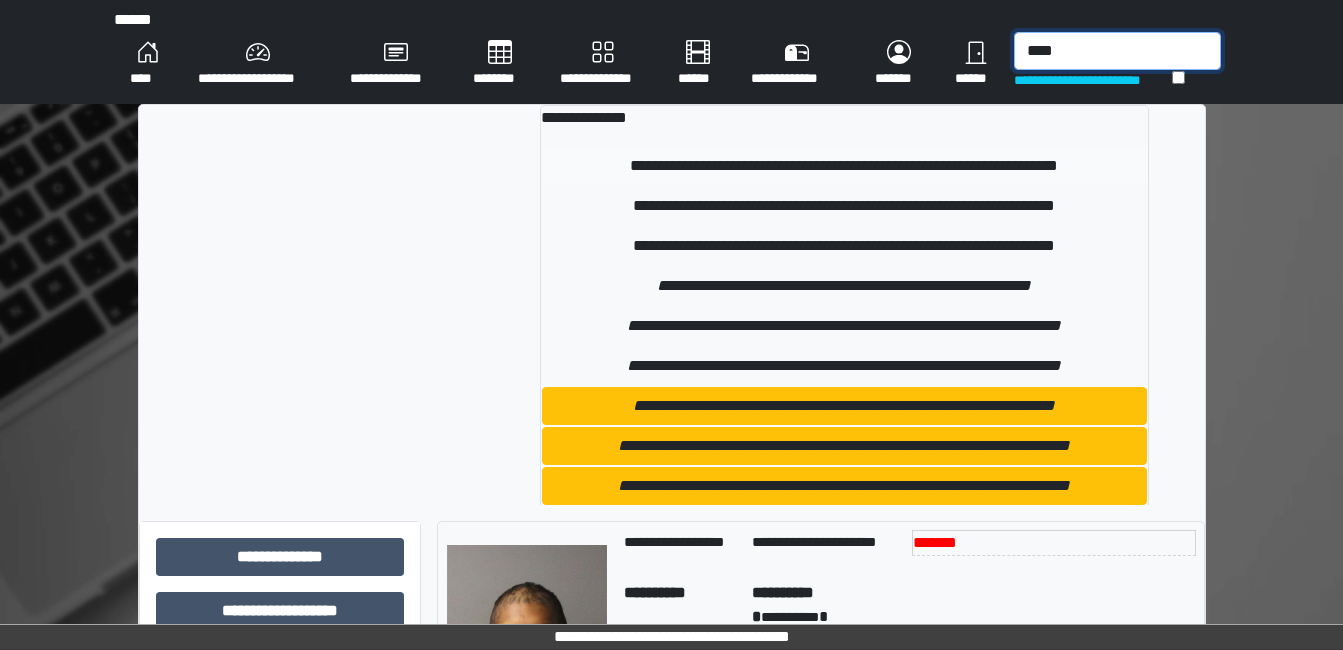 type on "[NAME]" 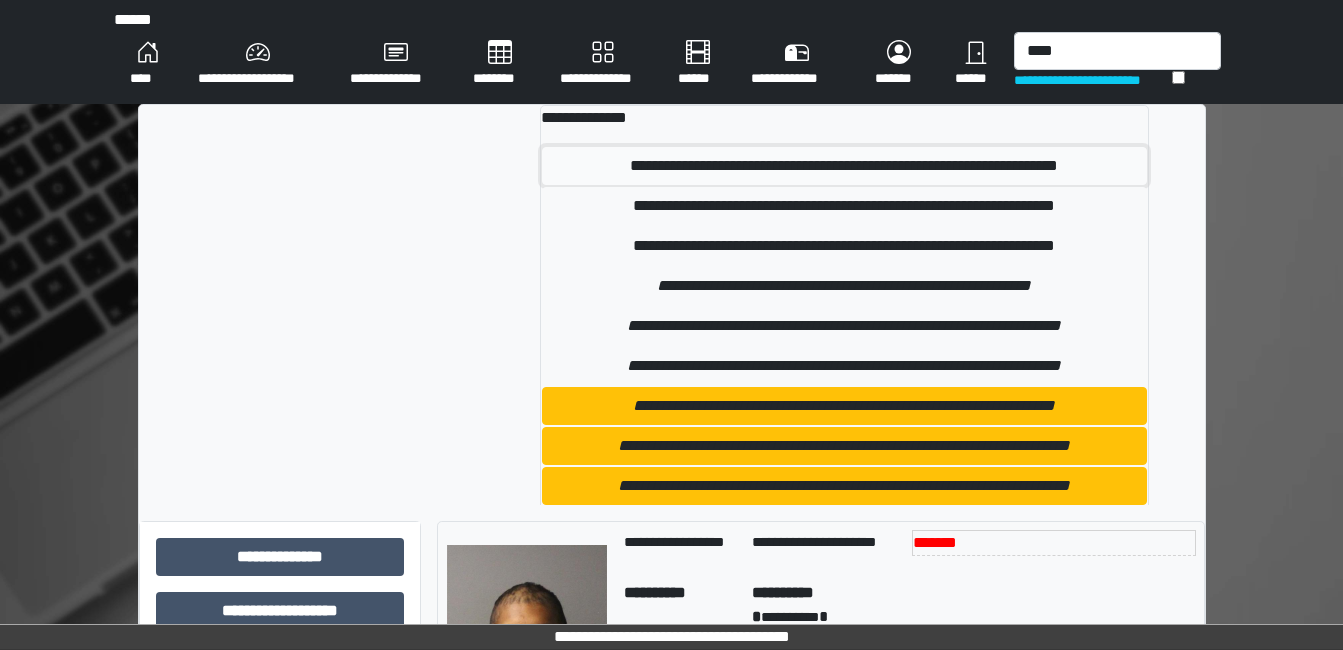 click on "[EMAIL]" at bounding box center (844, 166) 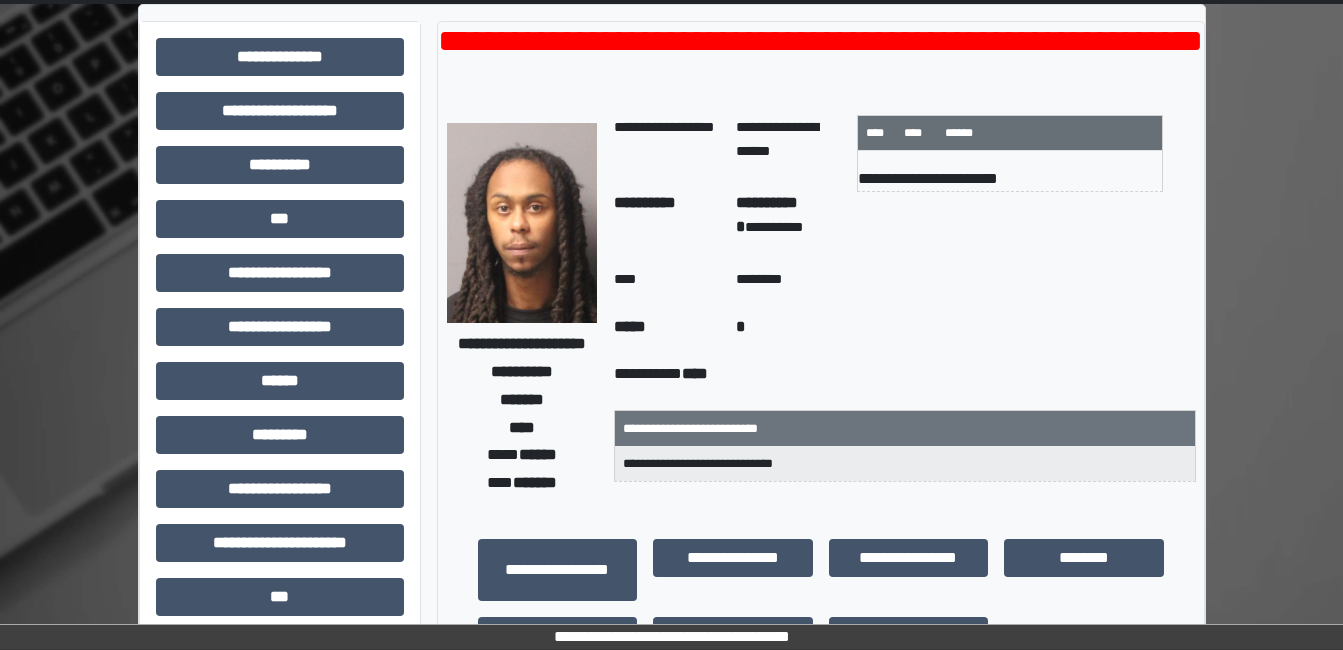 scroll, scrollTop: 0, scrollLeft: 0, axis: both 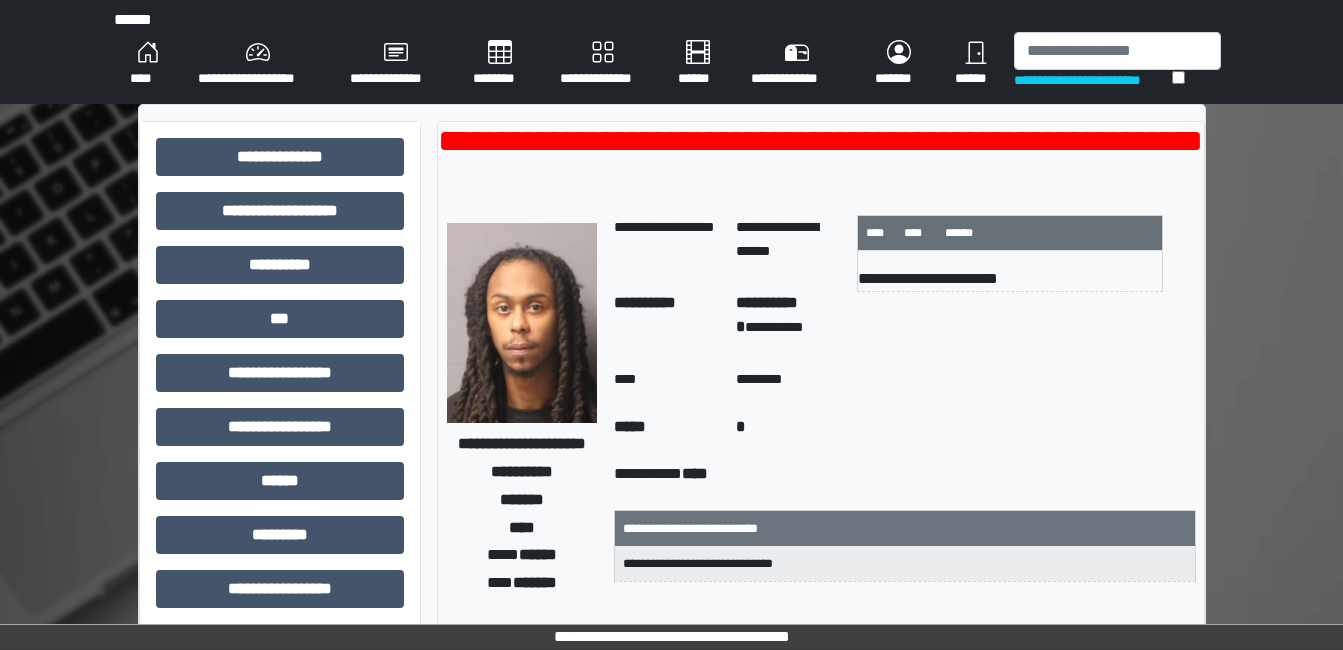 click on "[NAME]" at bounding box center [148, 64] 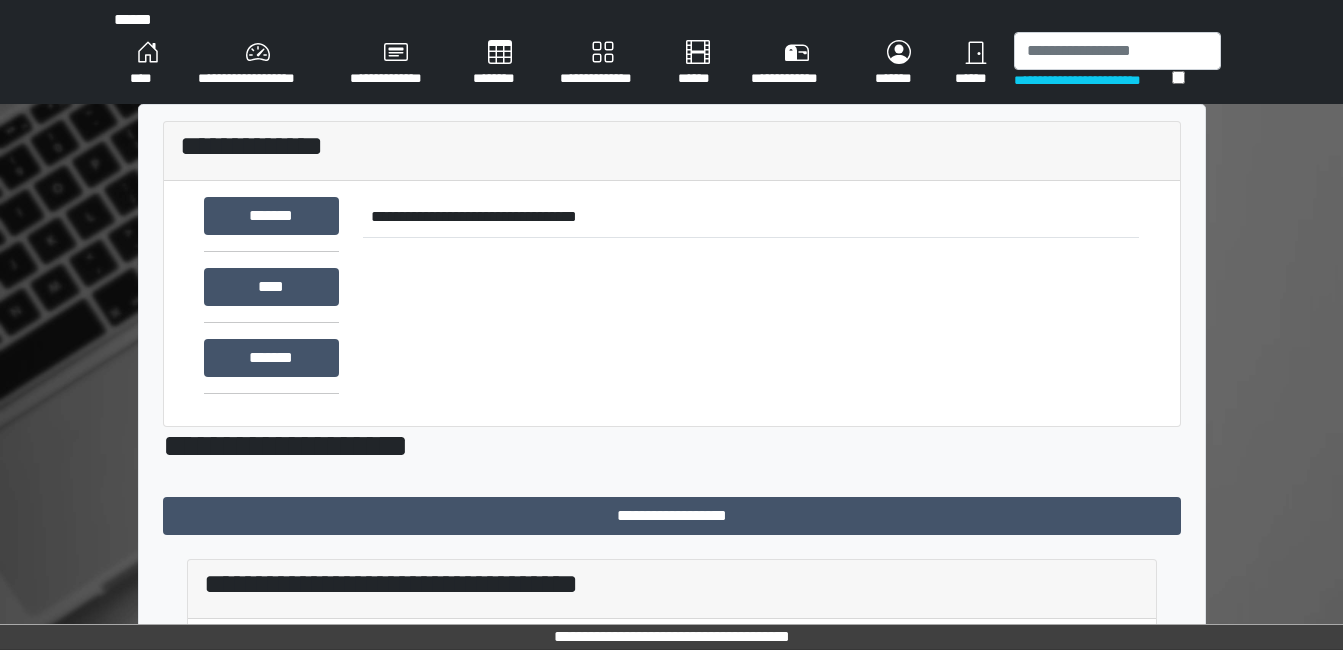 scroll, scrollTop: 320, scrollLeft: 0, axis: vertical 